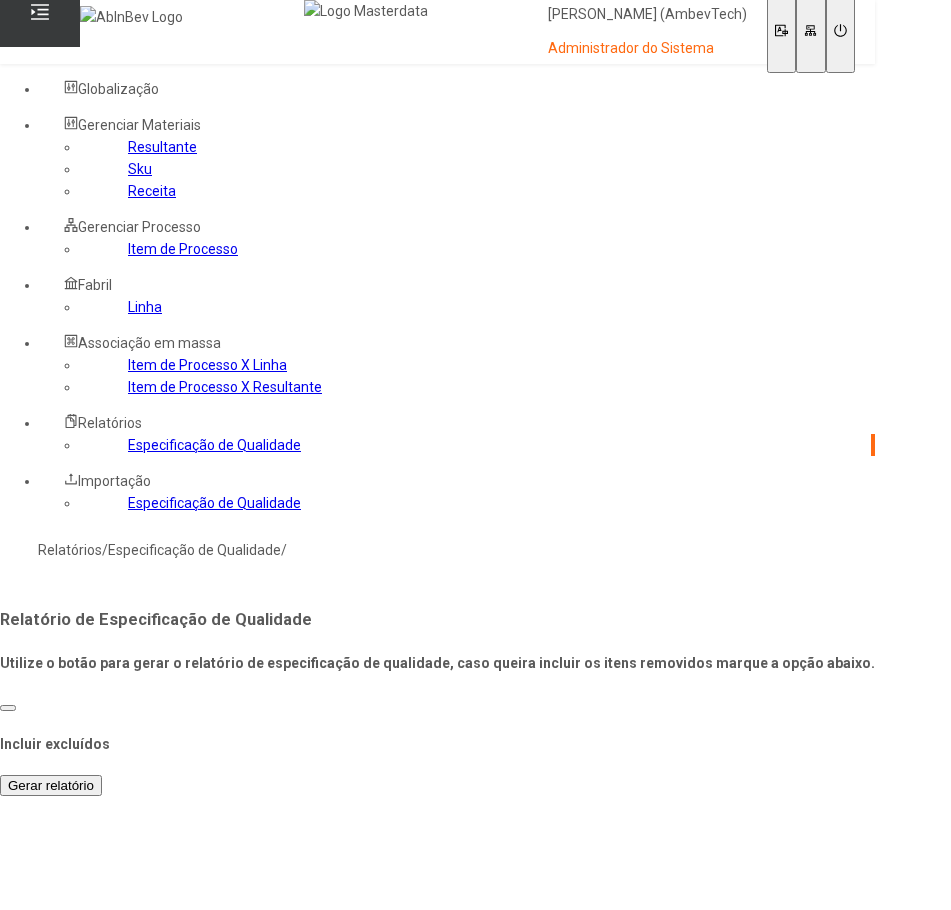scroll, scrollTop: 0, scrollLeft: 0, axis: both 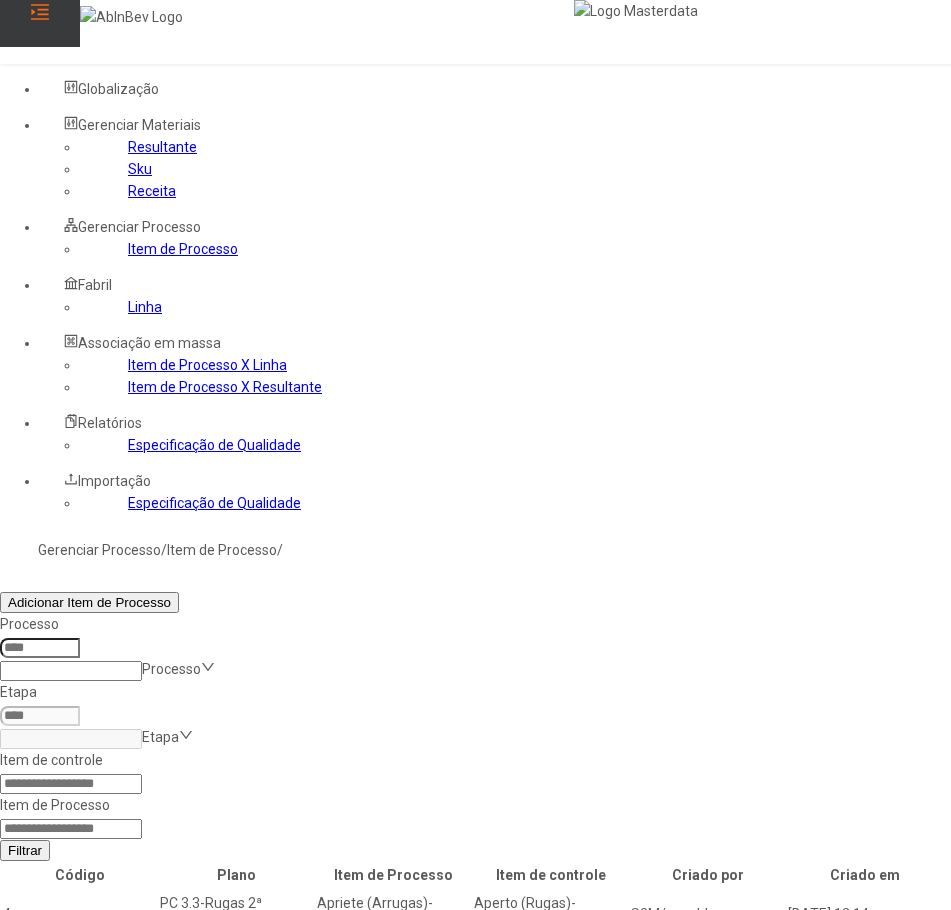 click 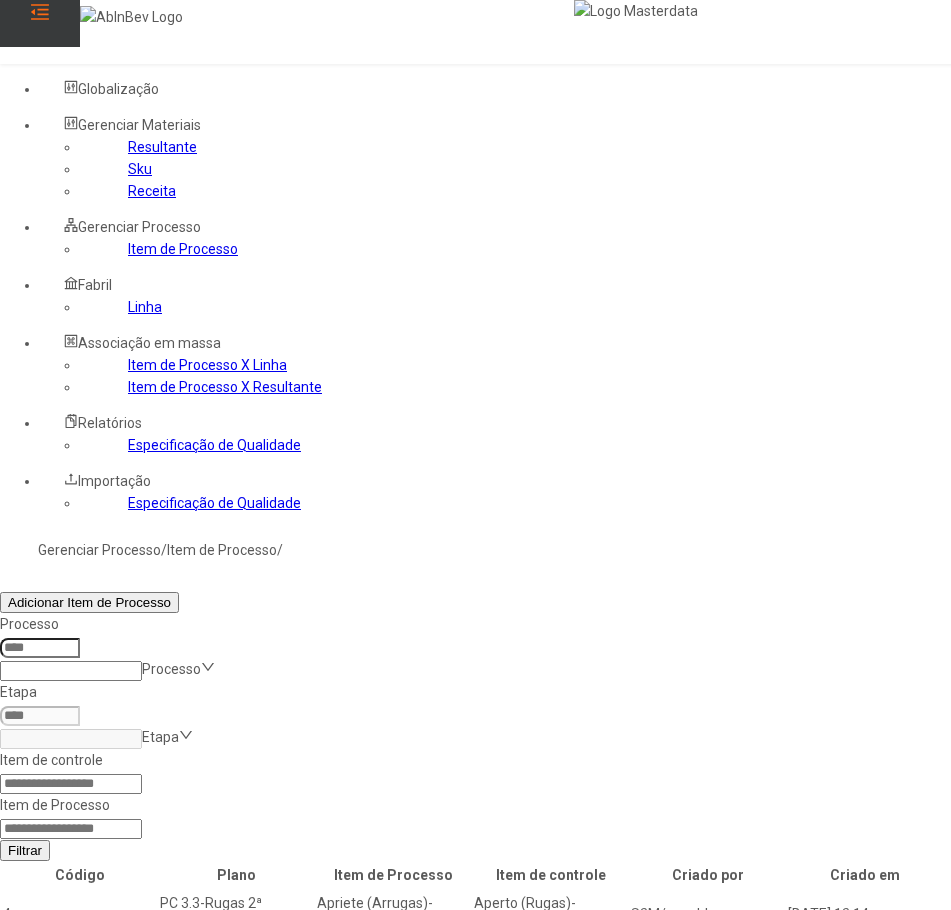 click 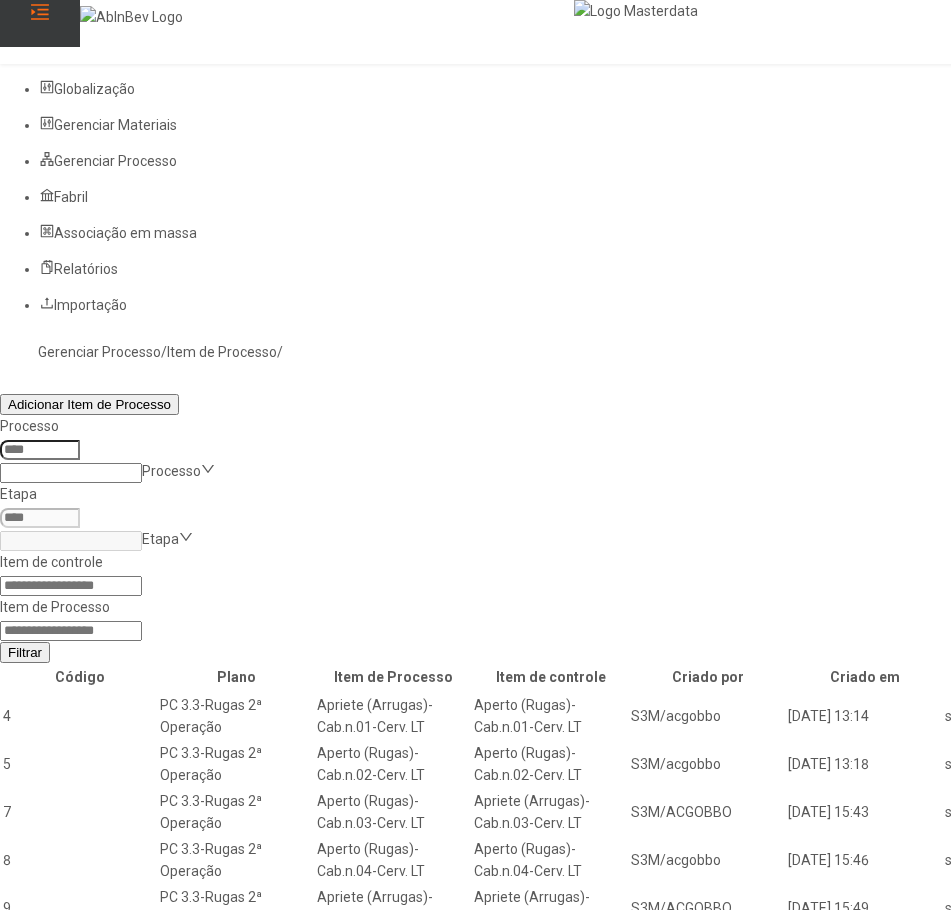 click 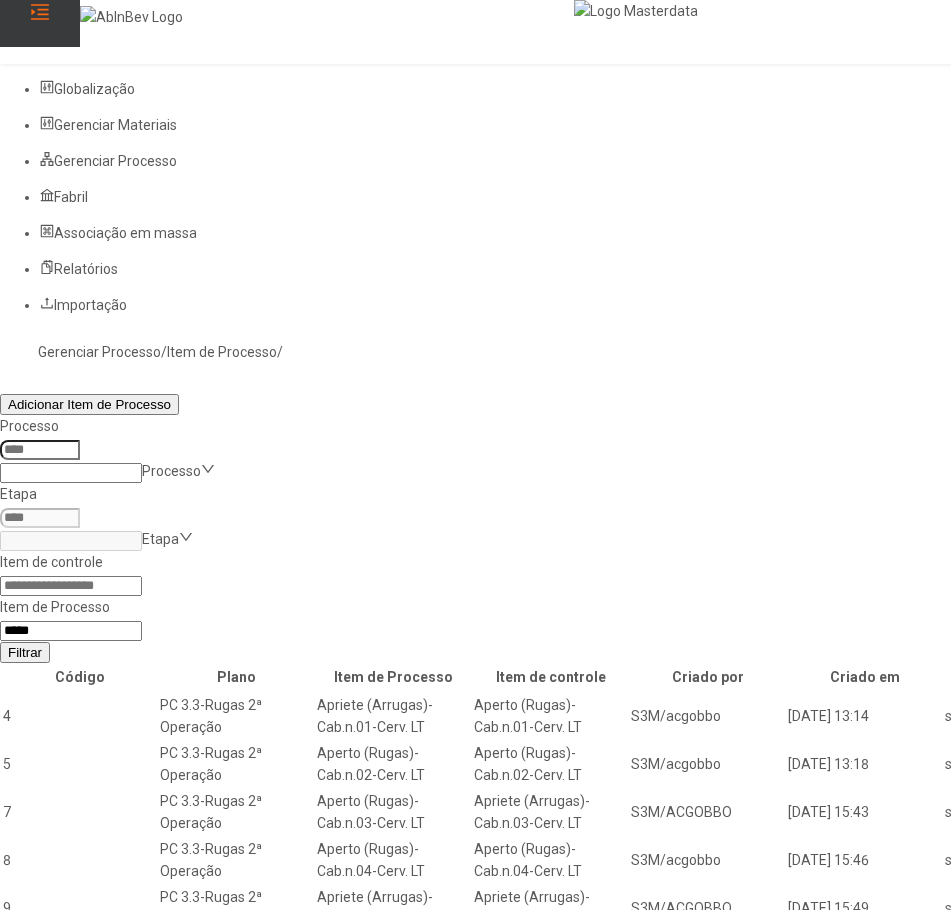 type on "*****" 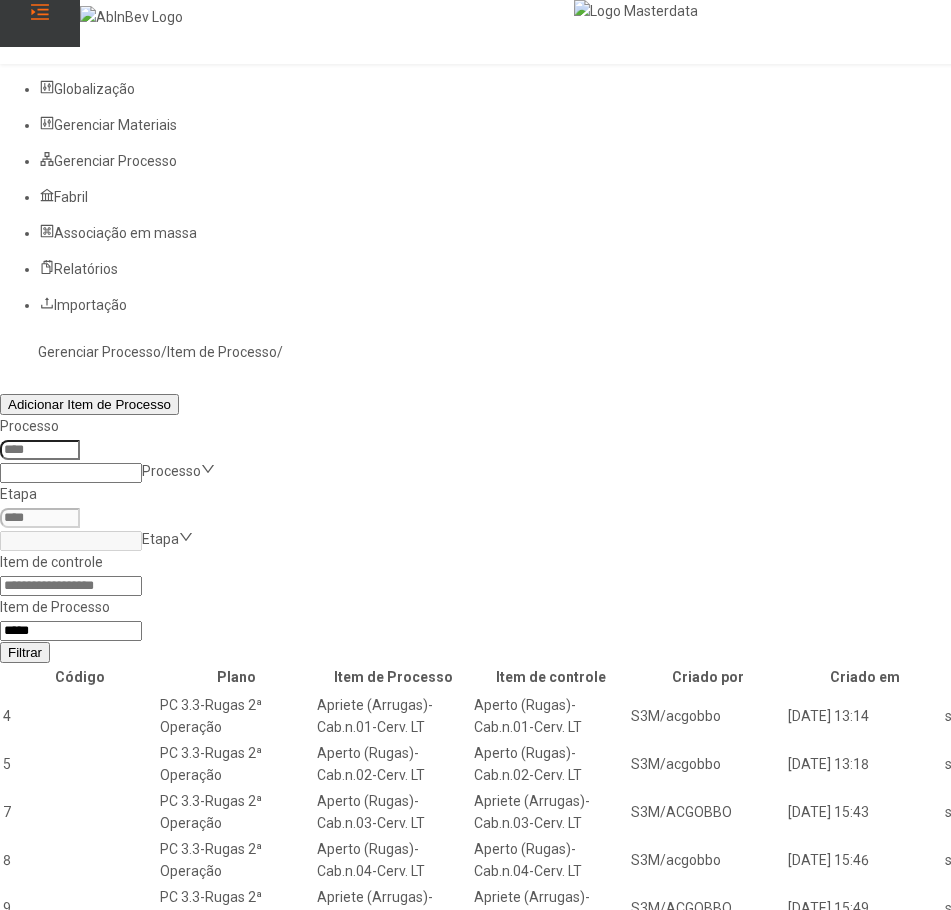 click on "Filtrar" 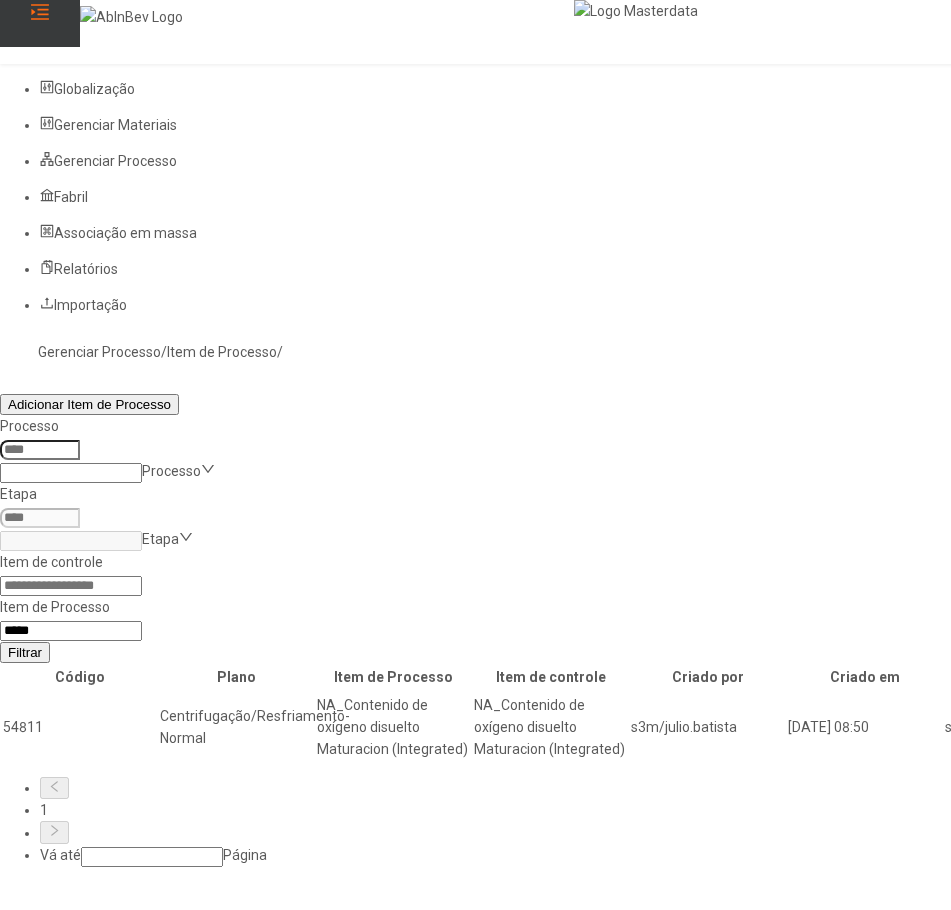 click 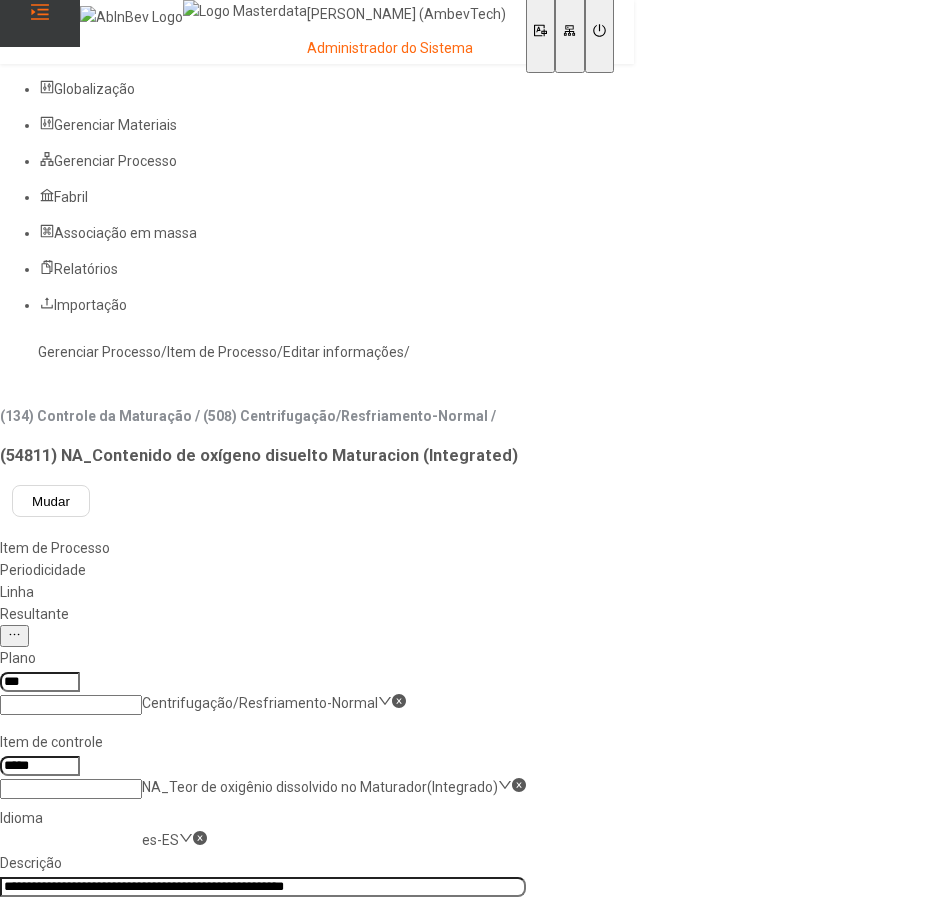 click on "Linha" 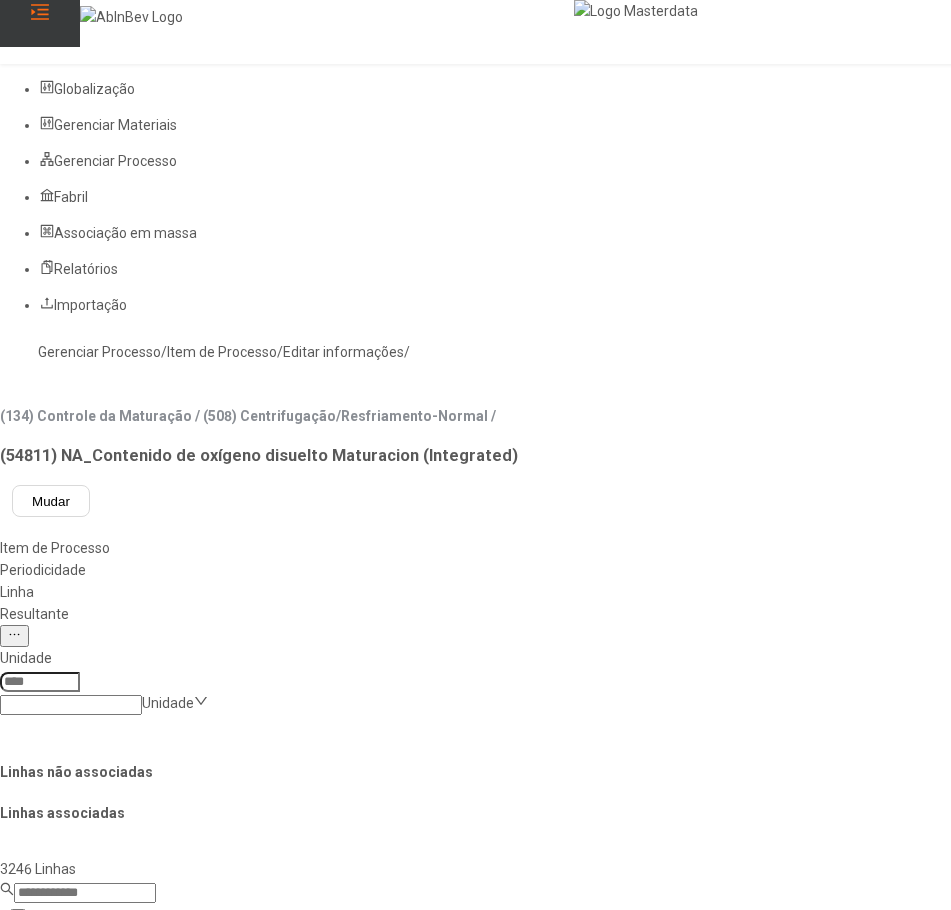 click 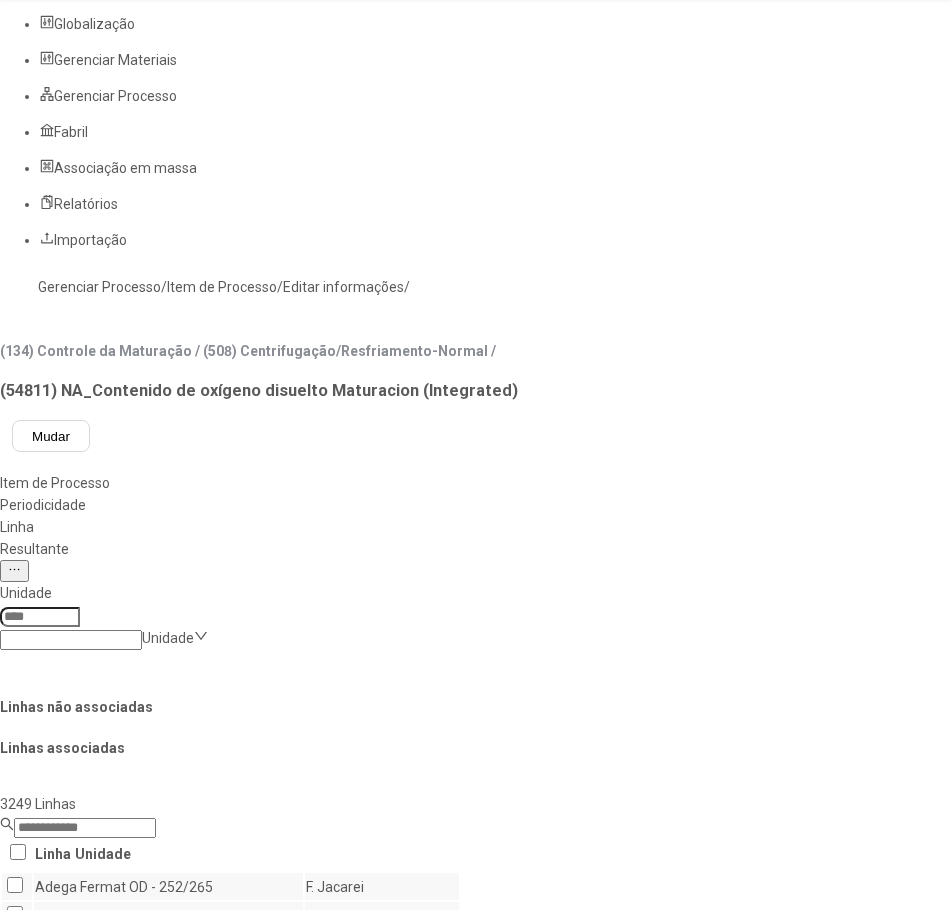 scroll, scrollTop: 100, scrollLeft: 0, axis: vertical 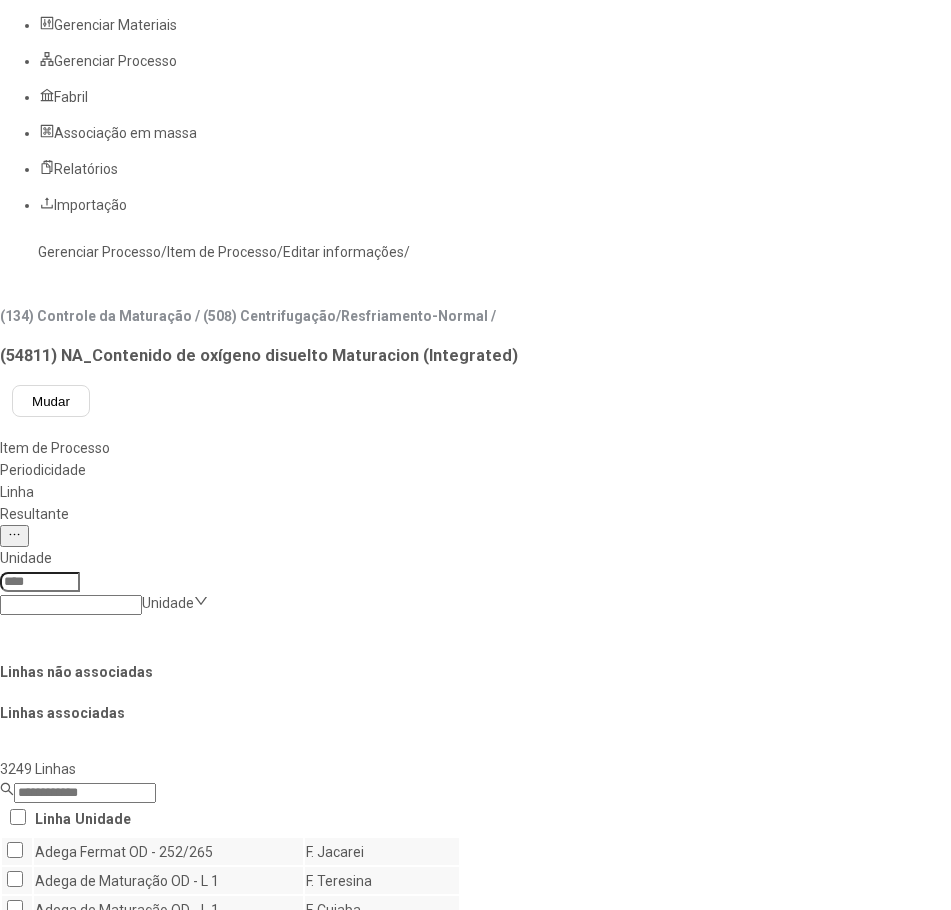 click on "Salvar Alterações" 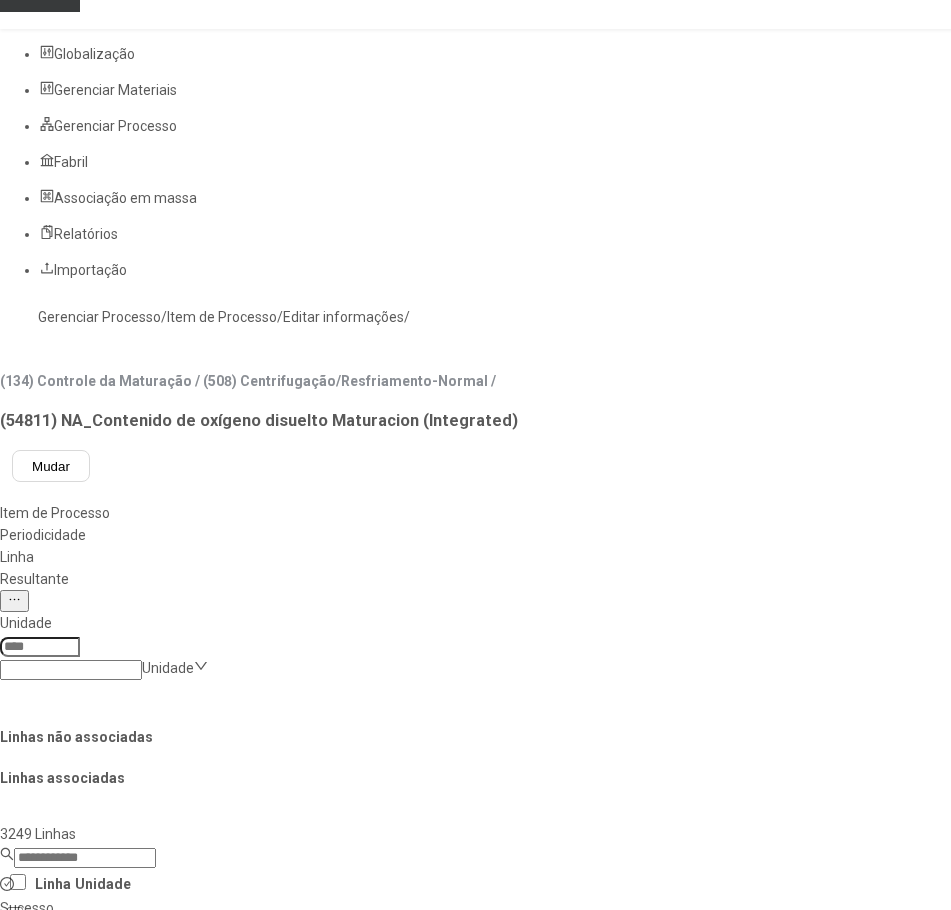 scroll, scrollTop: 0, scrollLeft: 0, axis: both 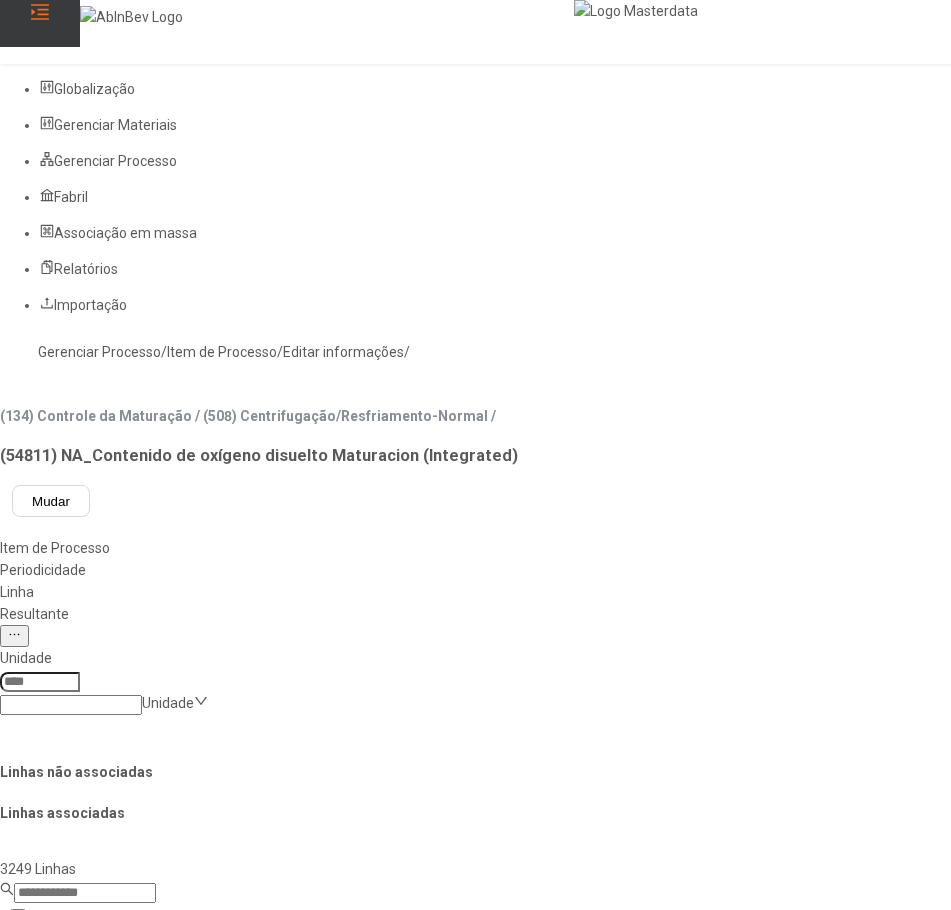 click on "Resultante" 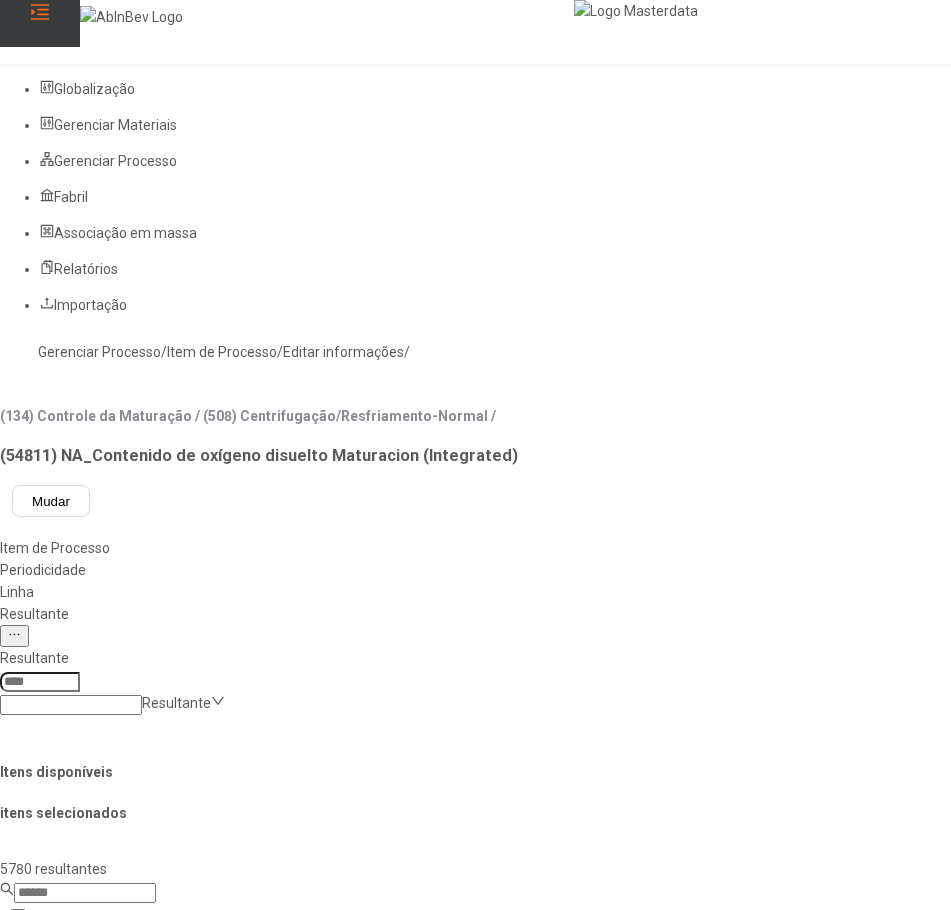 click on "Linha" 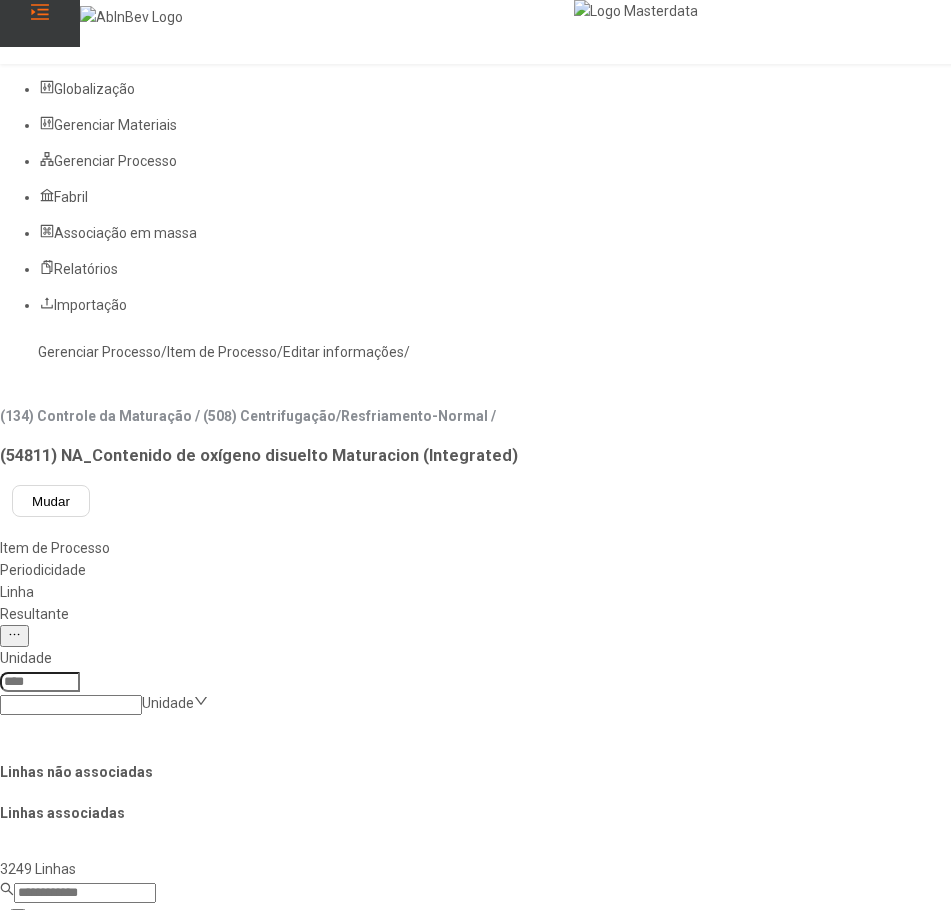 click 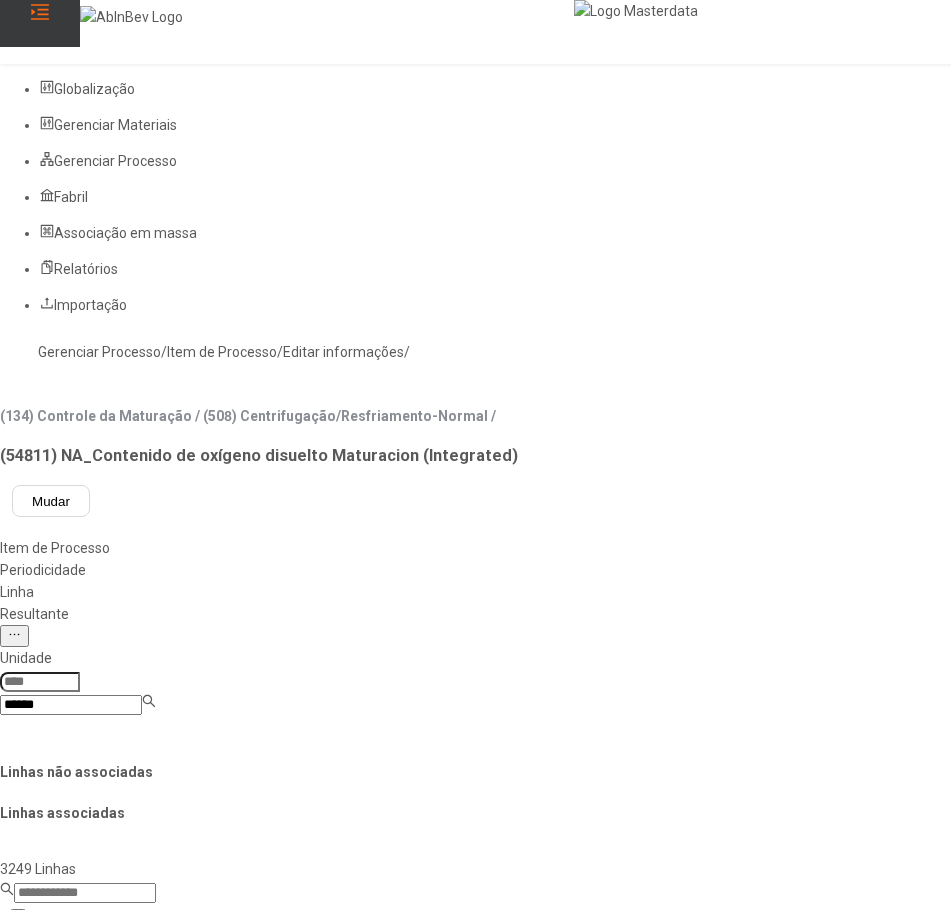 type on "******" 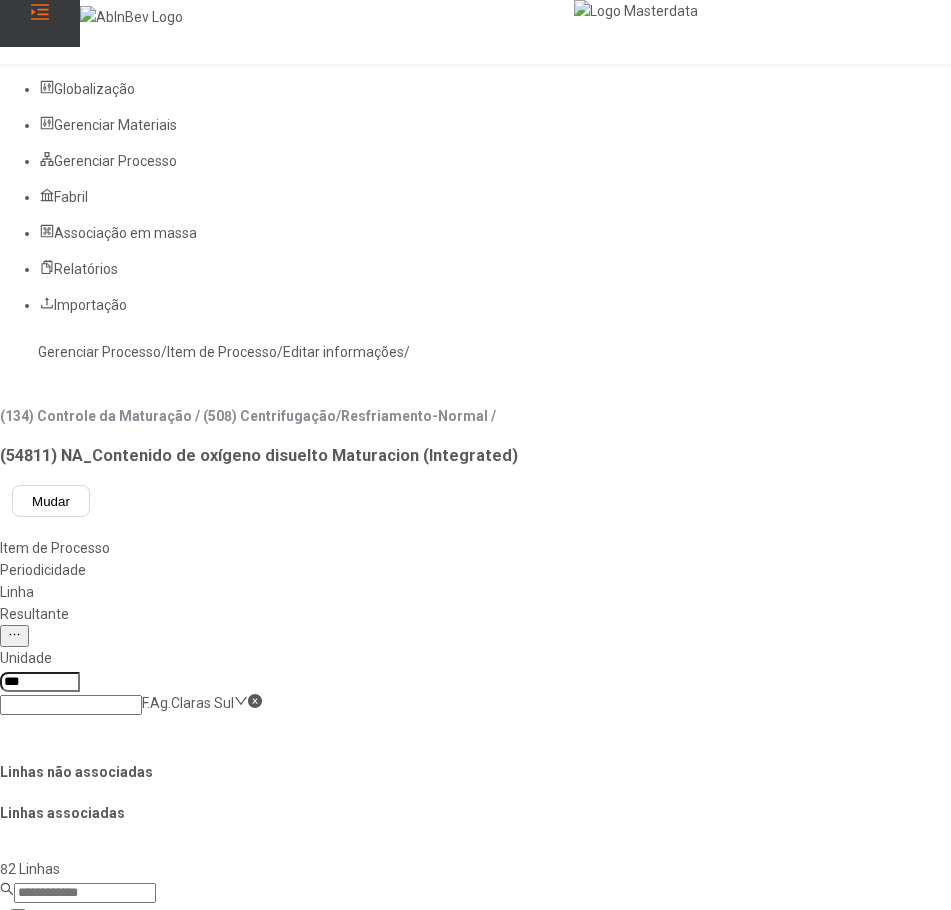 click 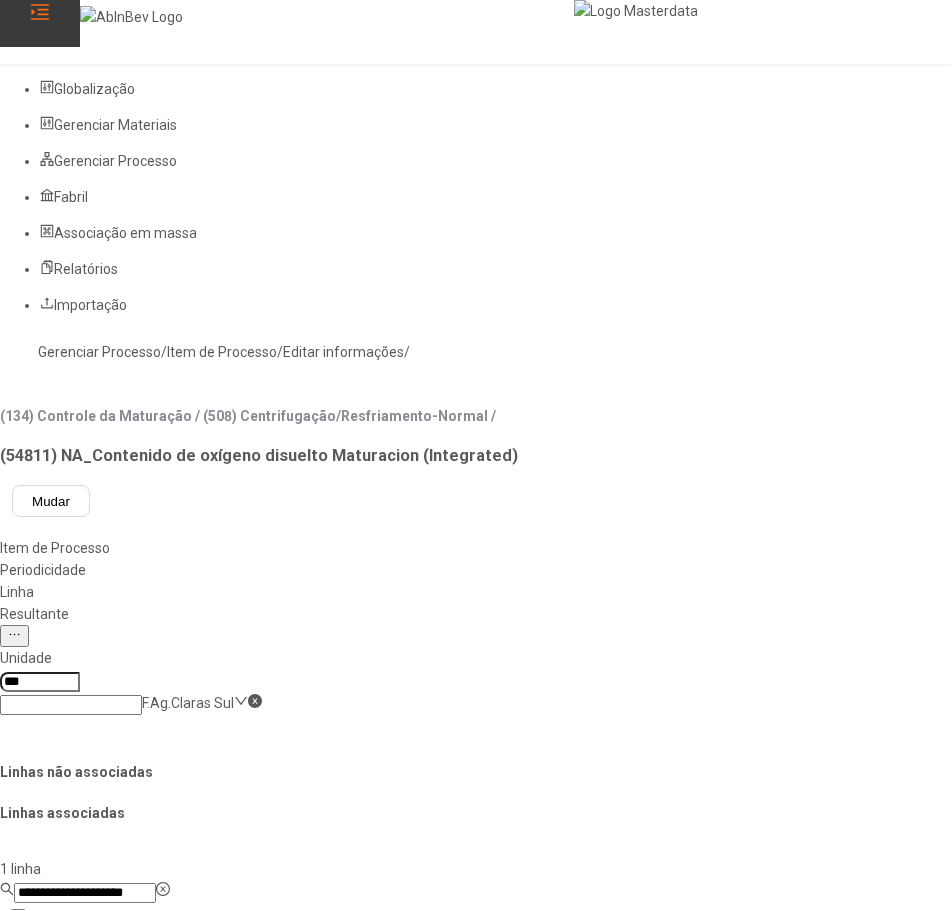 type on "**********" 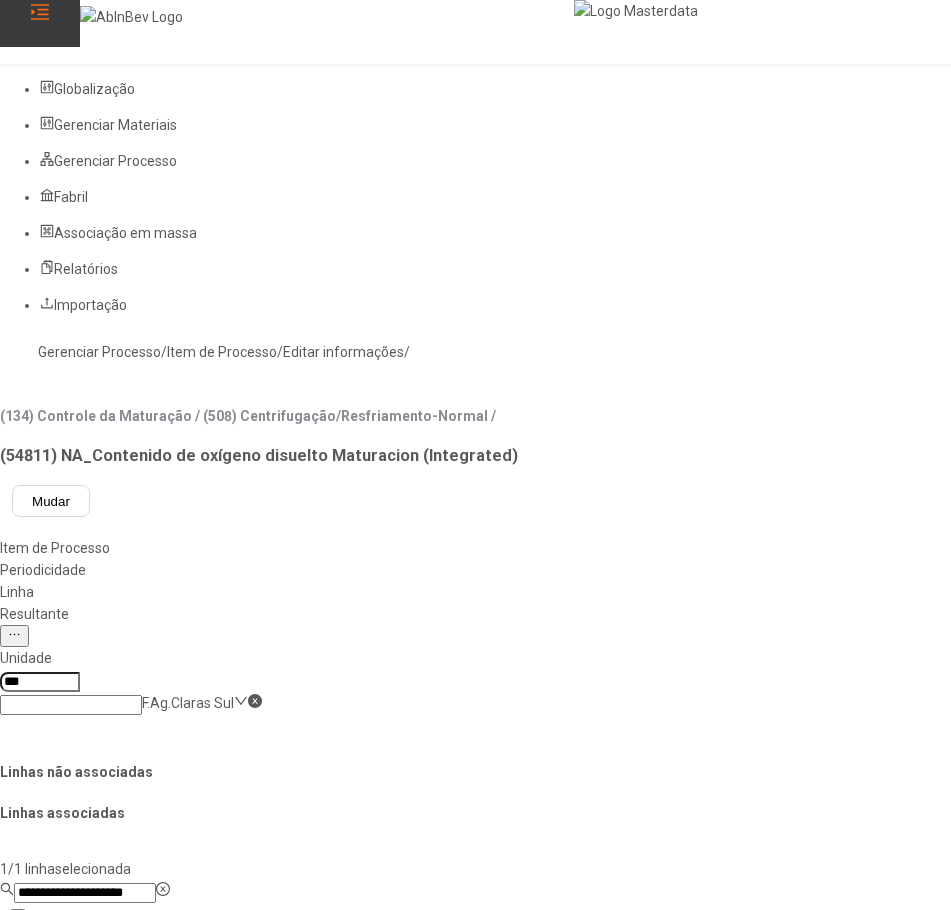 click 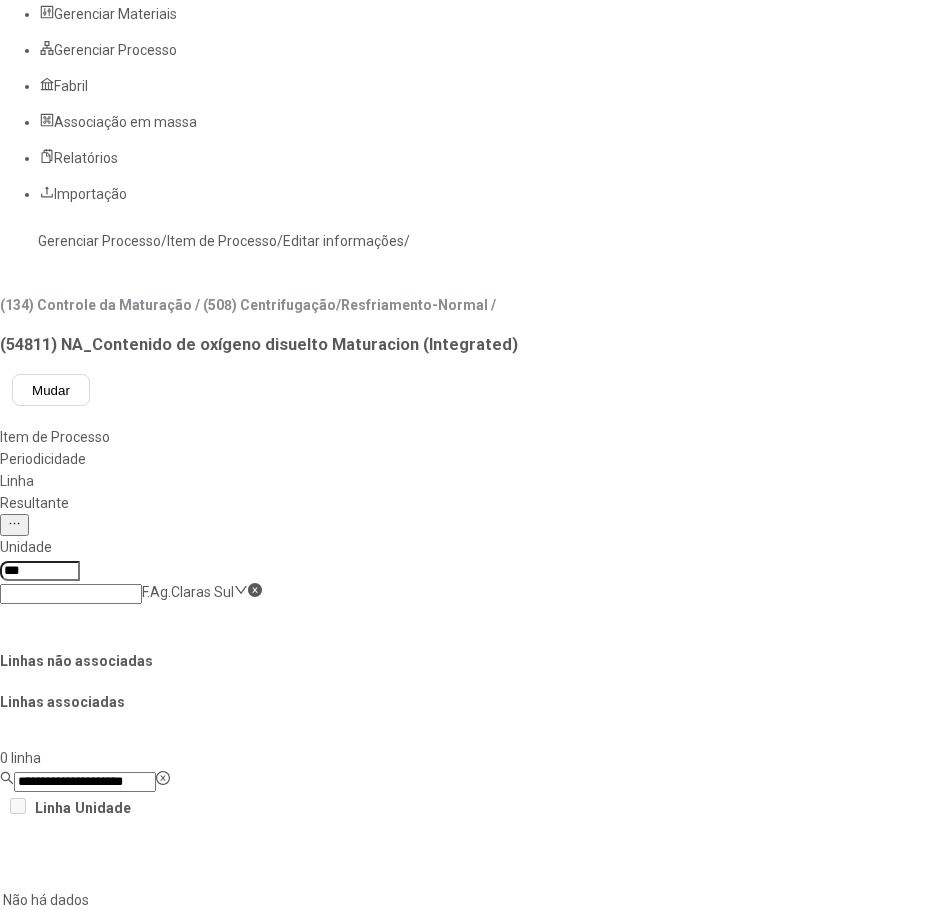 scroll, scrollTop: 200, scrollLeft: 0, axis: vertical 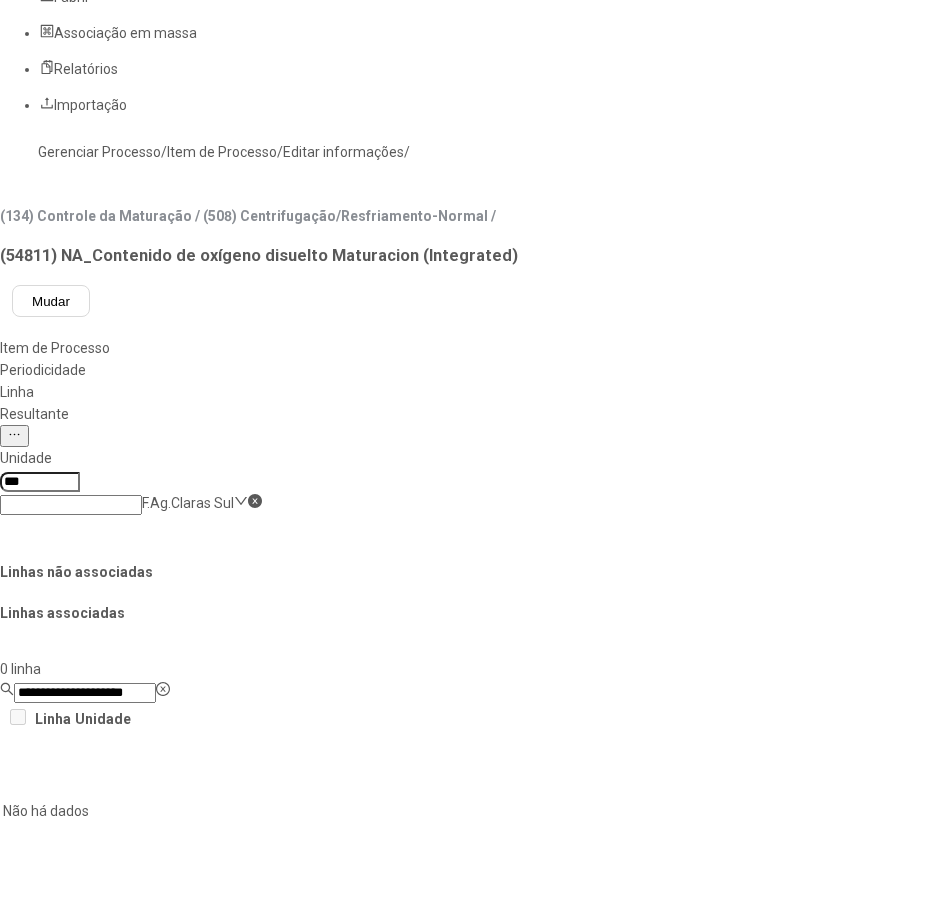 click on "Salvar Alterações" 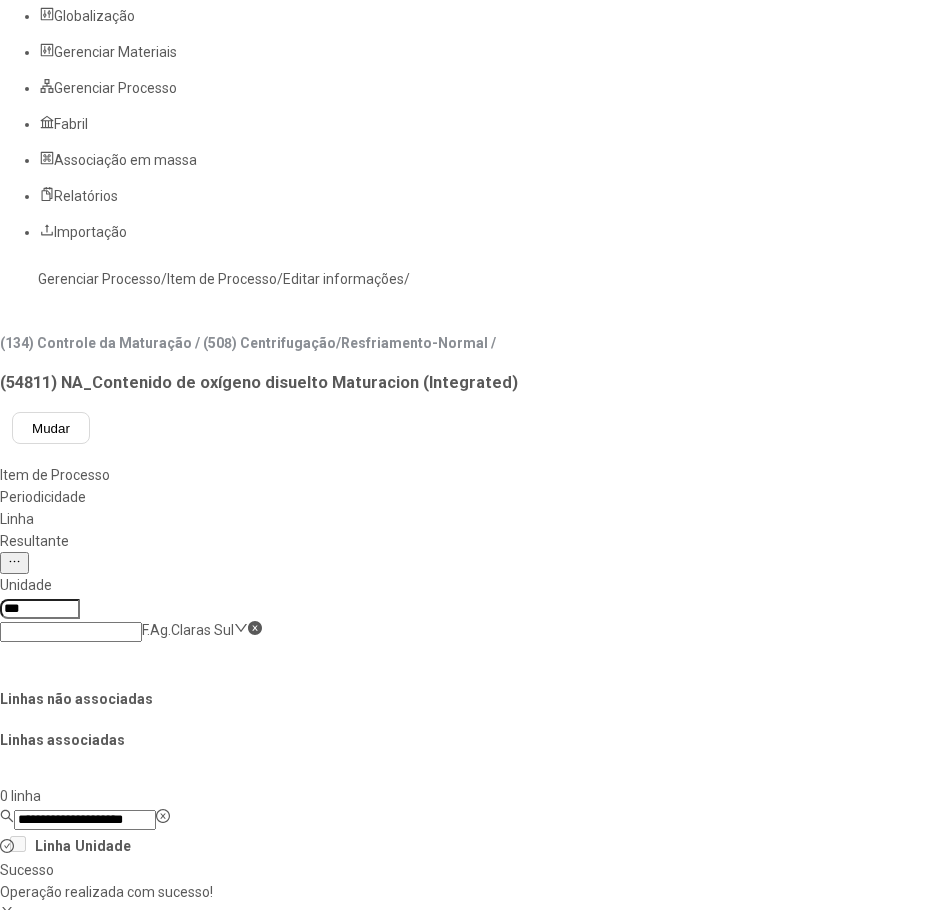 scroll, scrollTop: 0, scrollLeft: 0, axis: both 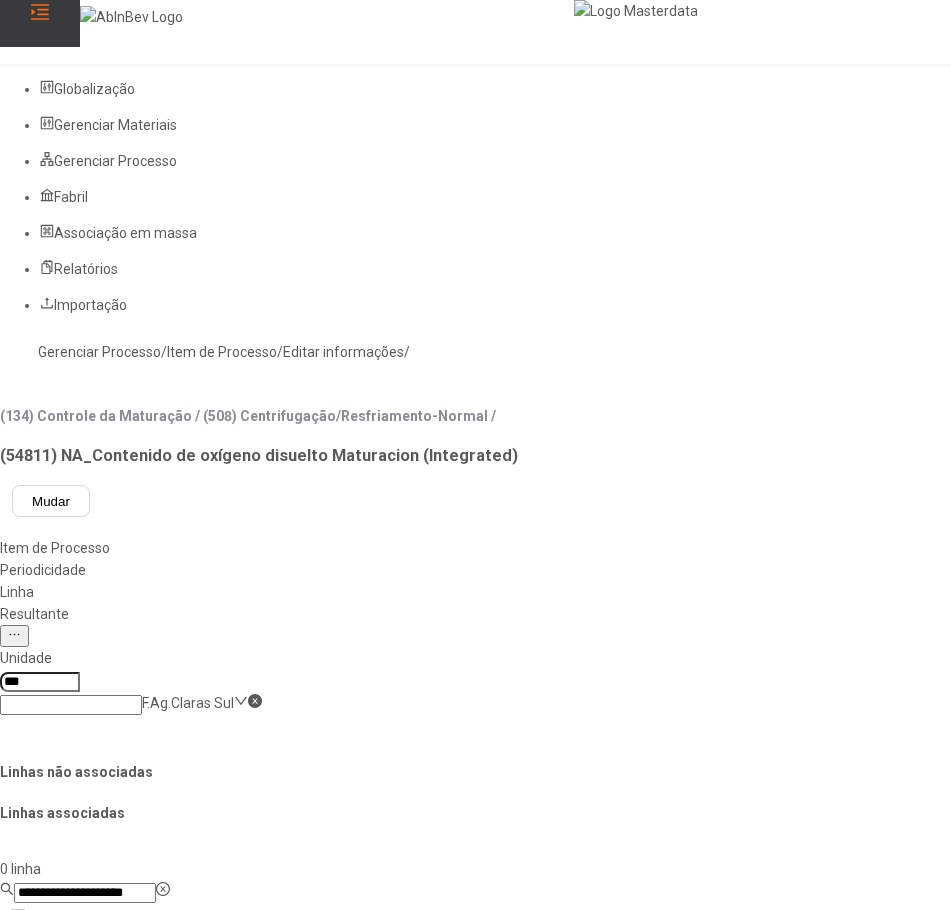 click on "F.Ag.Claras Sul" 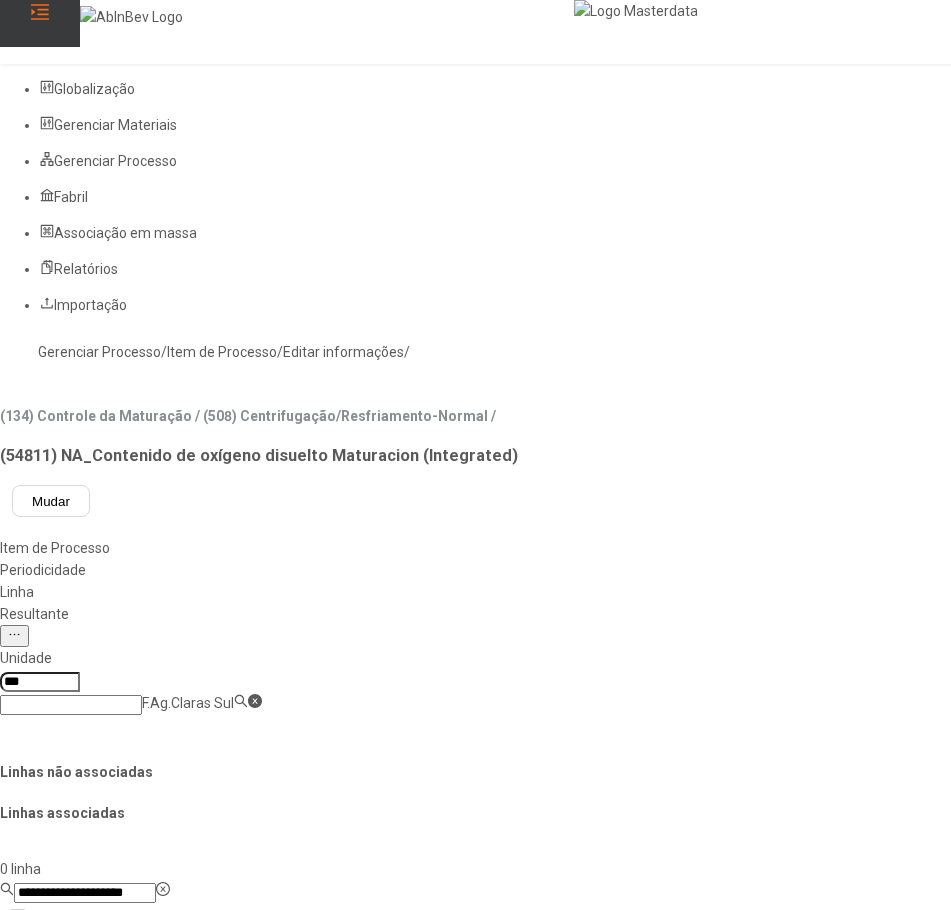 paste on "**********" 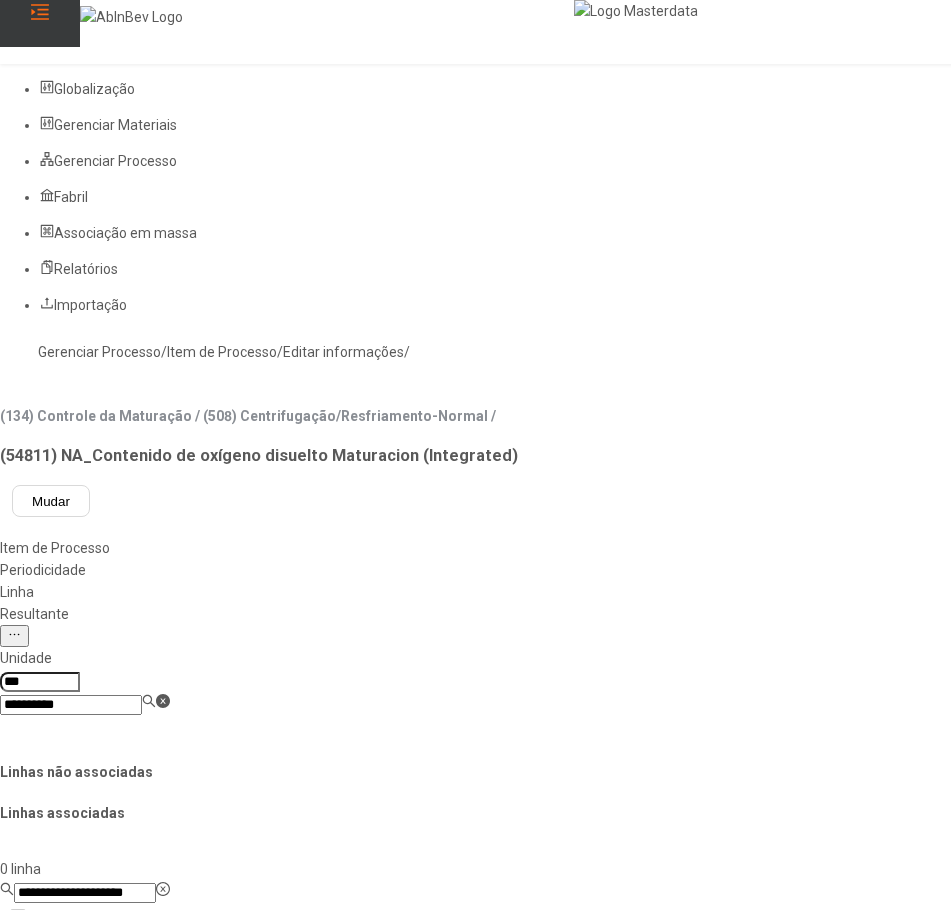 type on "**********" 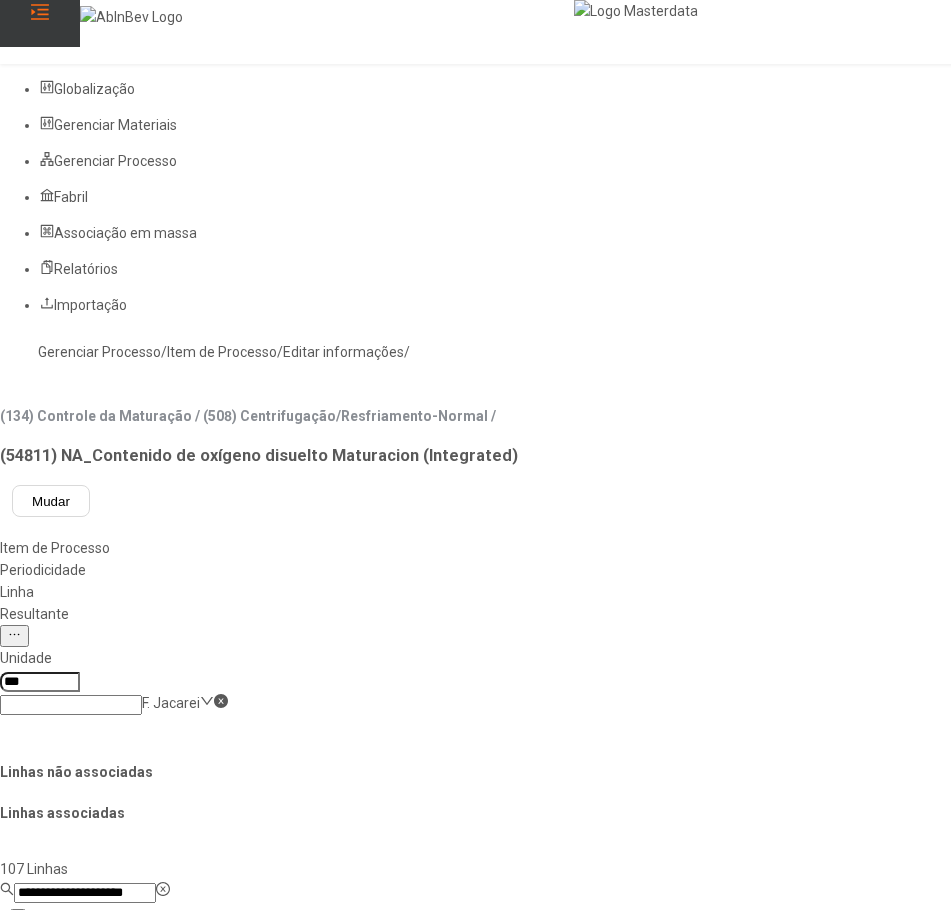 click on "**********" 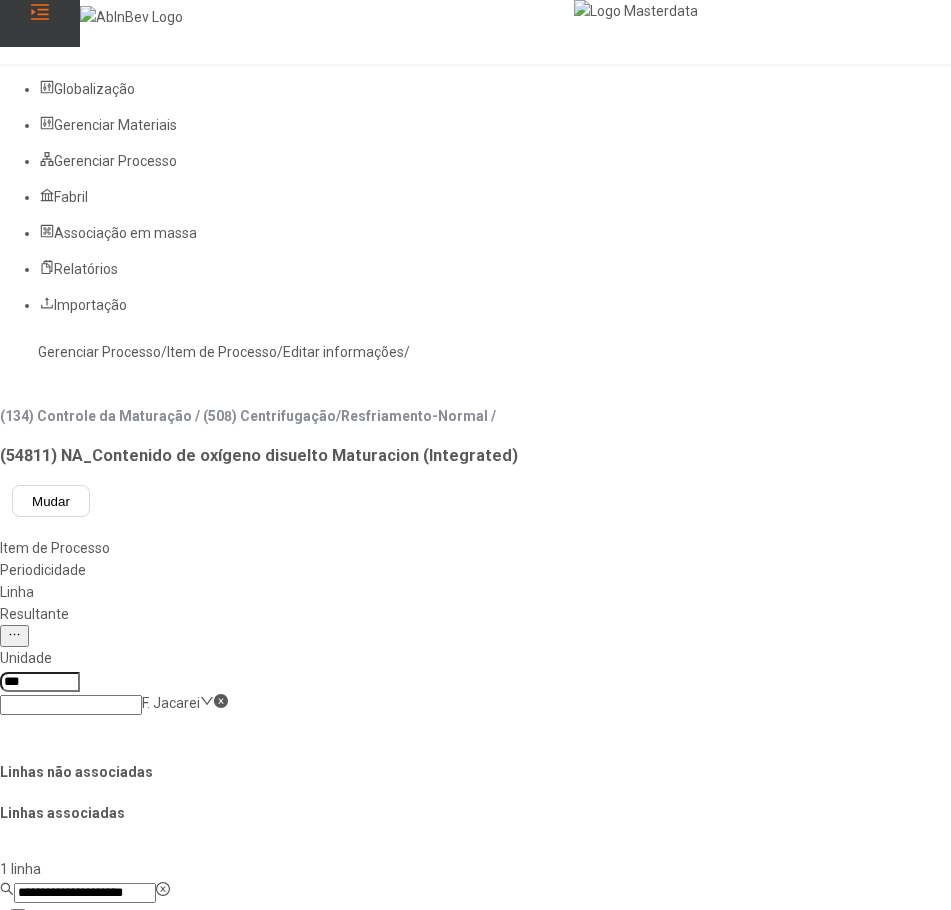 click on "Adega Fermat OD - 178" 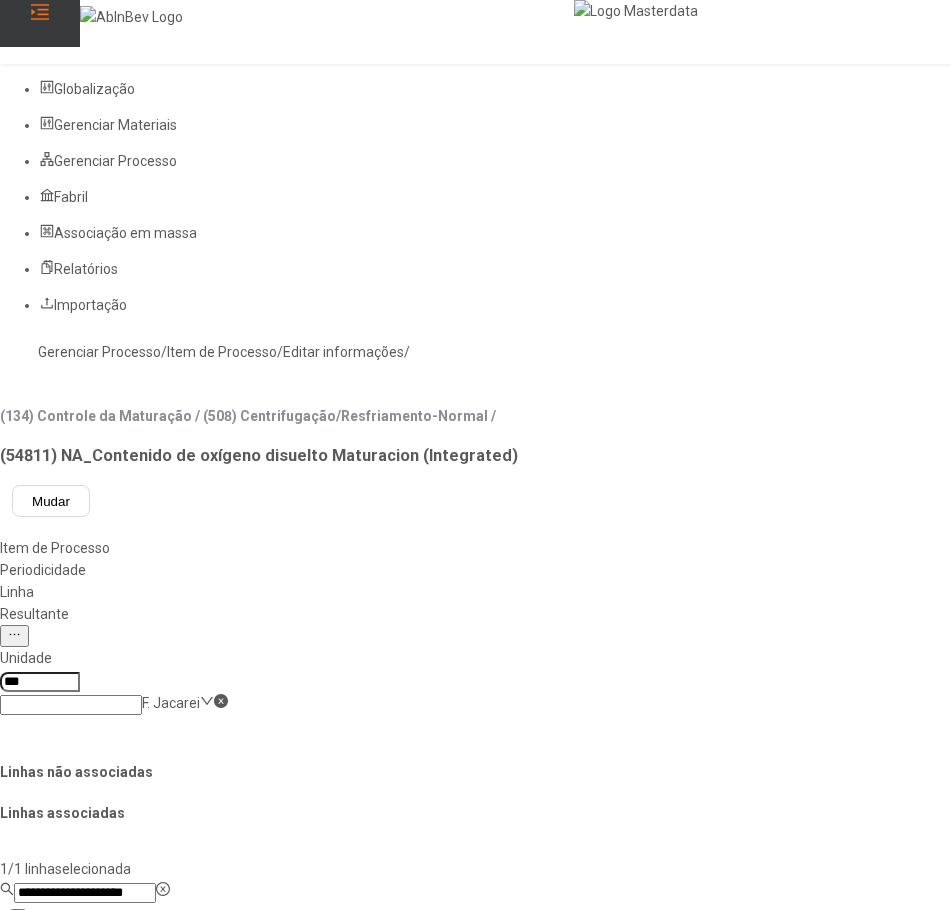 click 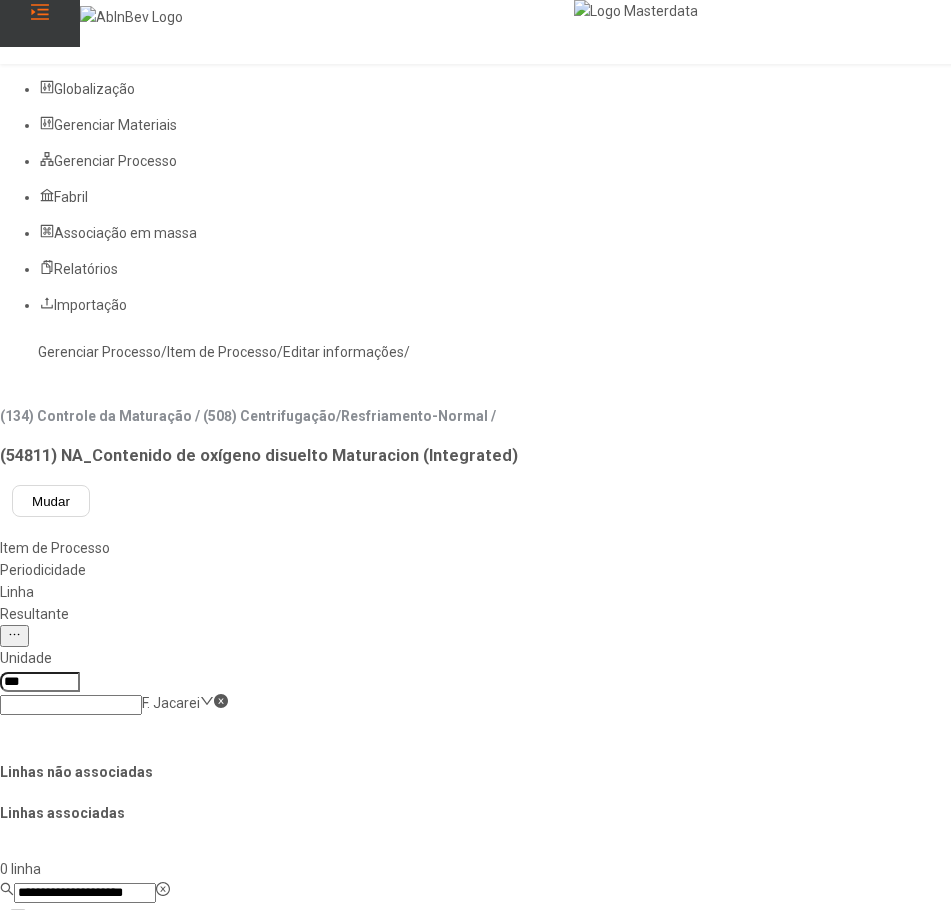 scroll, scrollTop: 200, scrollLeft: 0, axis: vertical 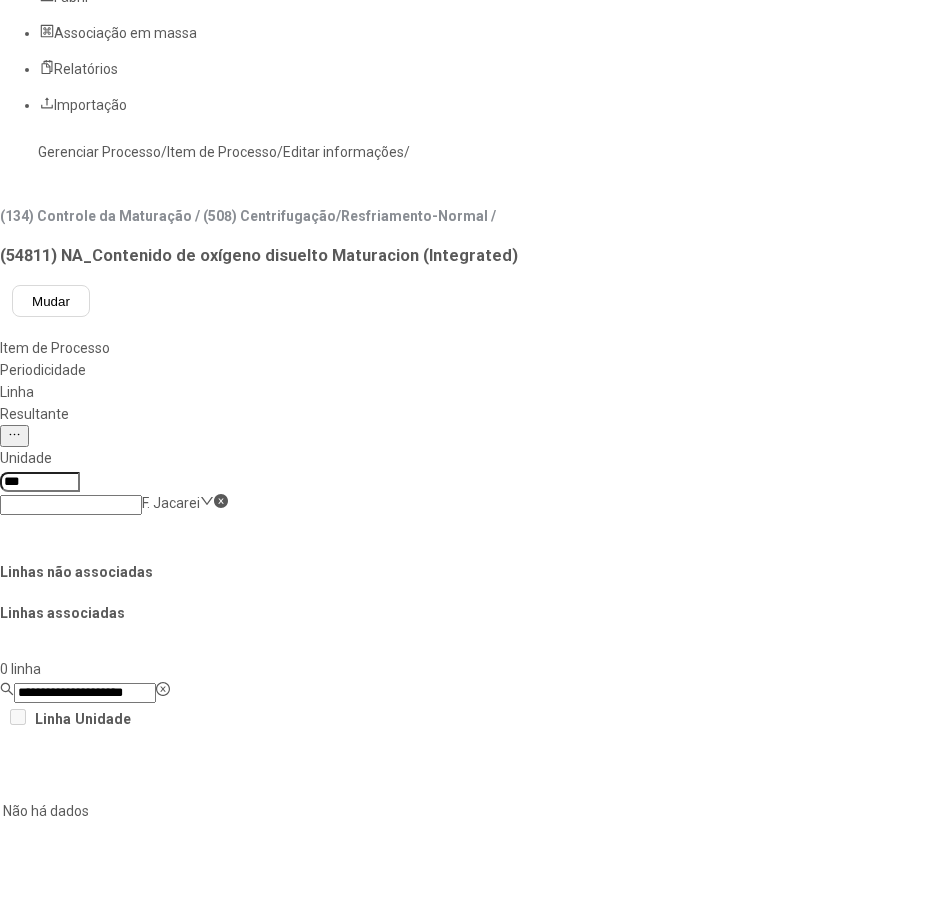 click on "Salvar Alterações" 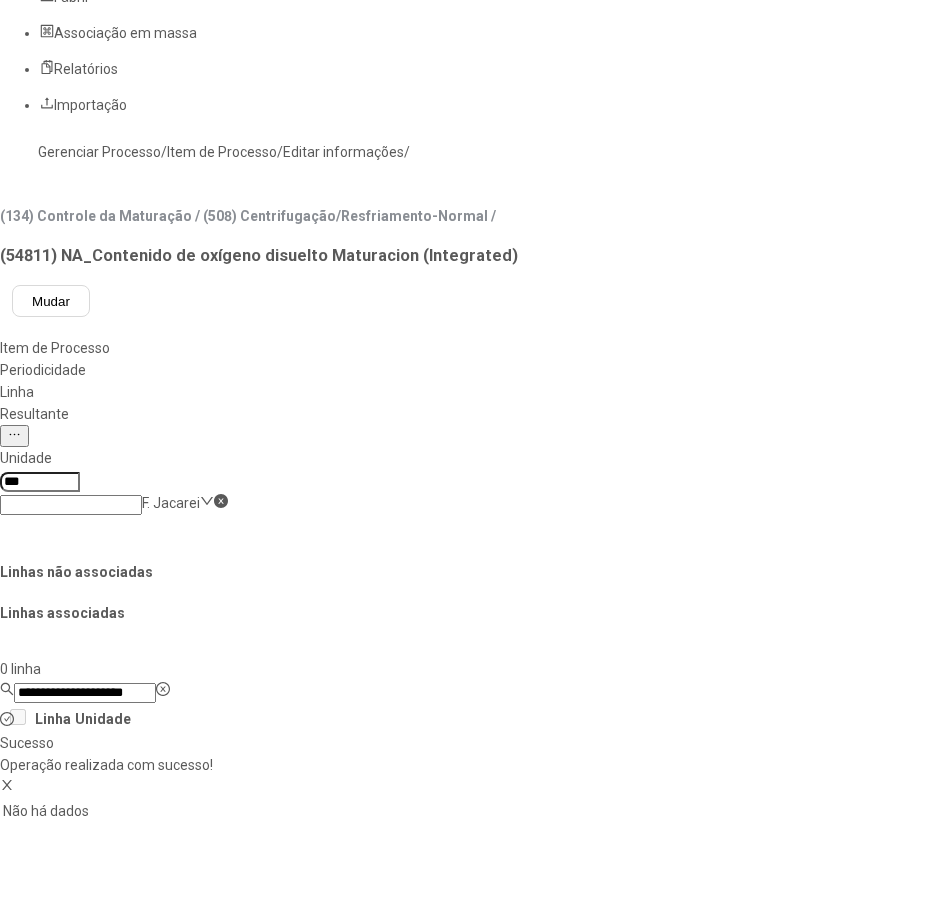 click on "**********" 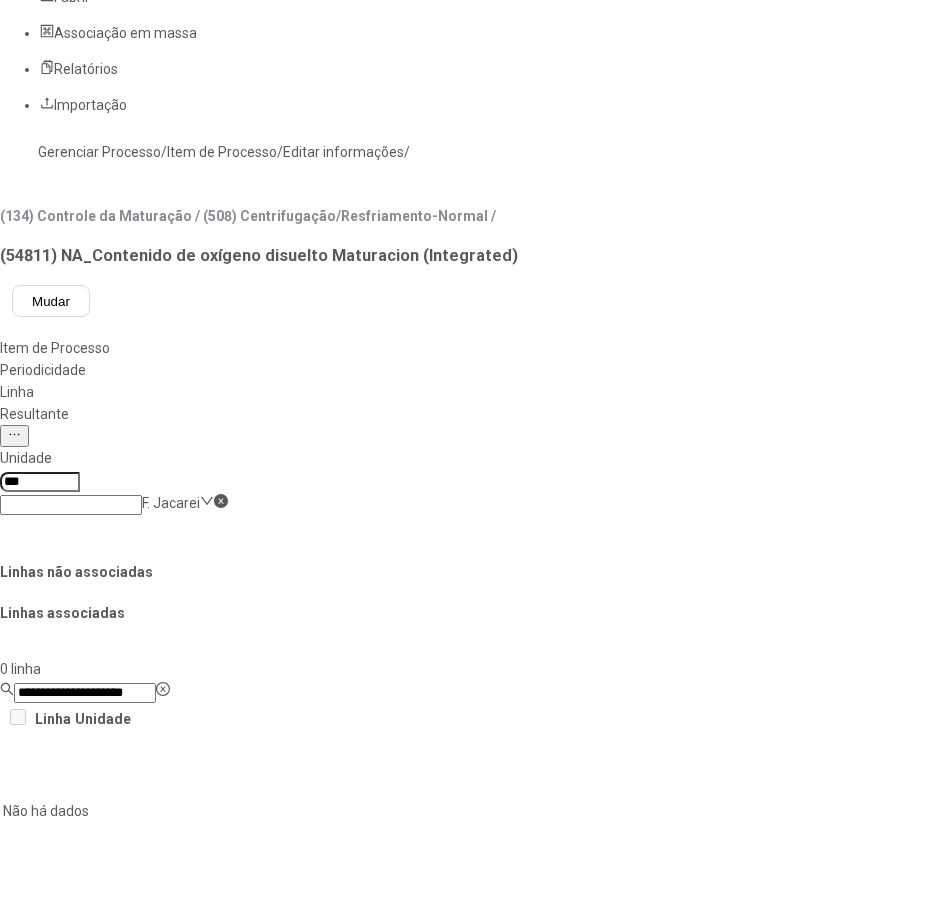paste on "****" 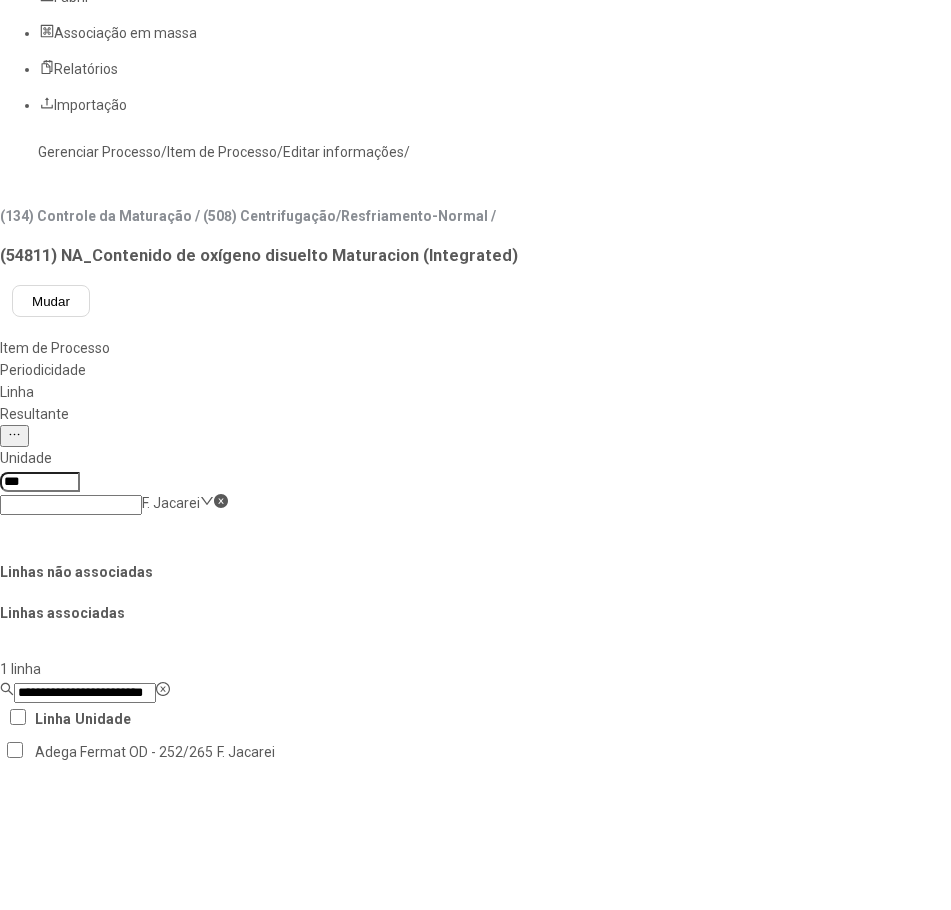 type on "**********" 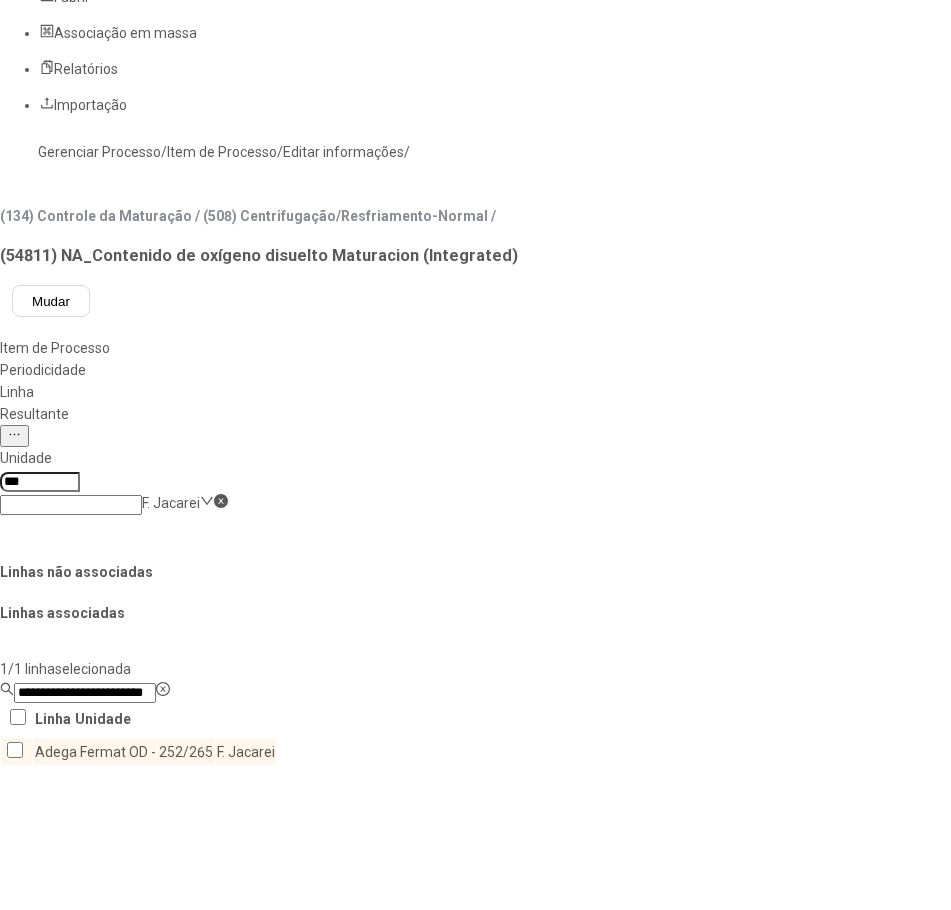 click 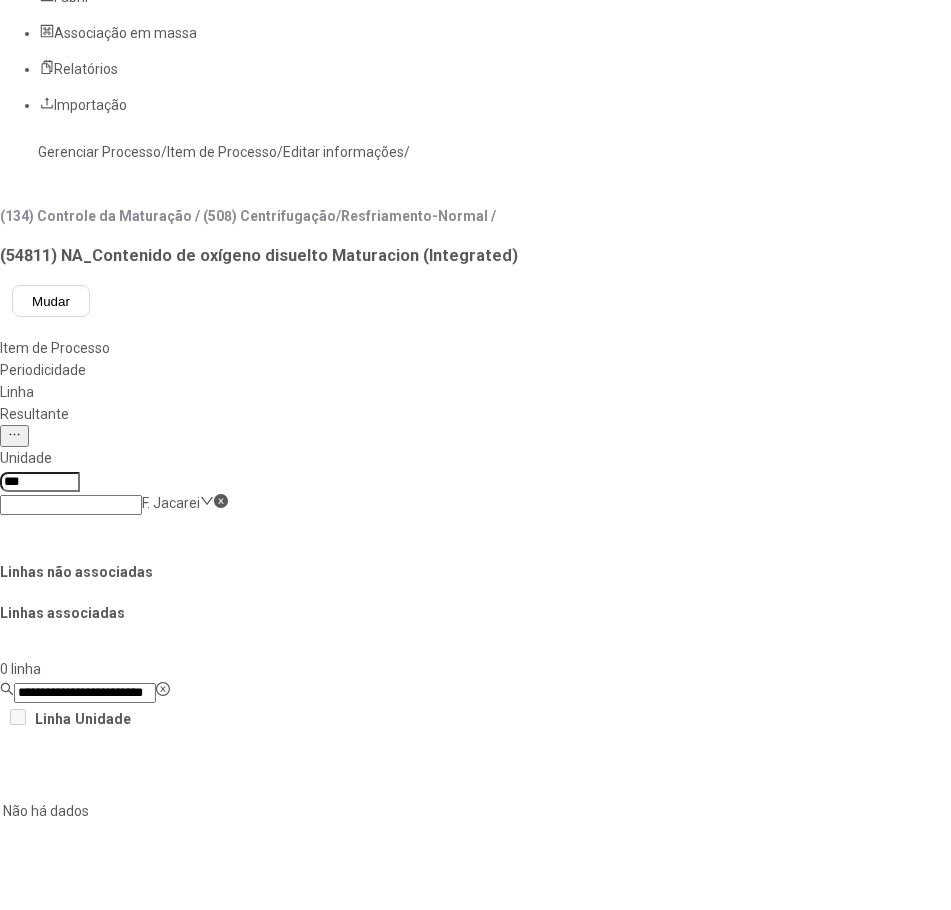 click on "Salvar Alterações" 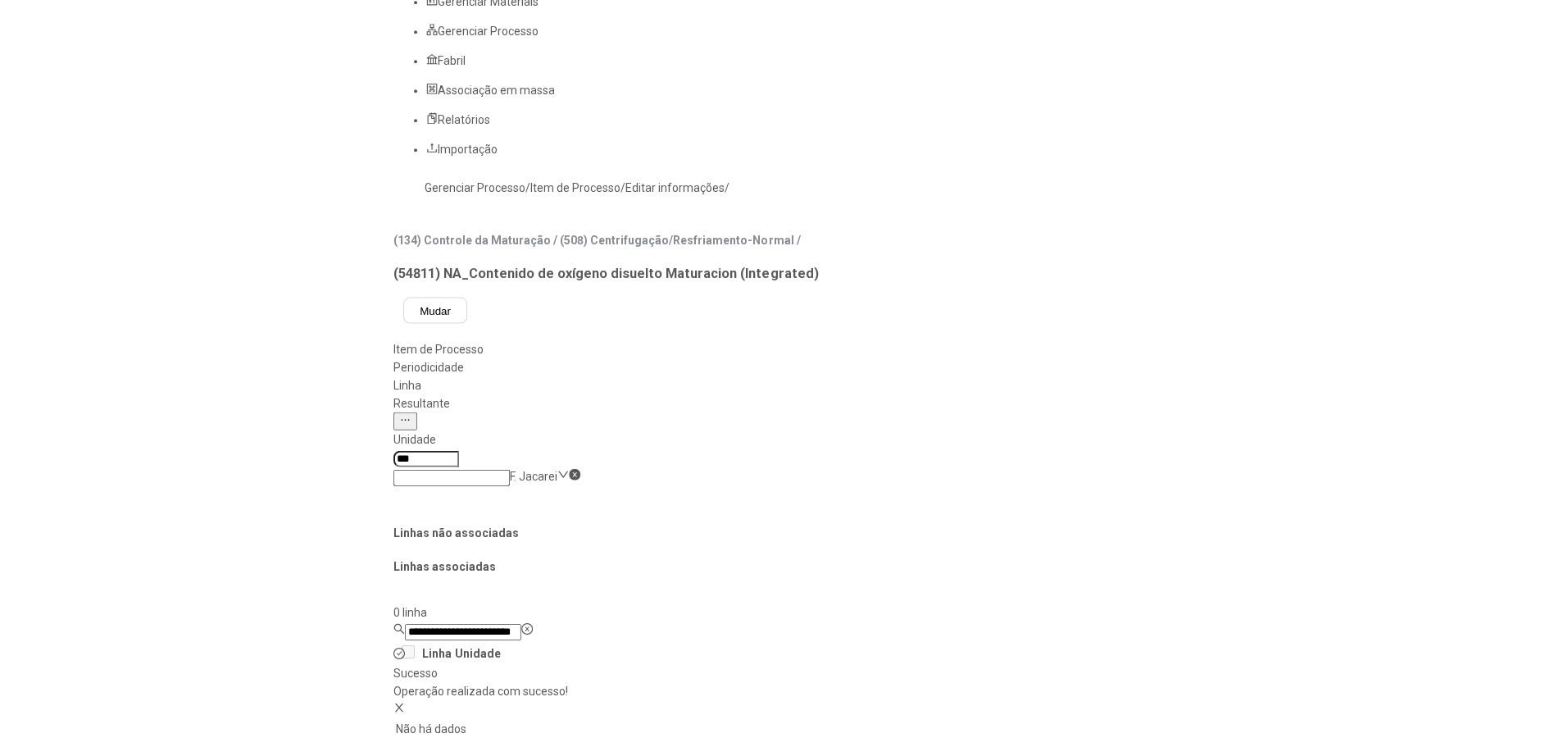 scroll, scrollTop: 82, scrollLeft: 0, axis: vertical 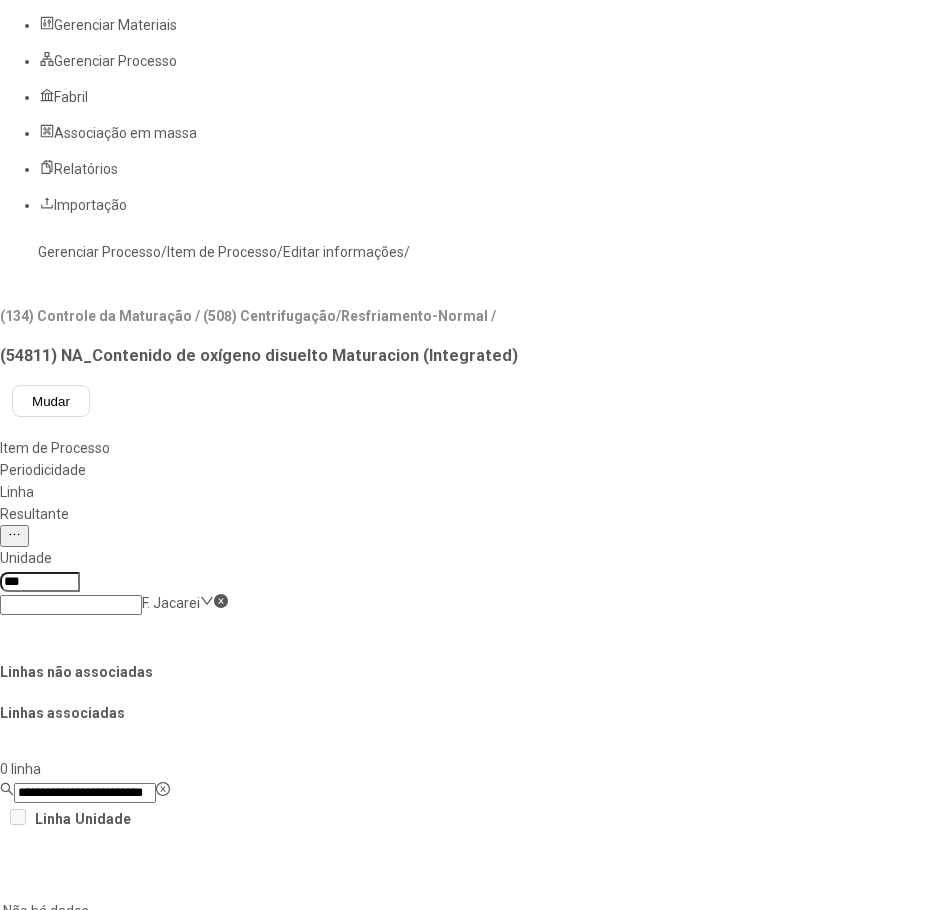 click on "F. Jacarei" 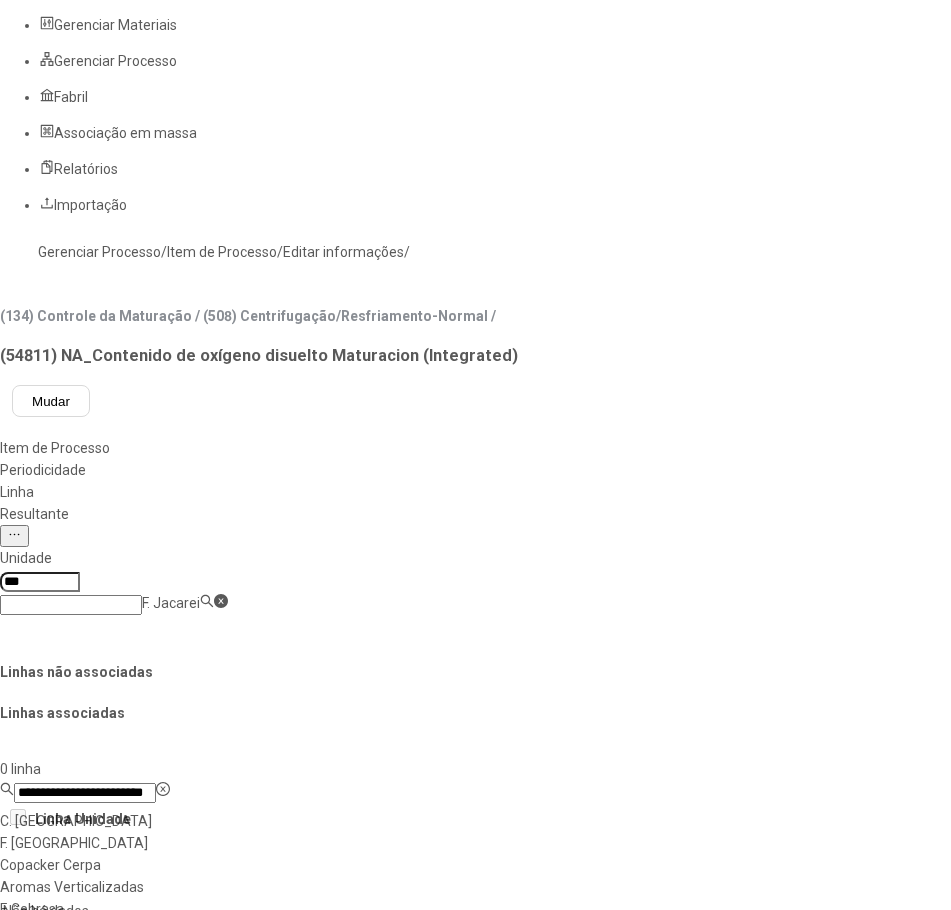paste on "**********" 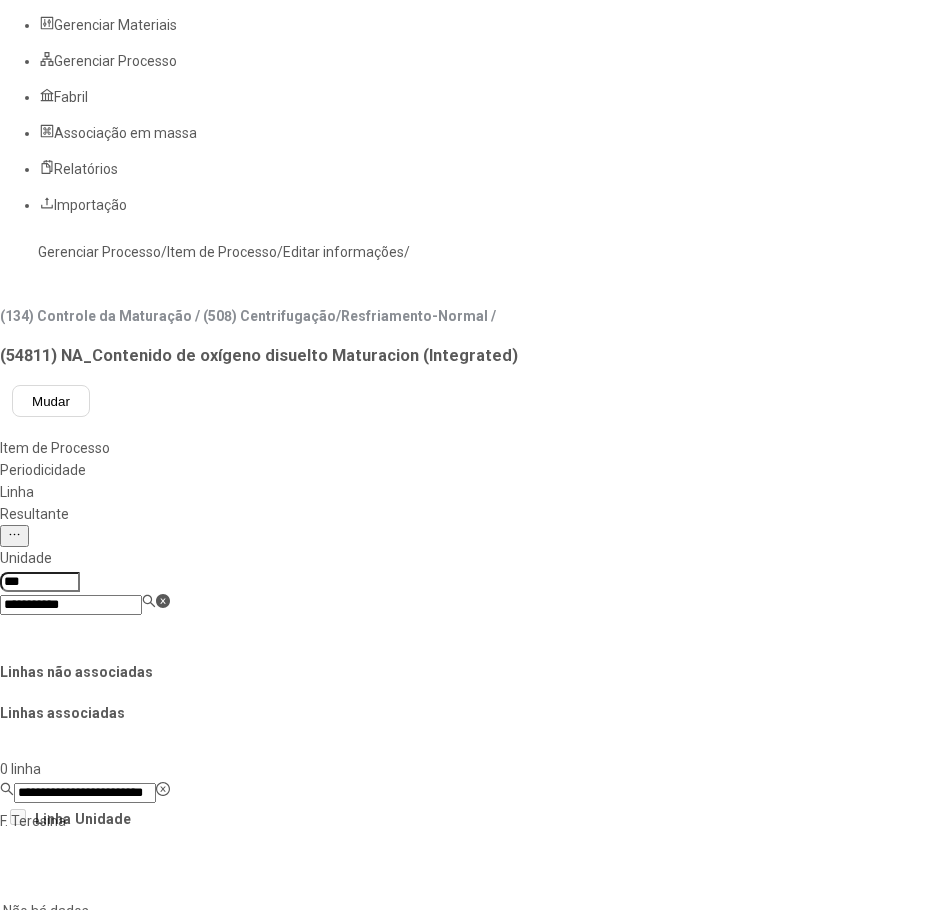 type on "**********" 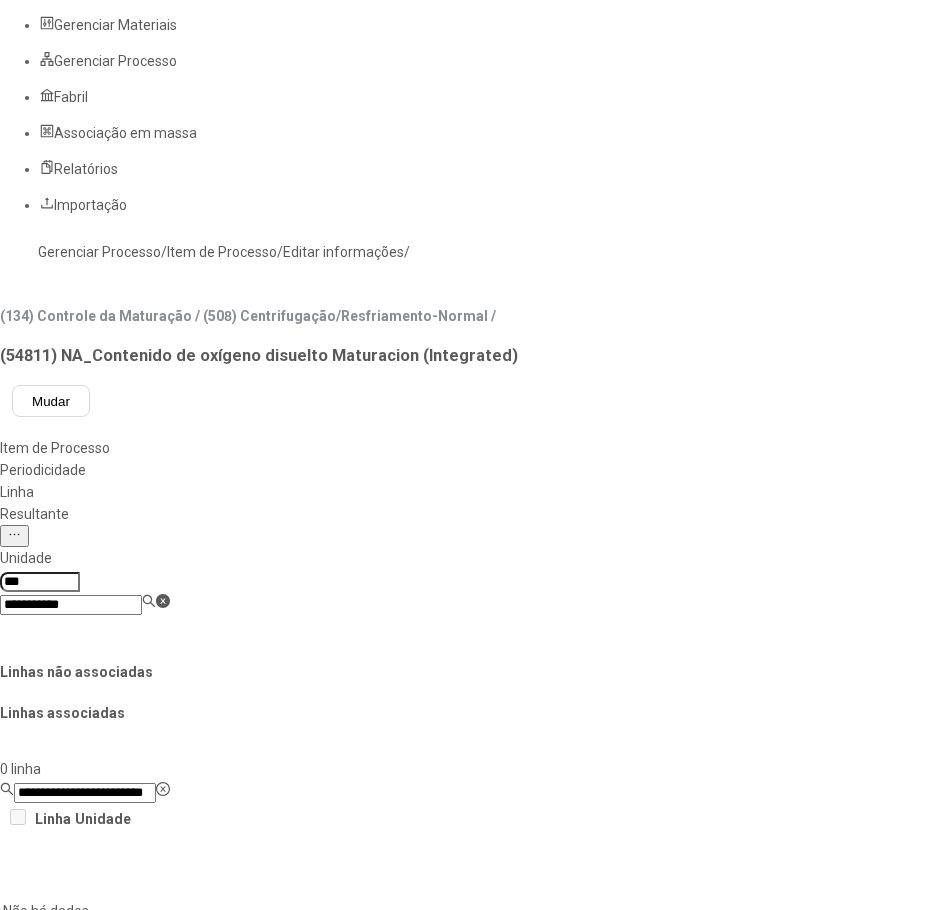 type on "***" 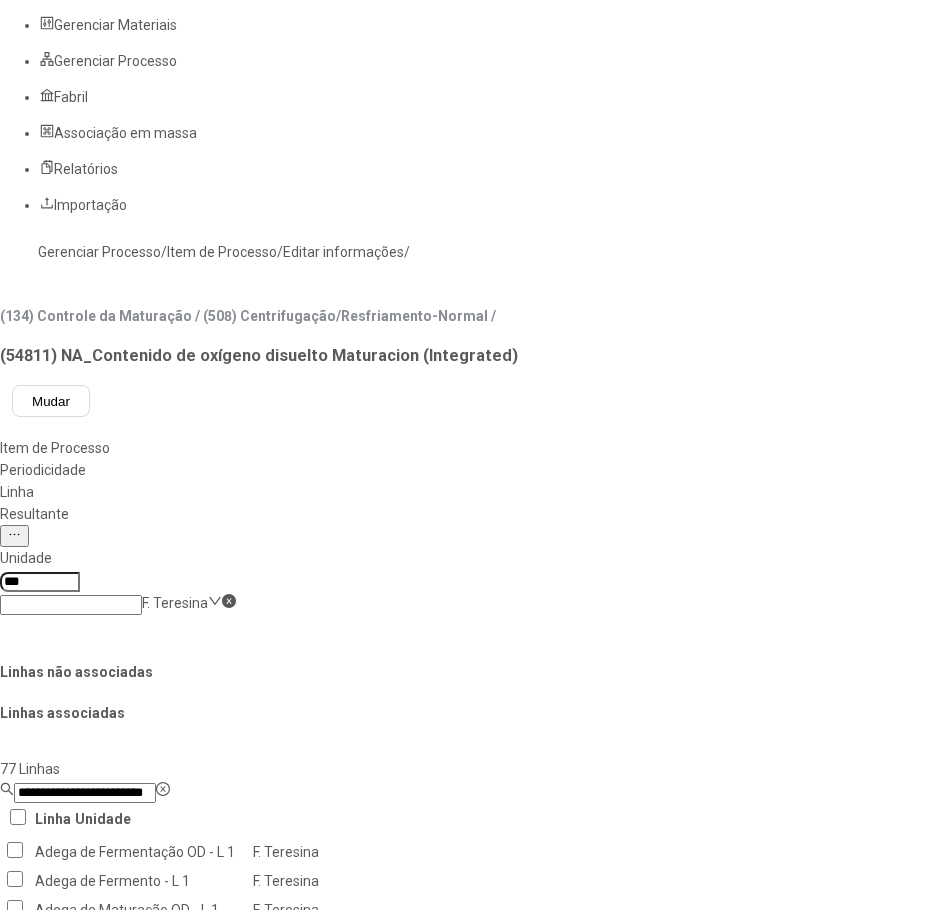 click on "**********" 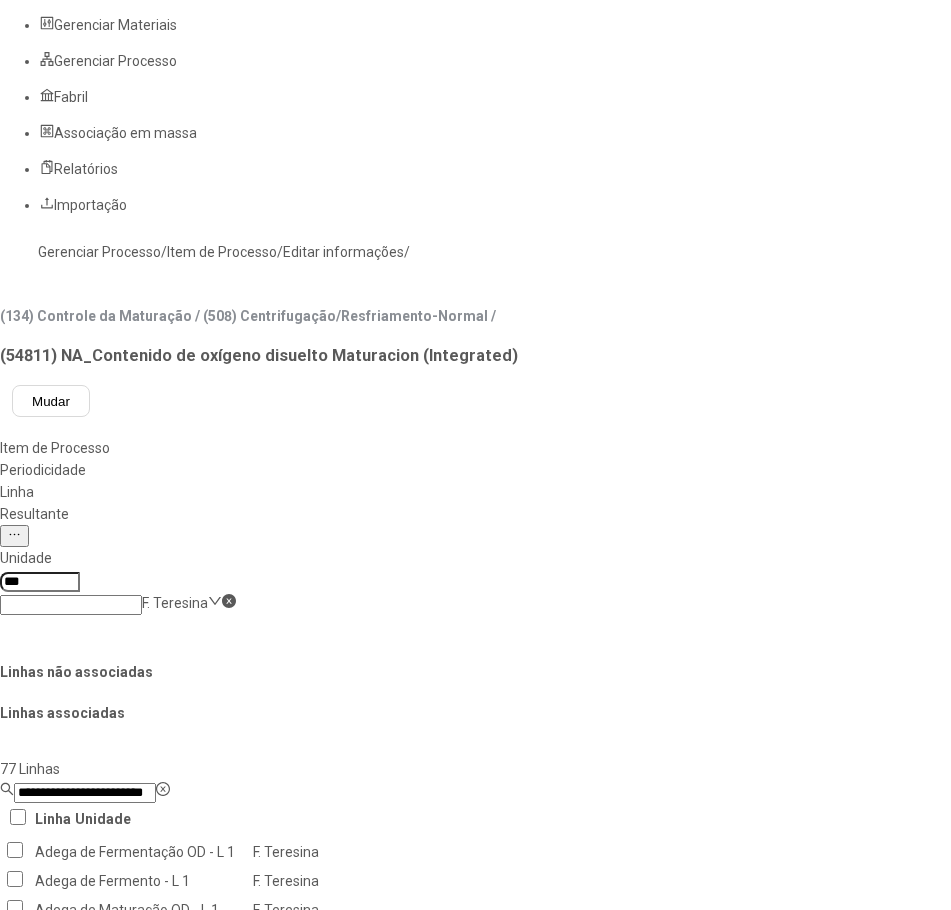 paste on "**" 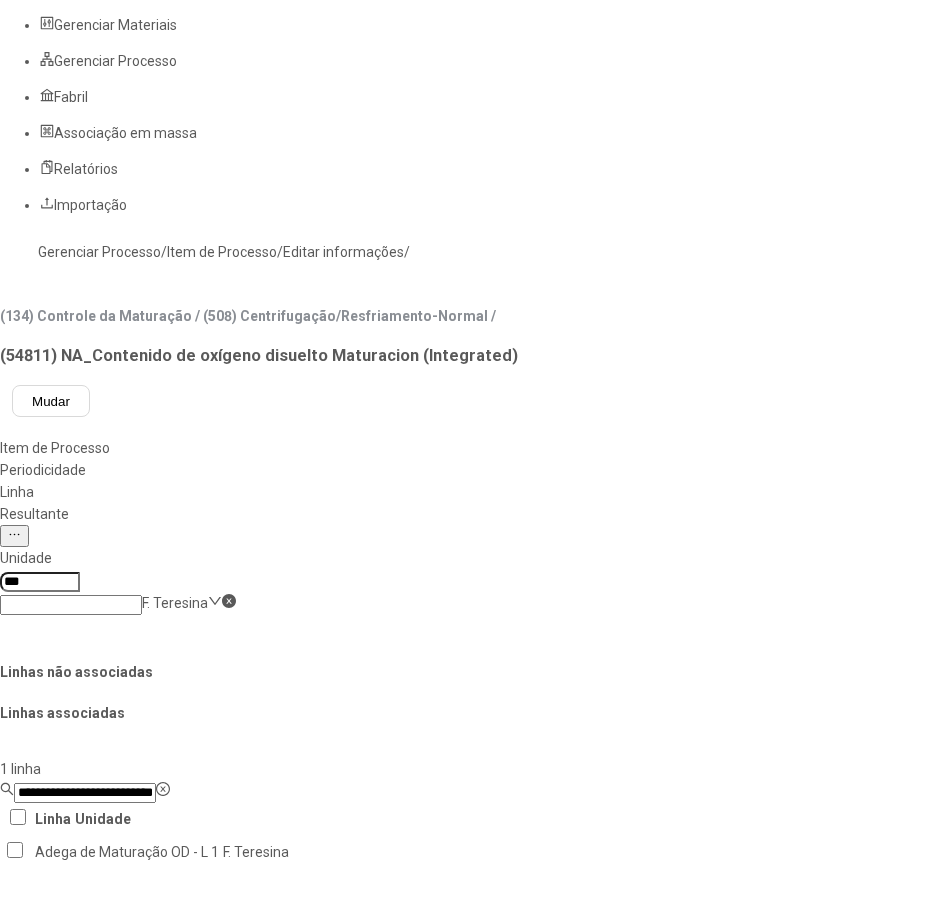 type on "**********" 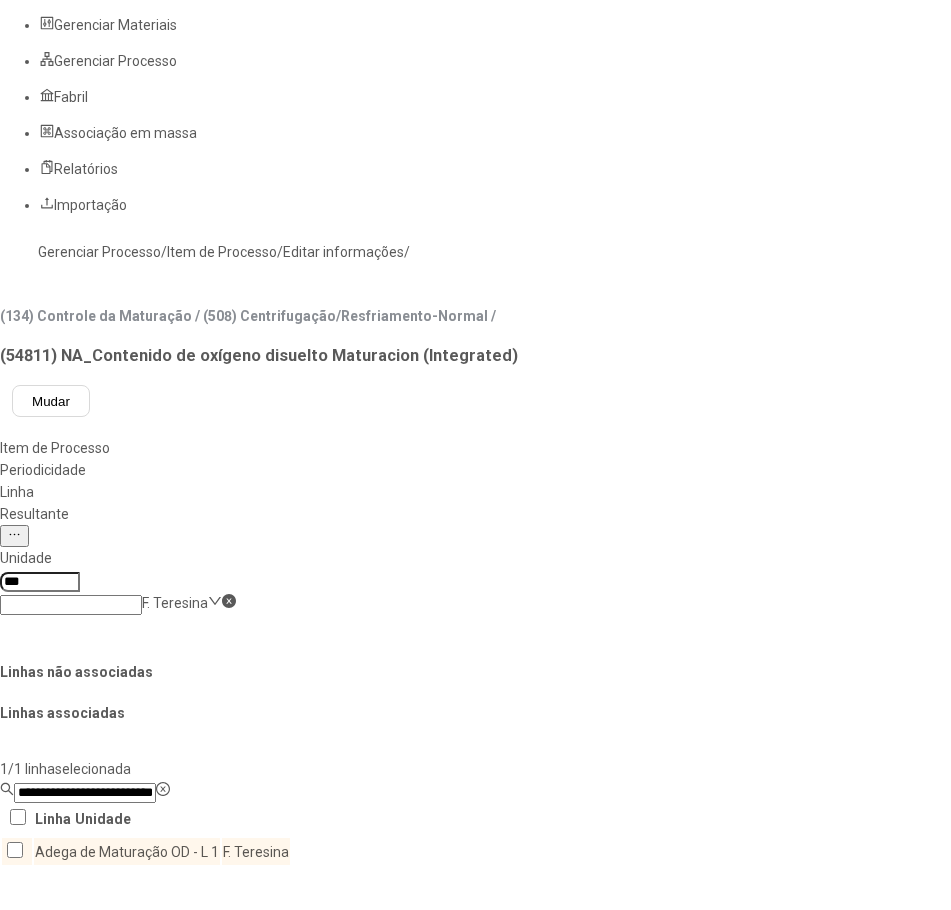 click 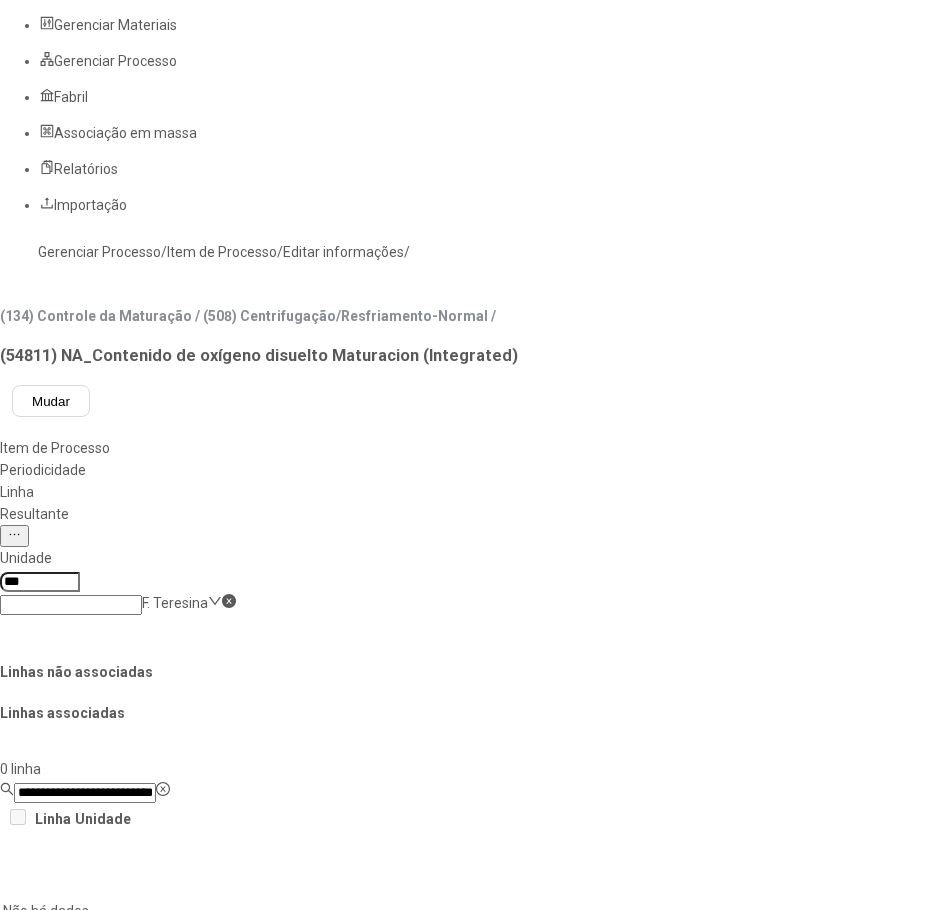 click on "Salvar Alterações" 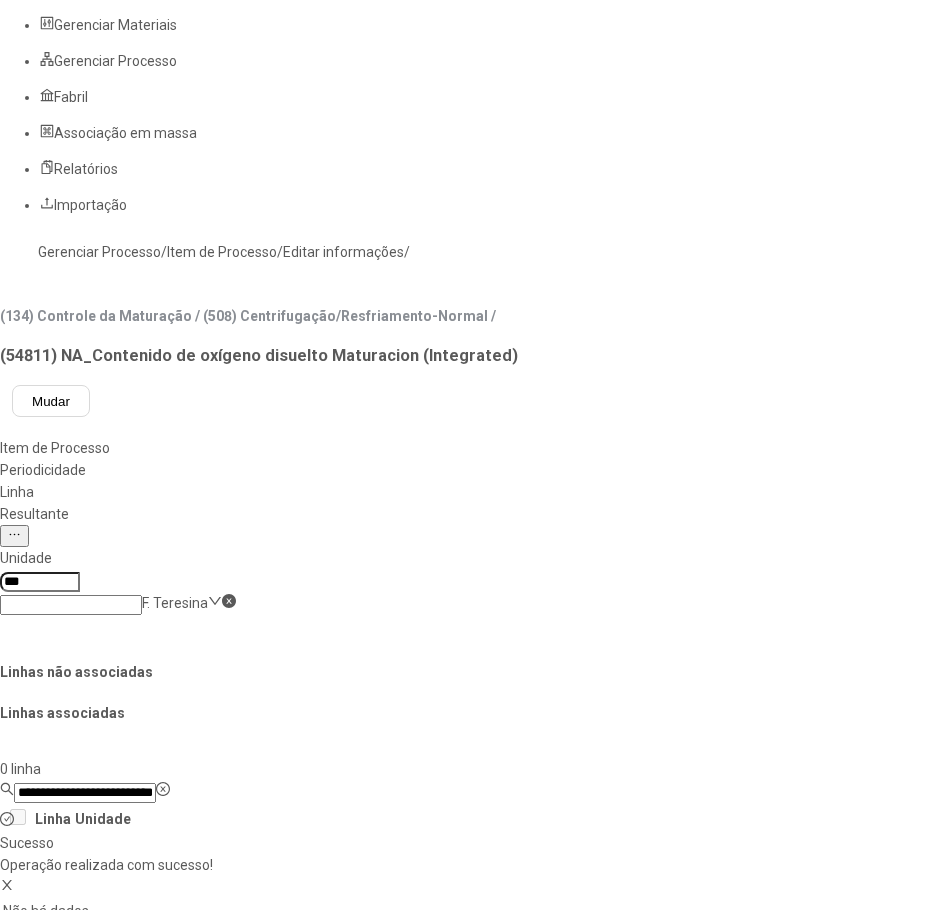 click on "F. Teresina" 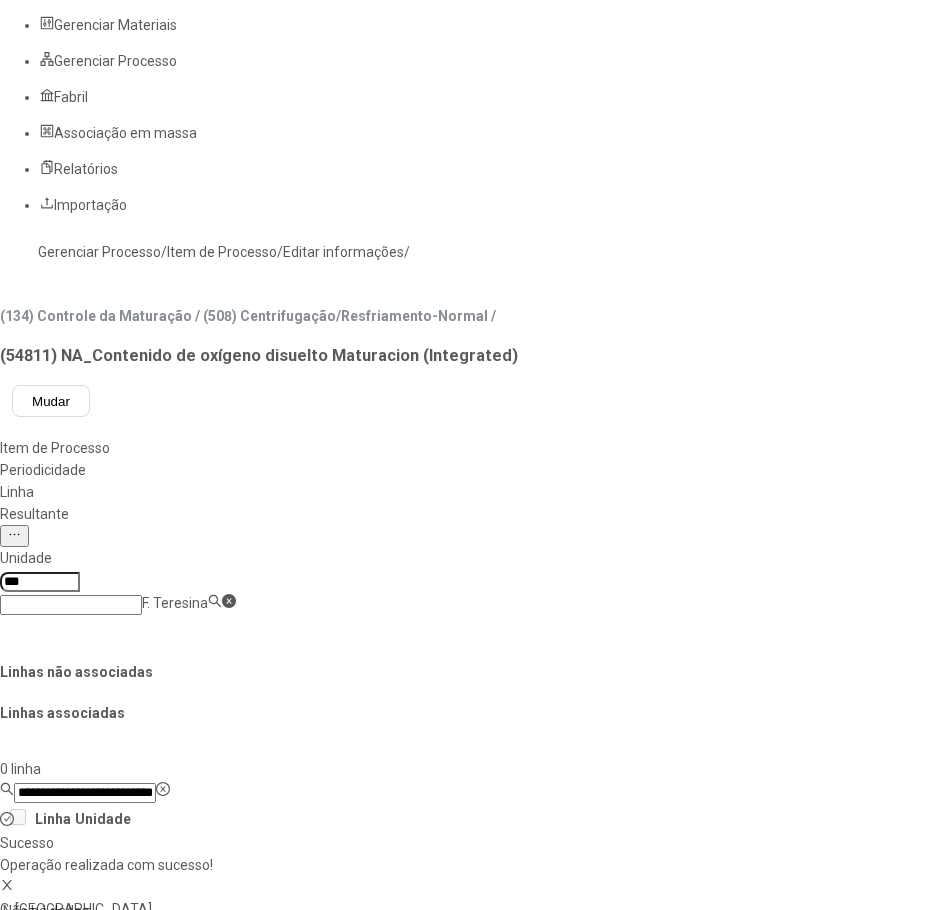 paste on "*********" 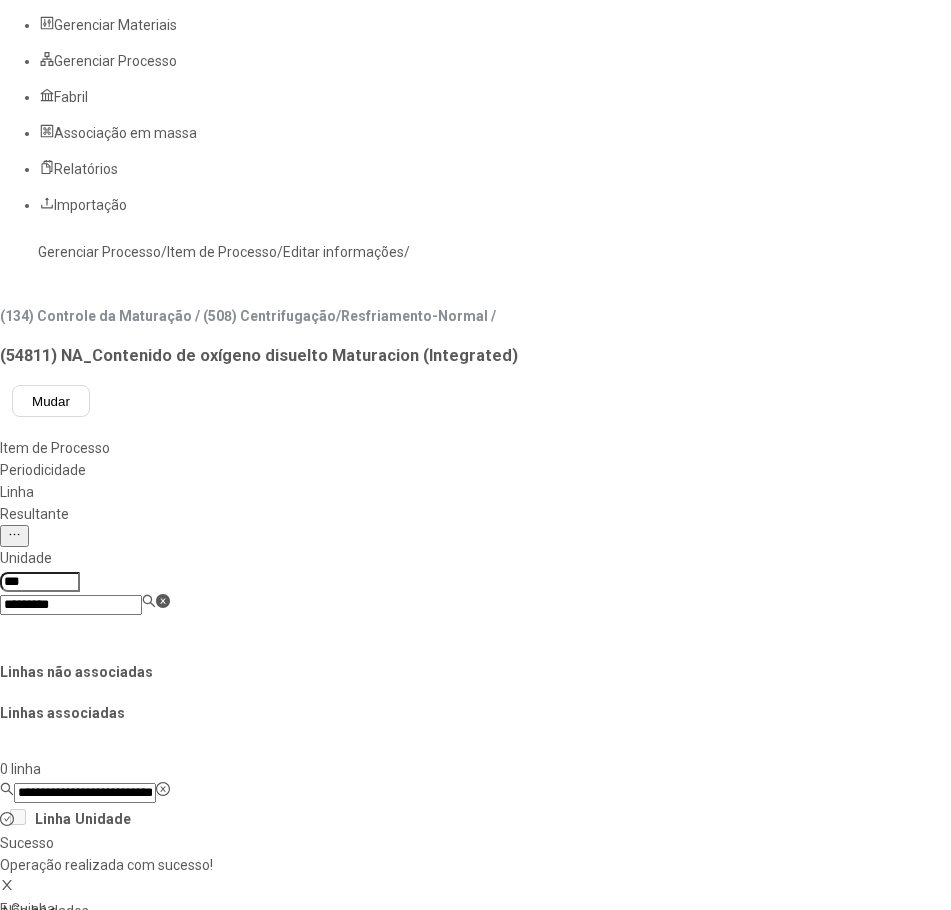 type on "*********" 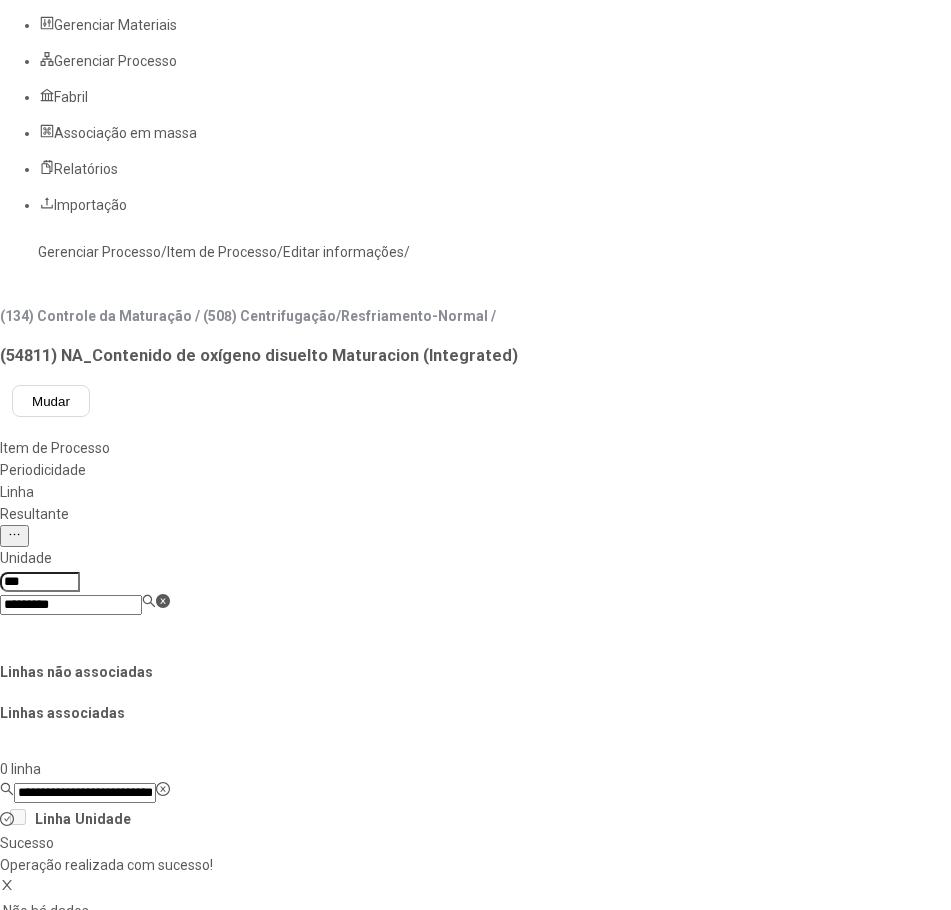 type on "***" 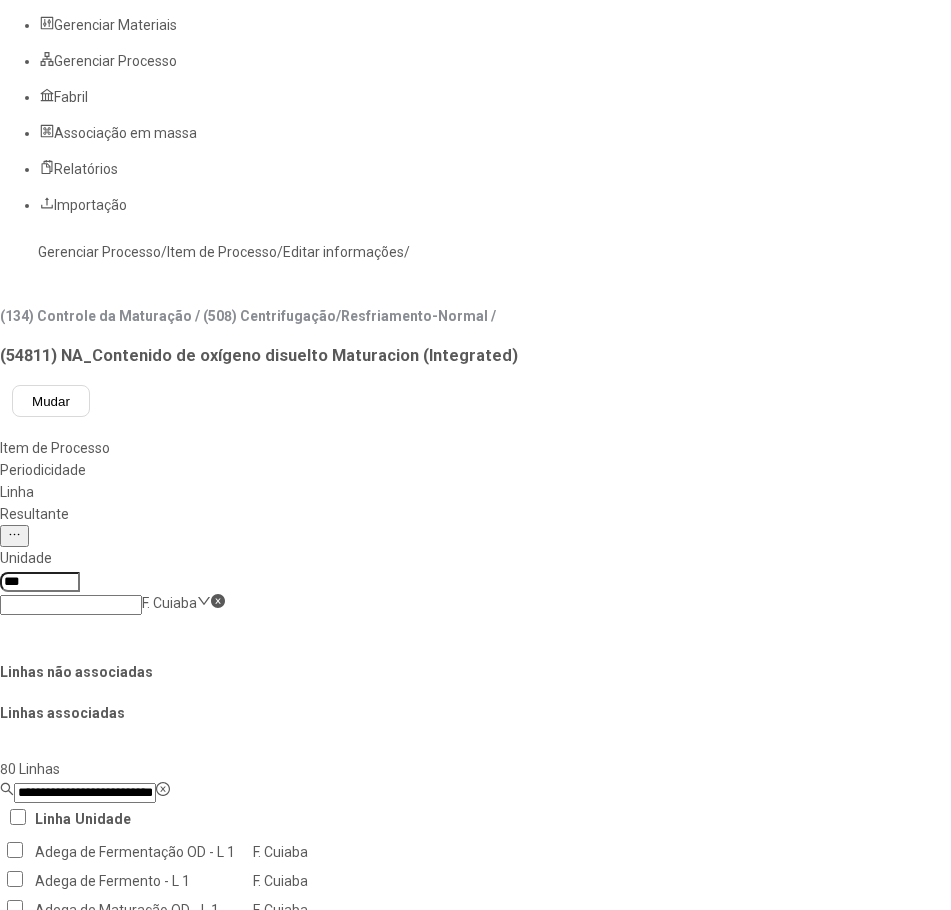 click on "**********" 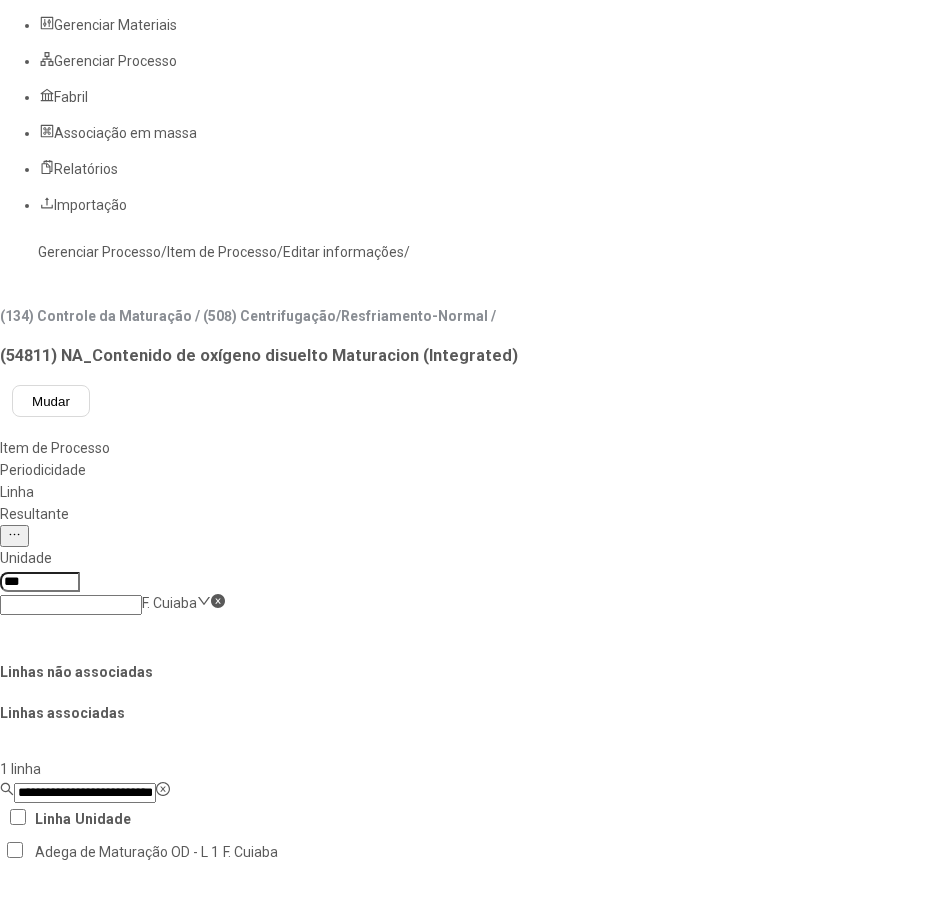 click on "Adega de Maturação OD - L 1" 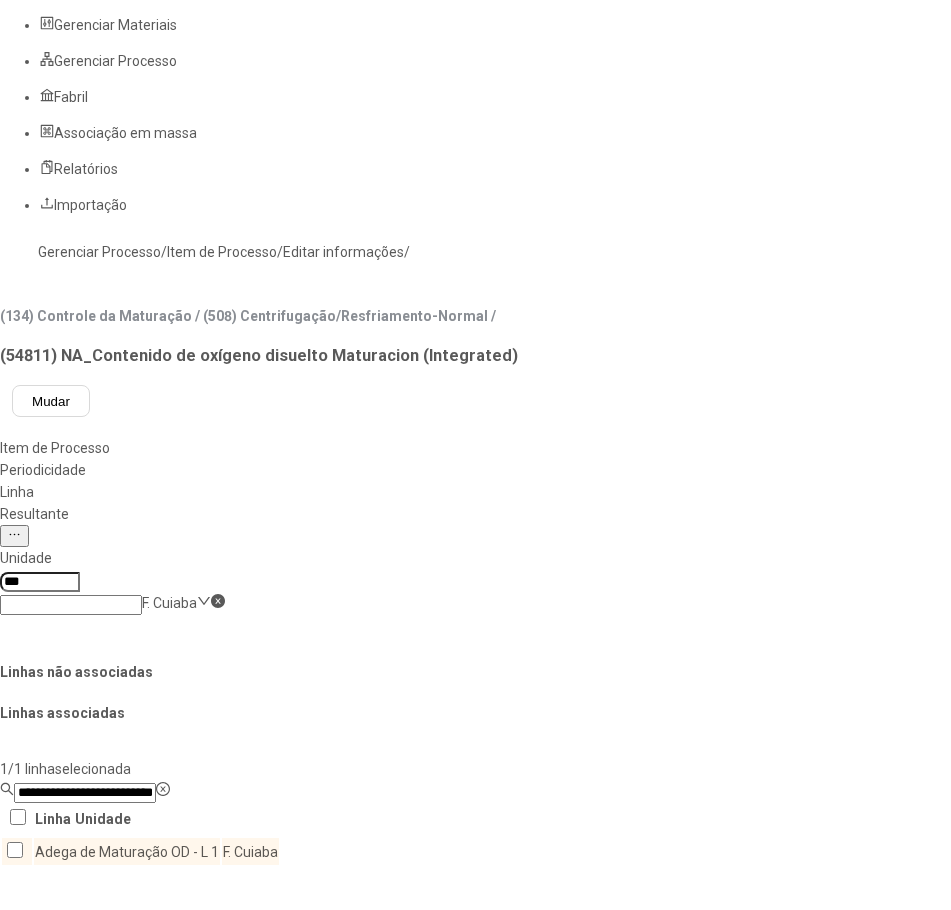 click 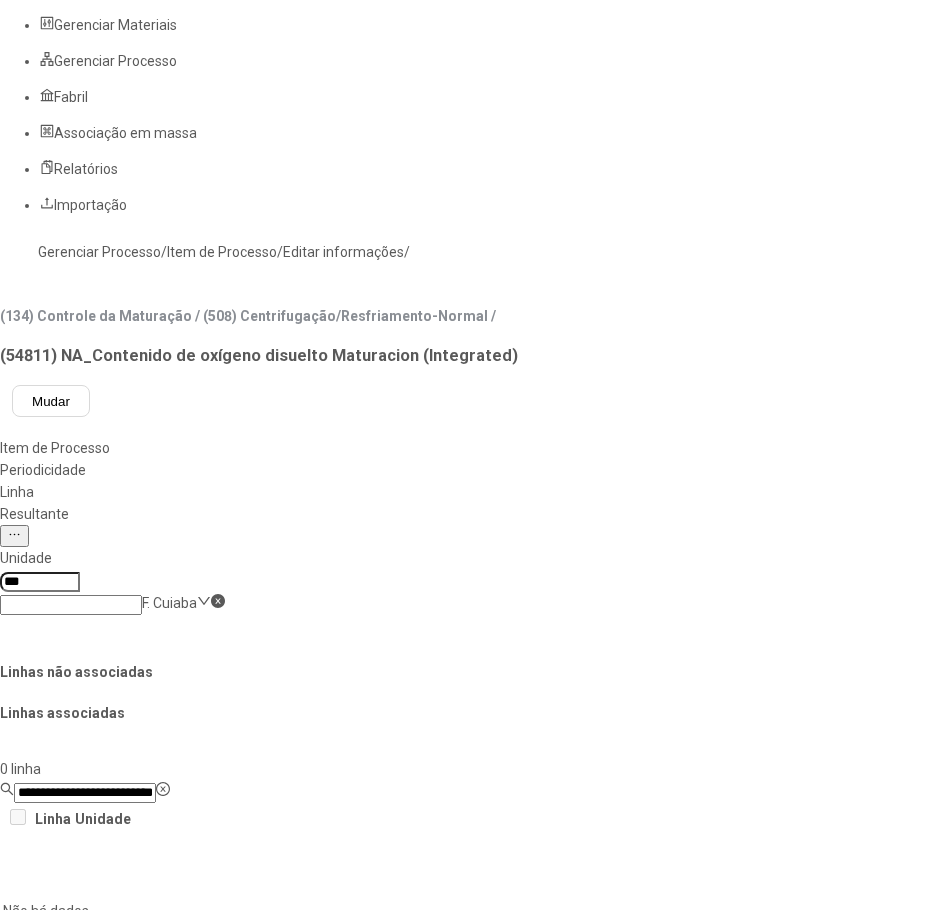 click on "Salvar Alterações" 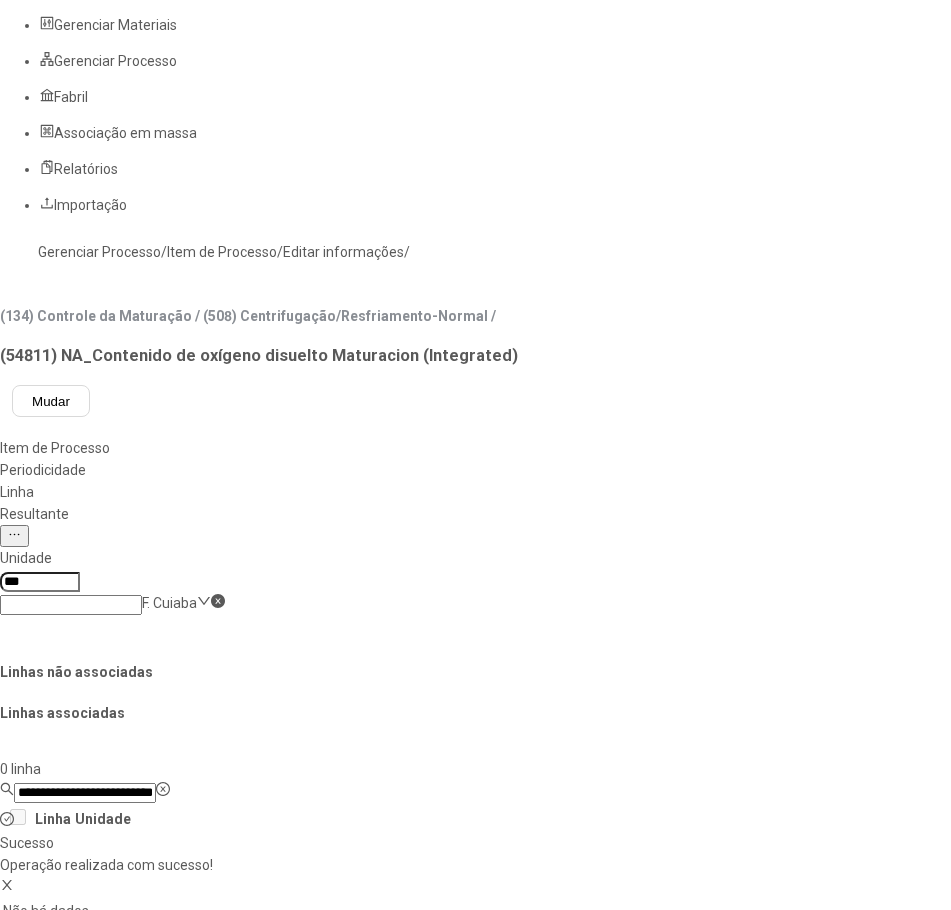click on "F. Cuiaba" 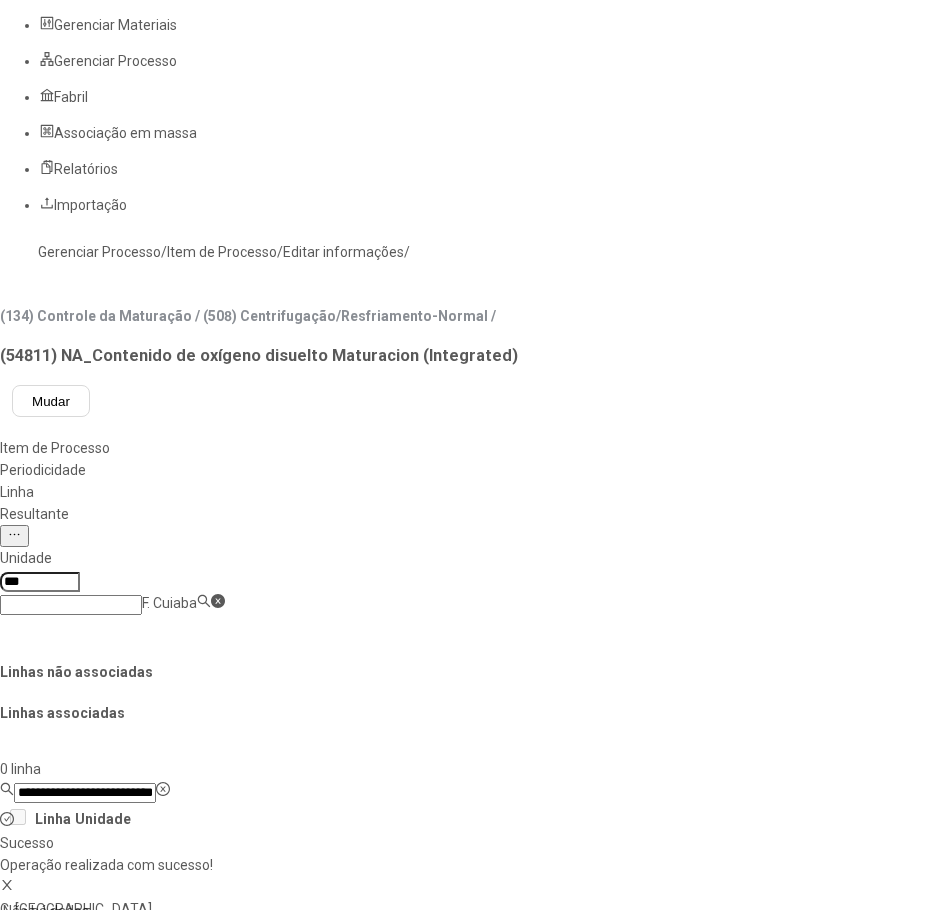 paste on "**********" 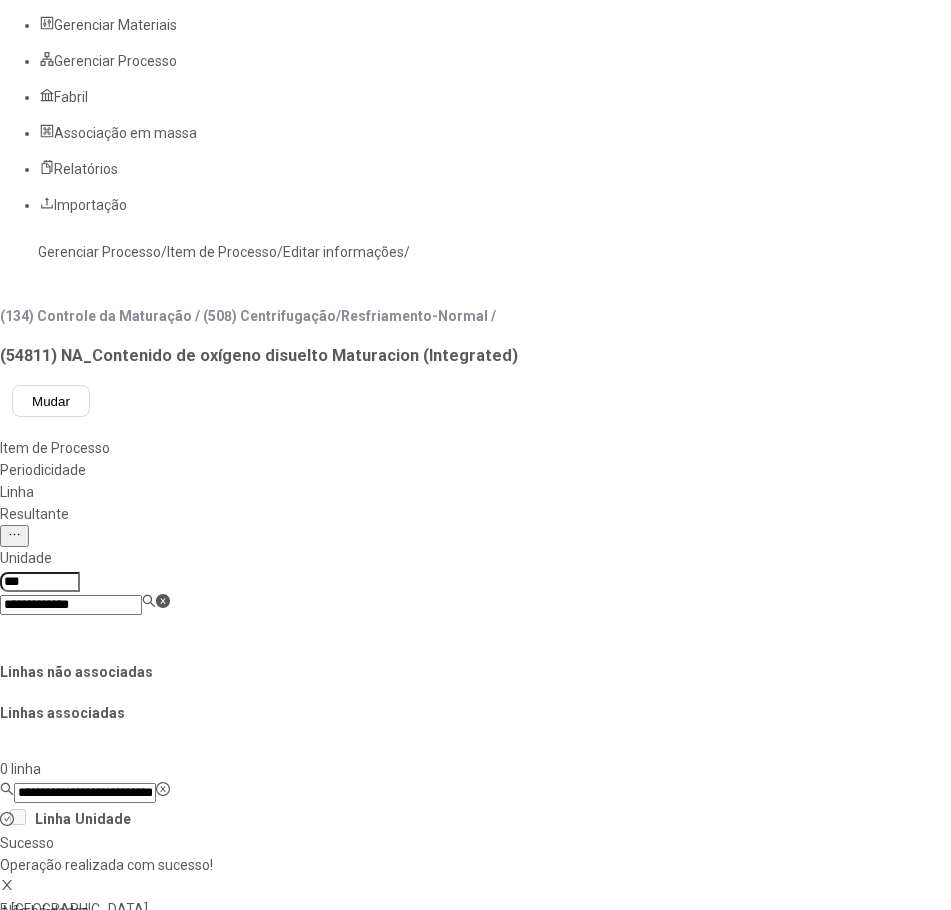 type on "**********" 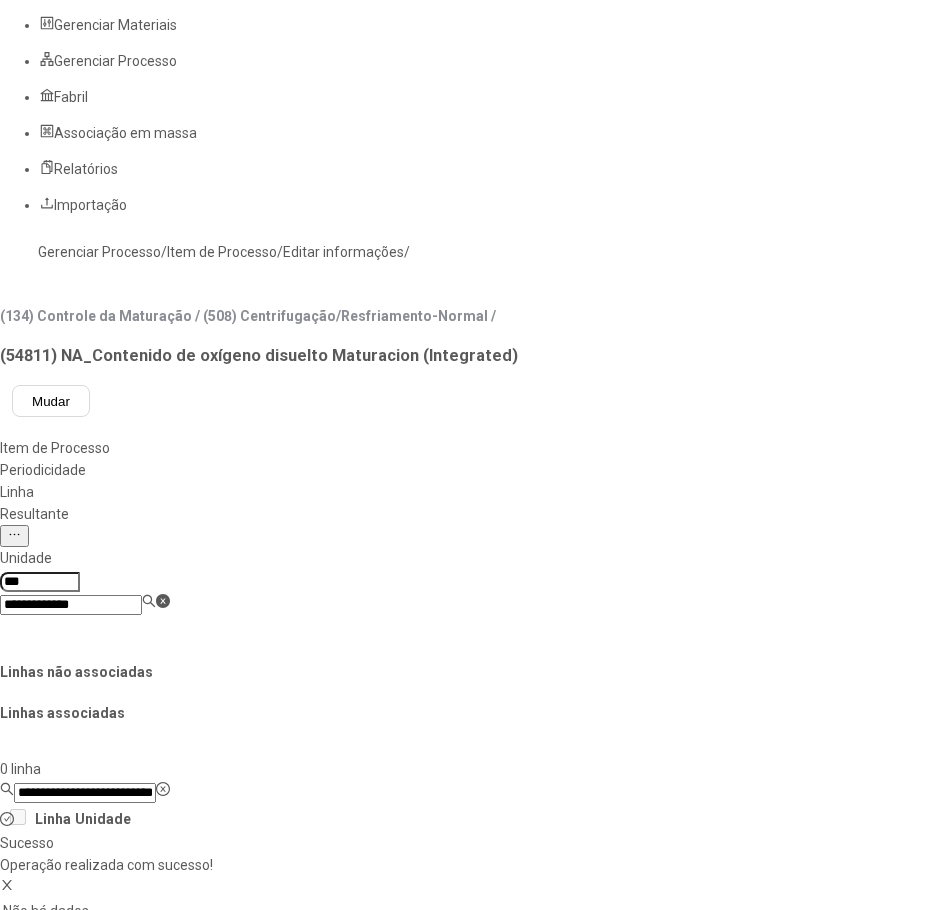 type on "***" 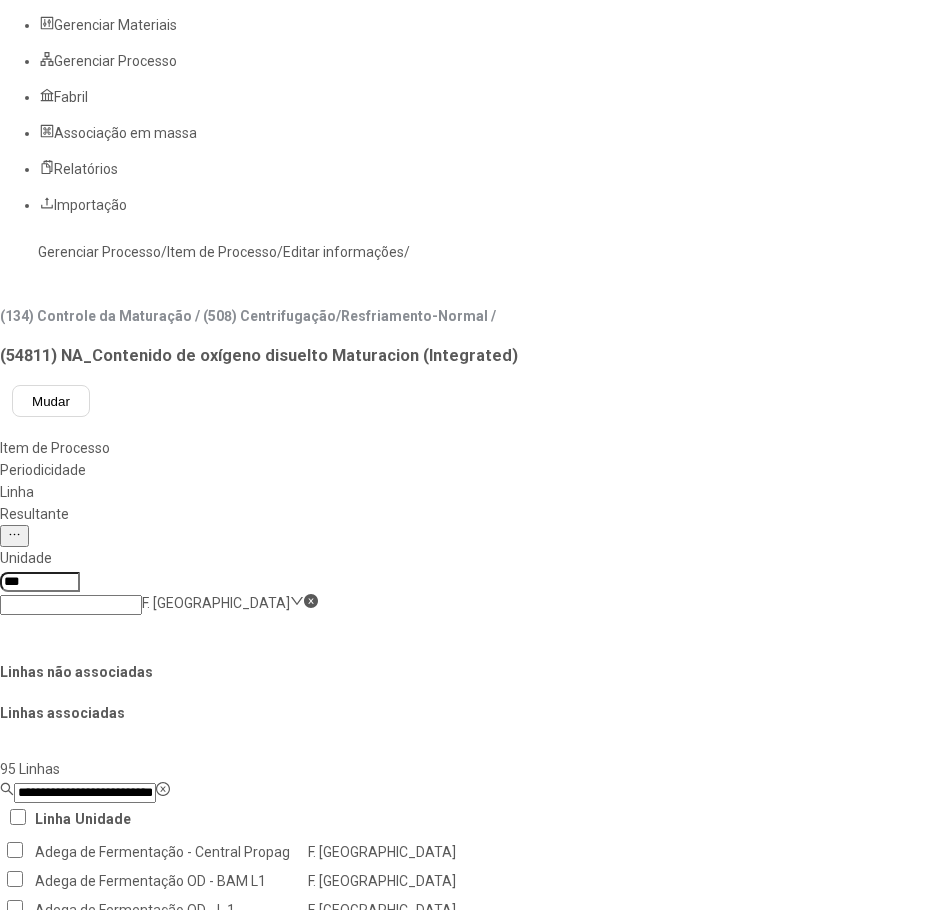 click on "F. Pernambuco" 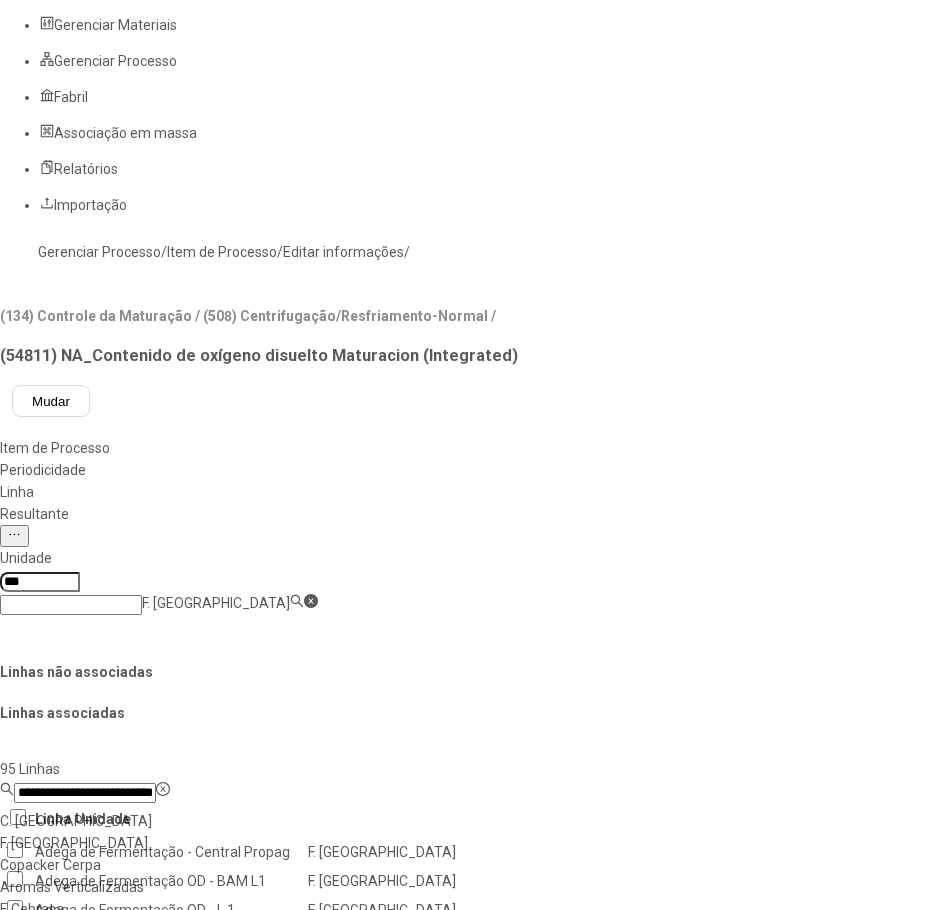 click on "**********" 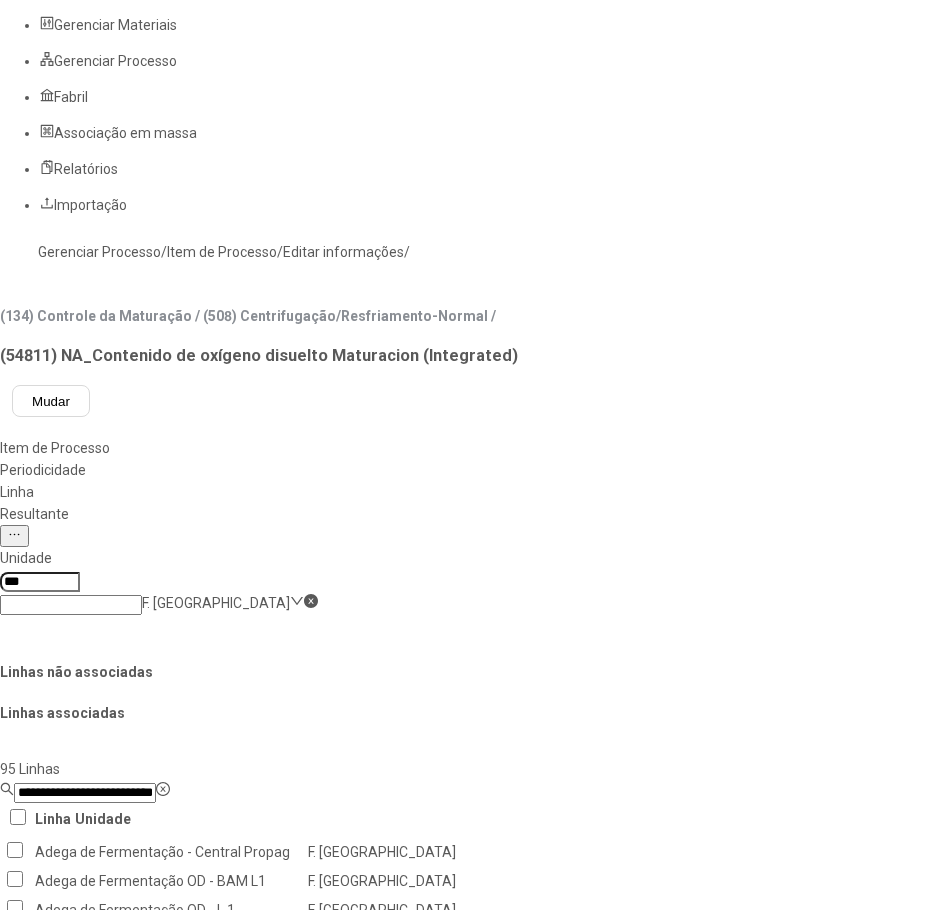 click on "**********" 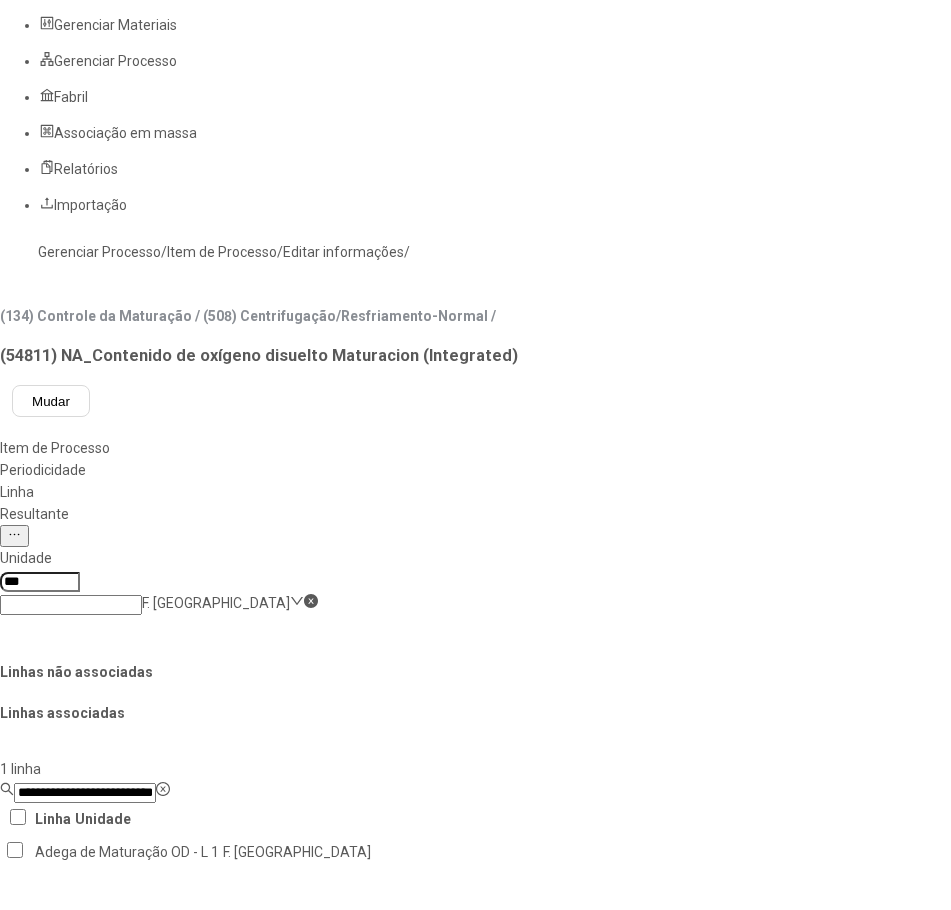click on "Adega de Maturação OD - L 1" 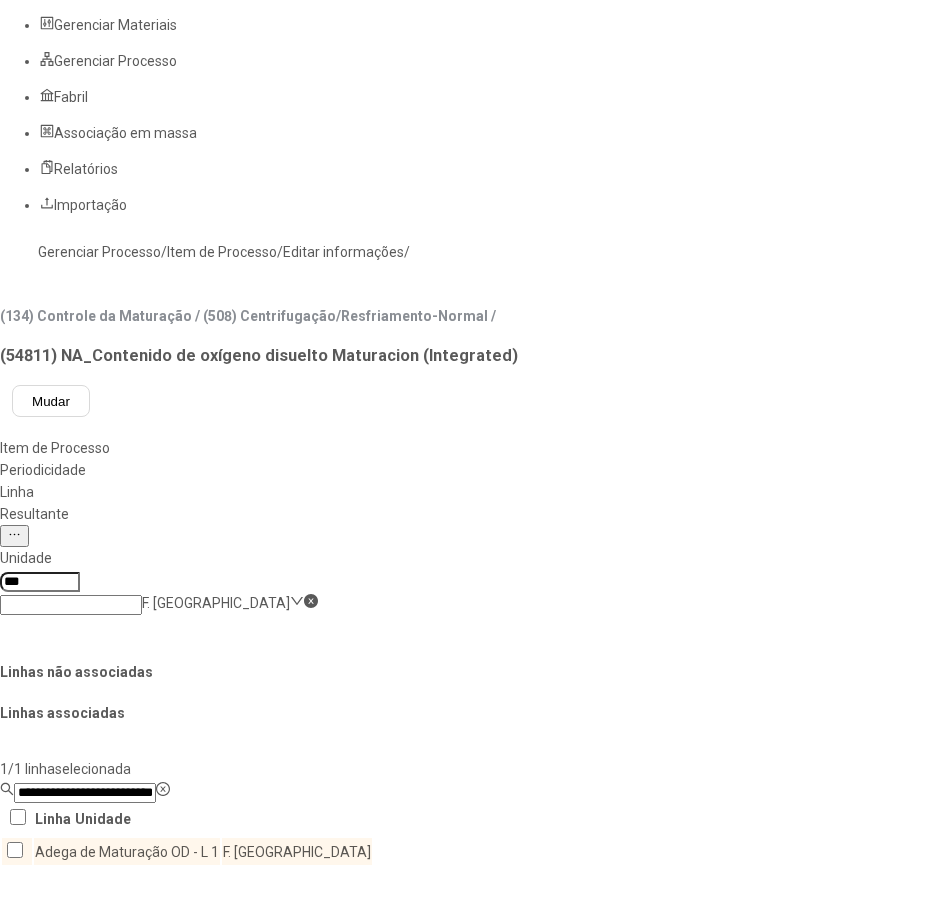 click 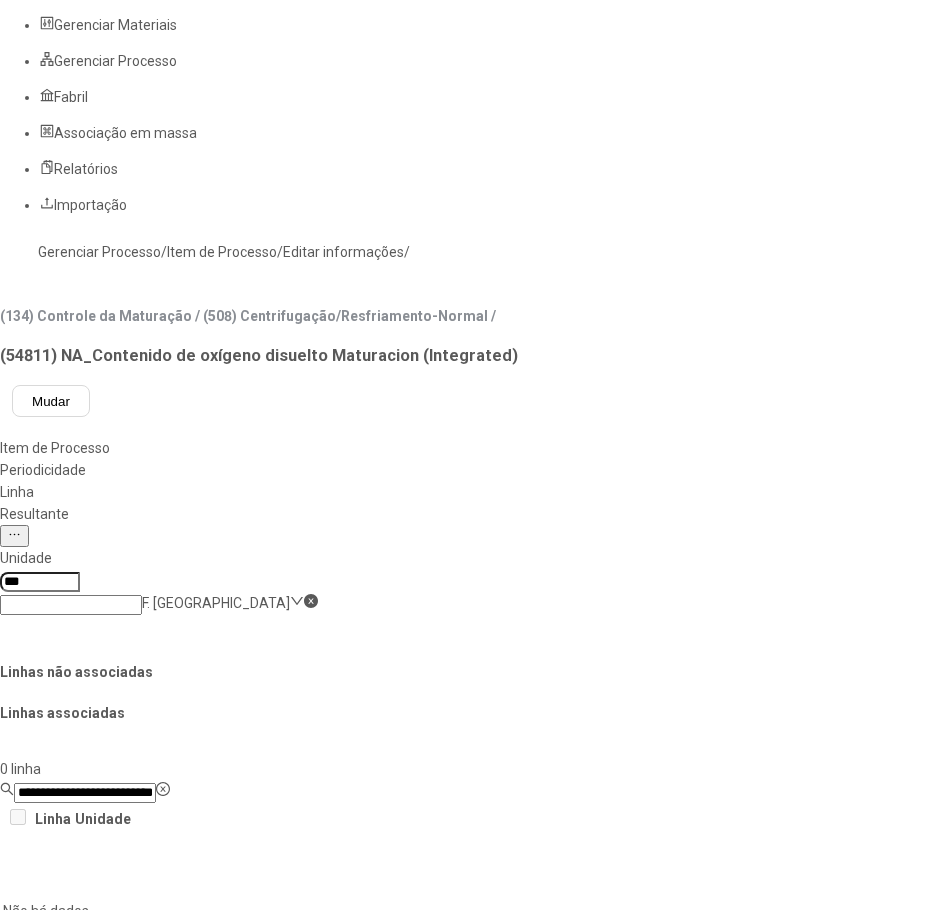 click on "Salvar Alterações" 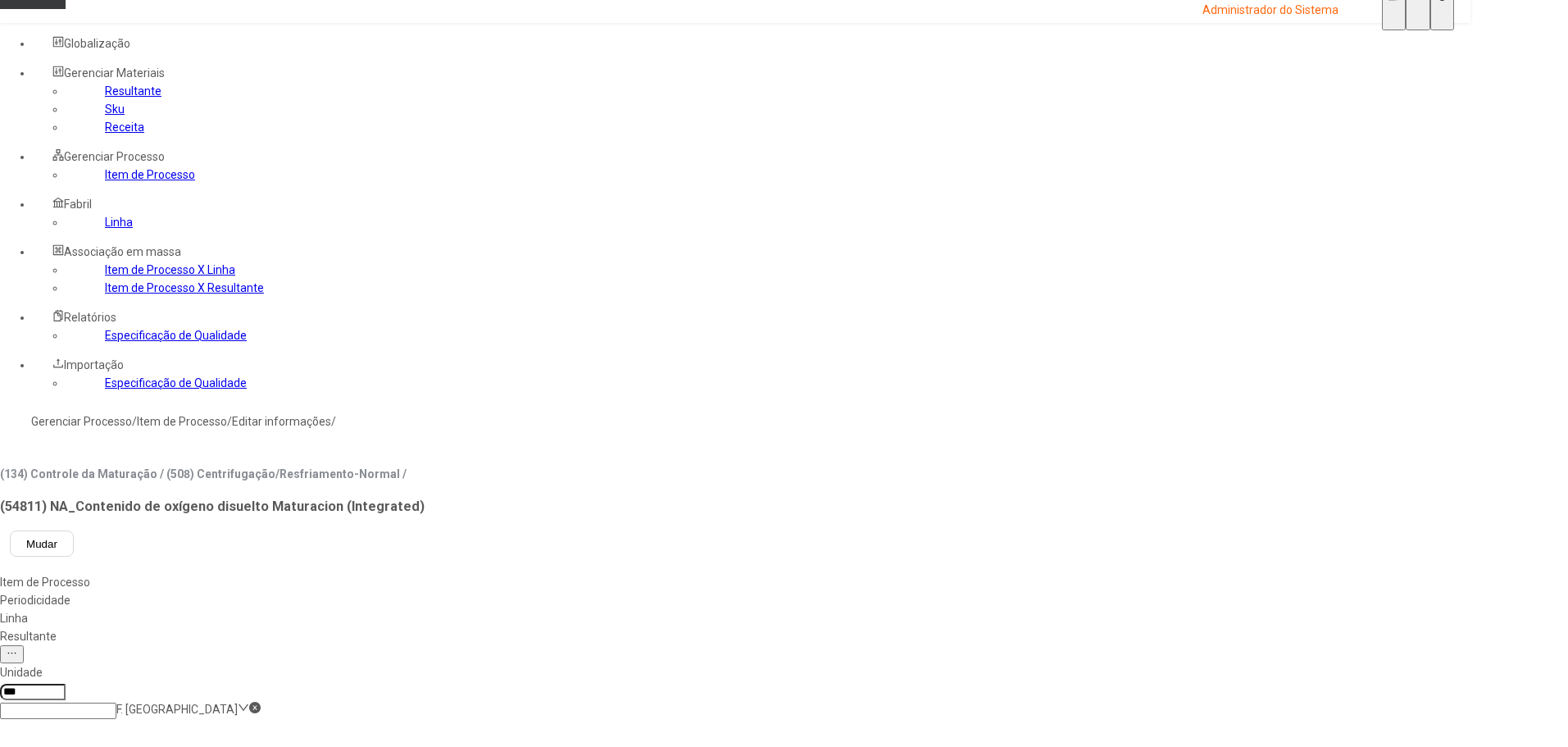 scroll, scrollTop: 0, scrollLeft: 0, axis: both 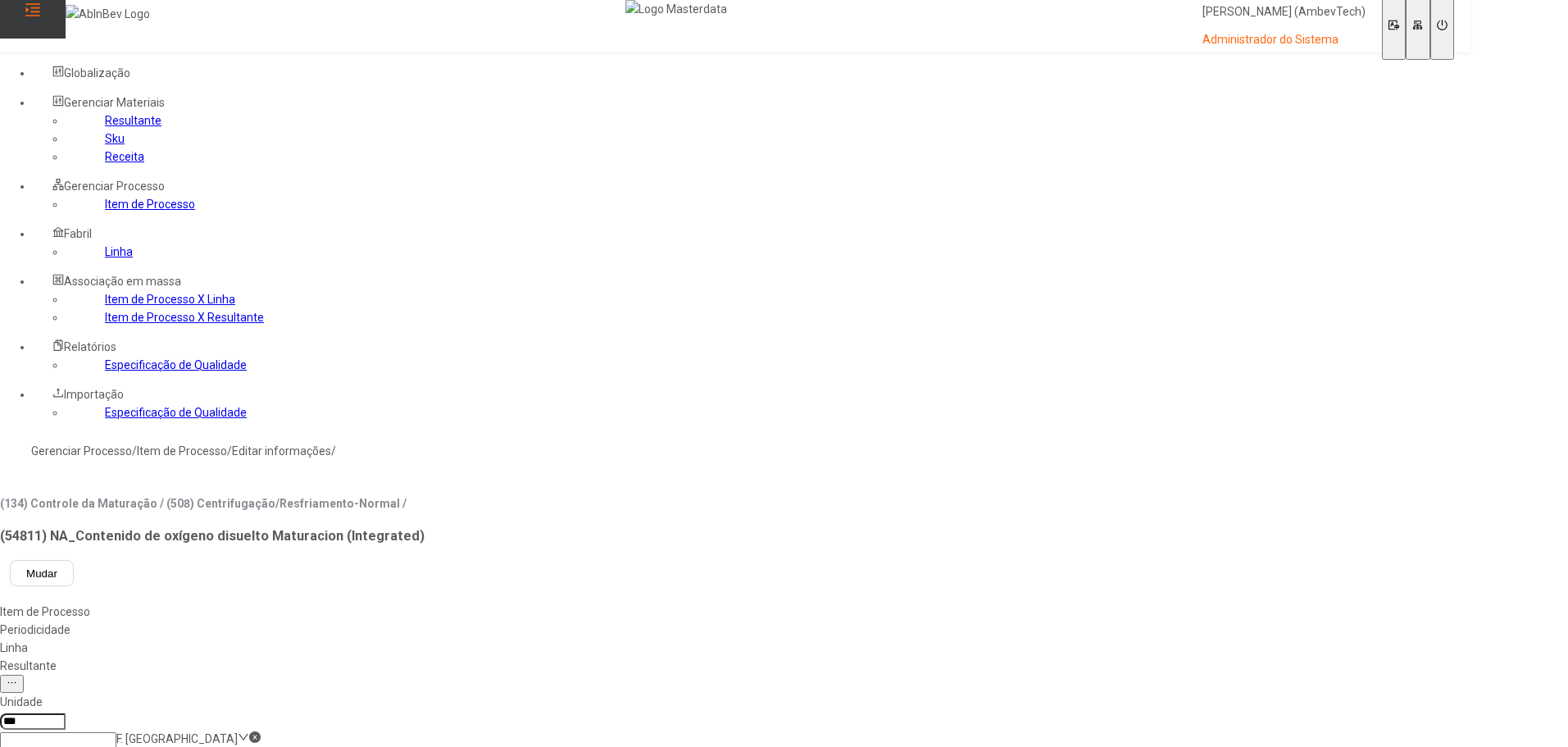 click on "Receita" 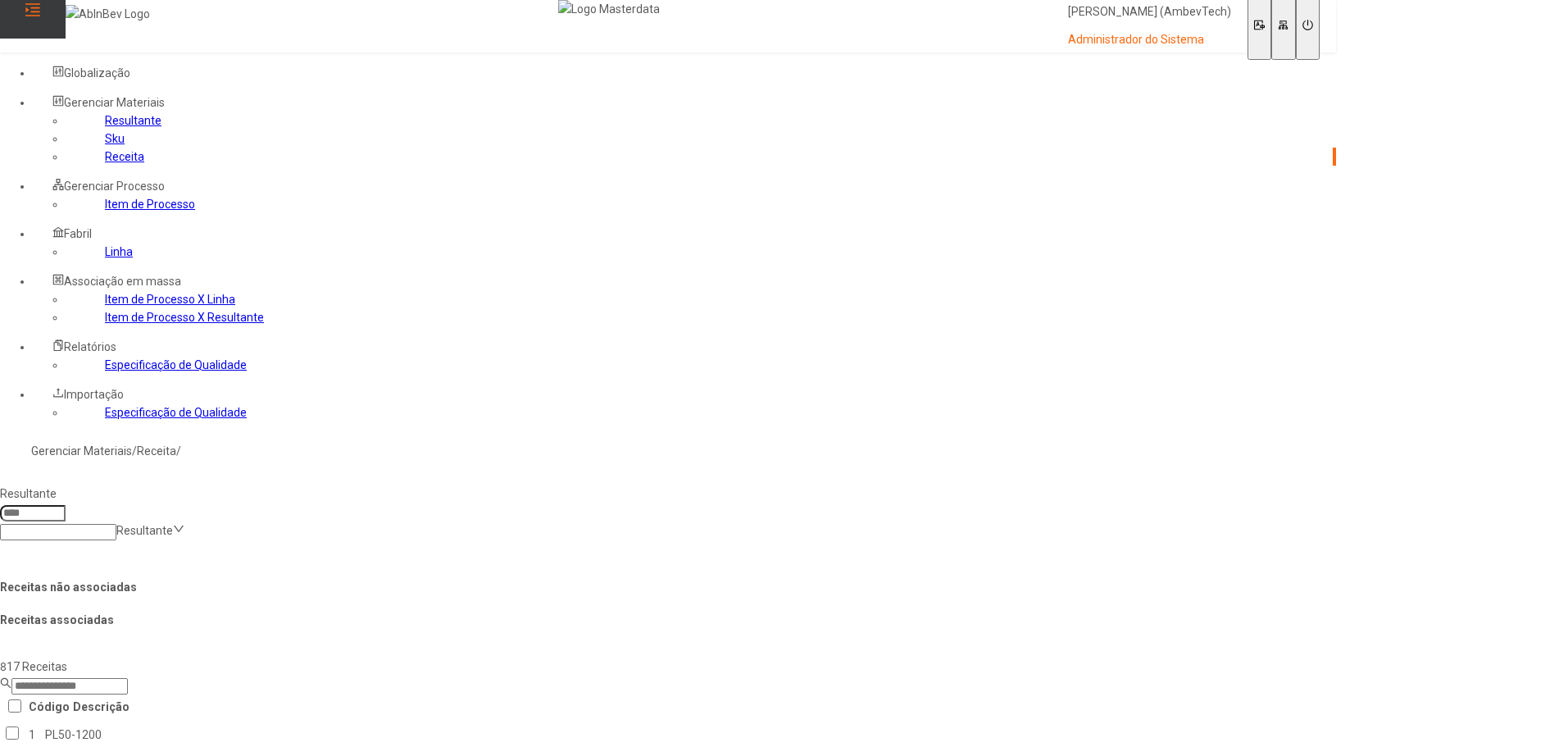 click 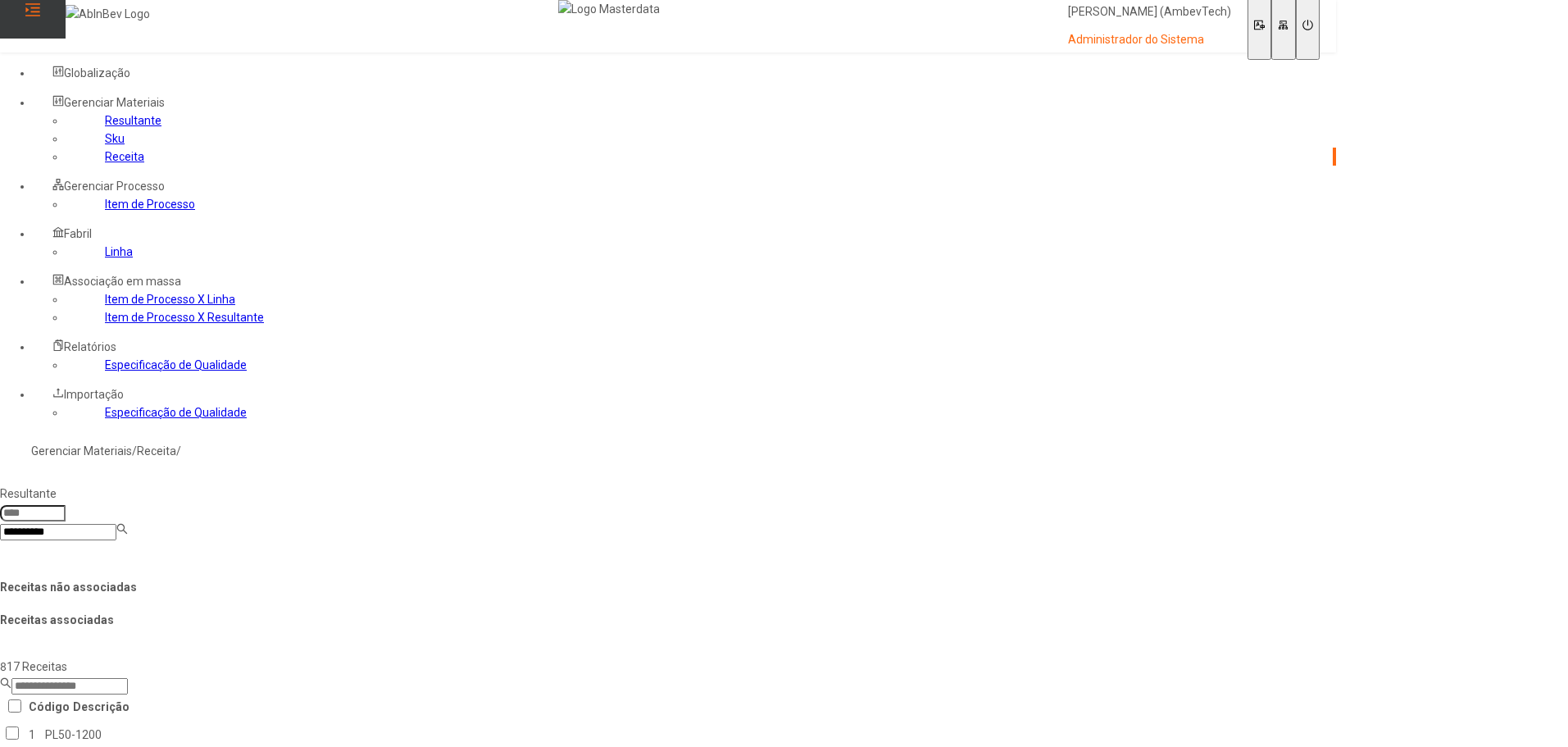 type on "**********" 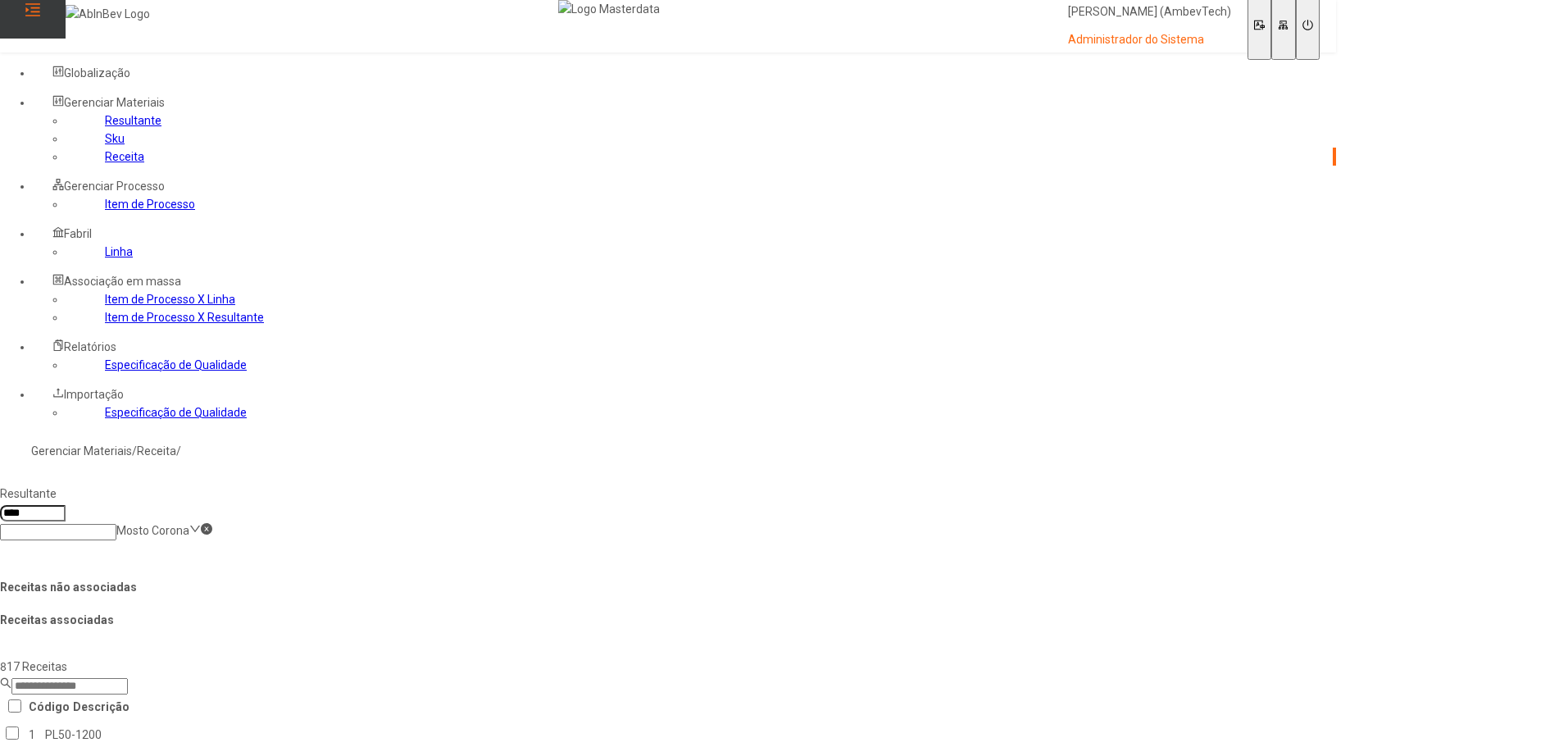 click 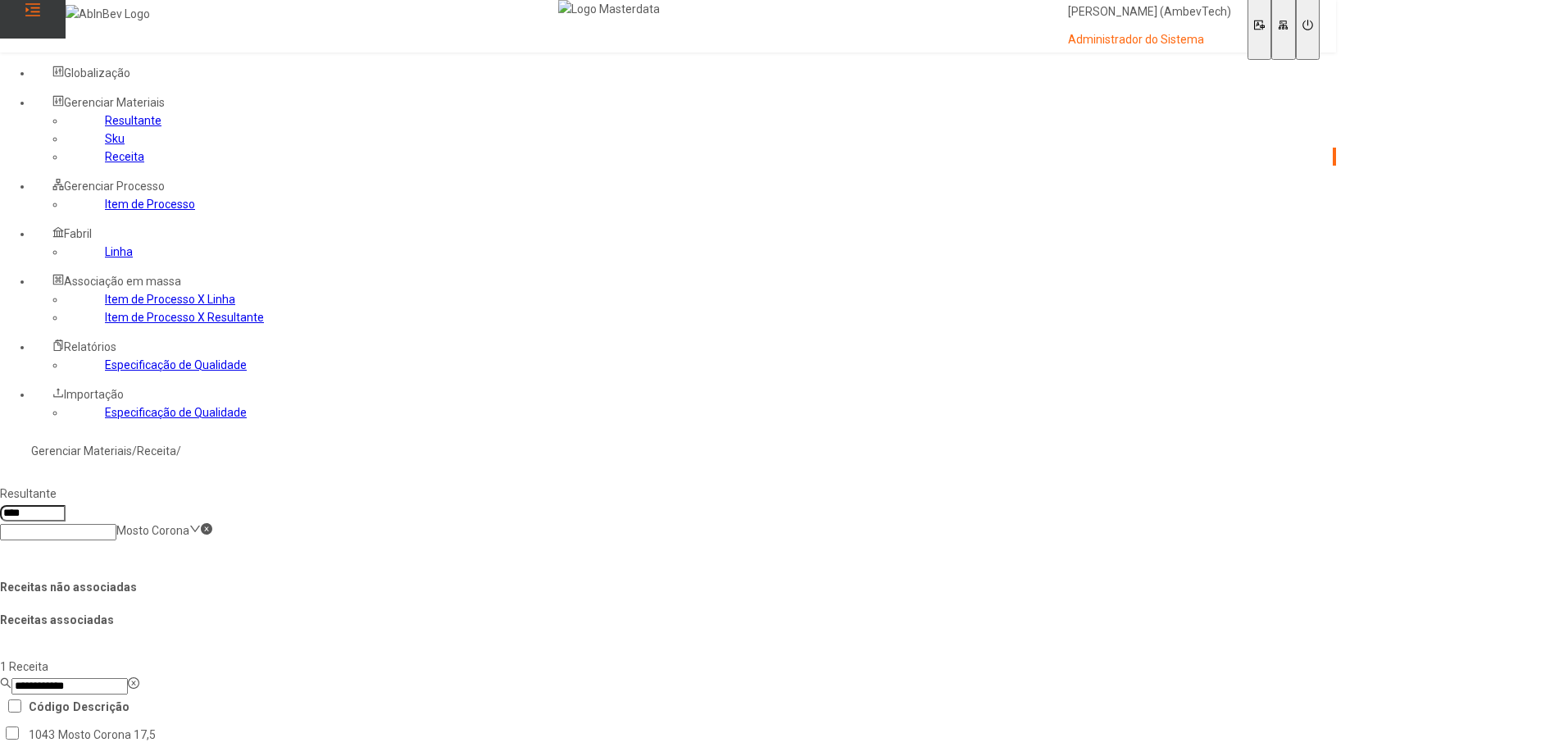 type on "**********" 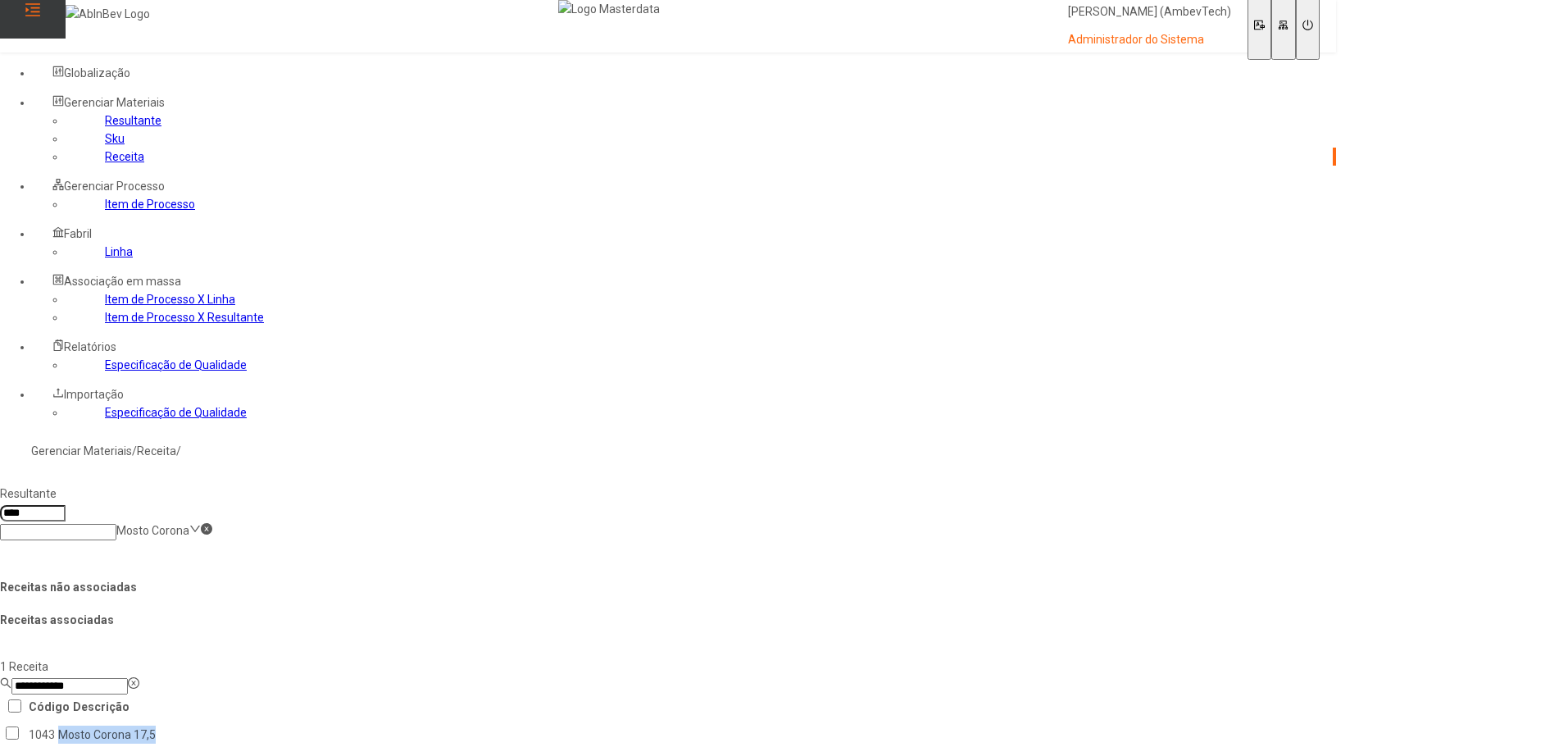 drag, startPoint x: 527, startPoint y: 374, endPoint x: 425, endPoint y: 379, distance: 102.12248 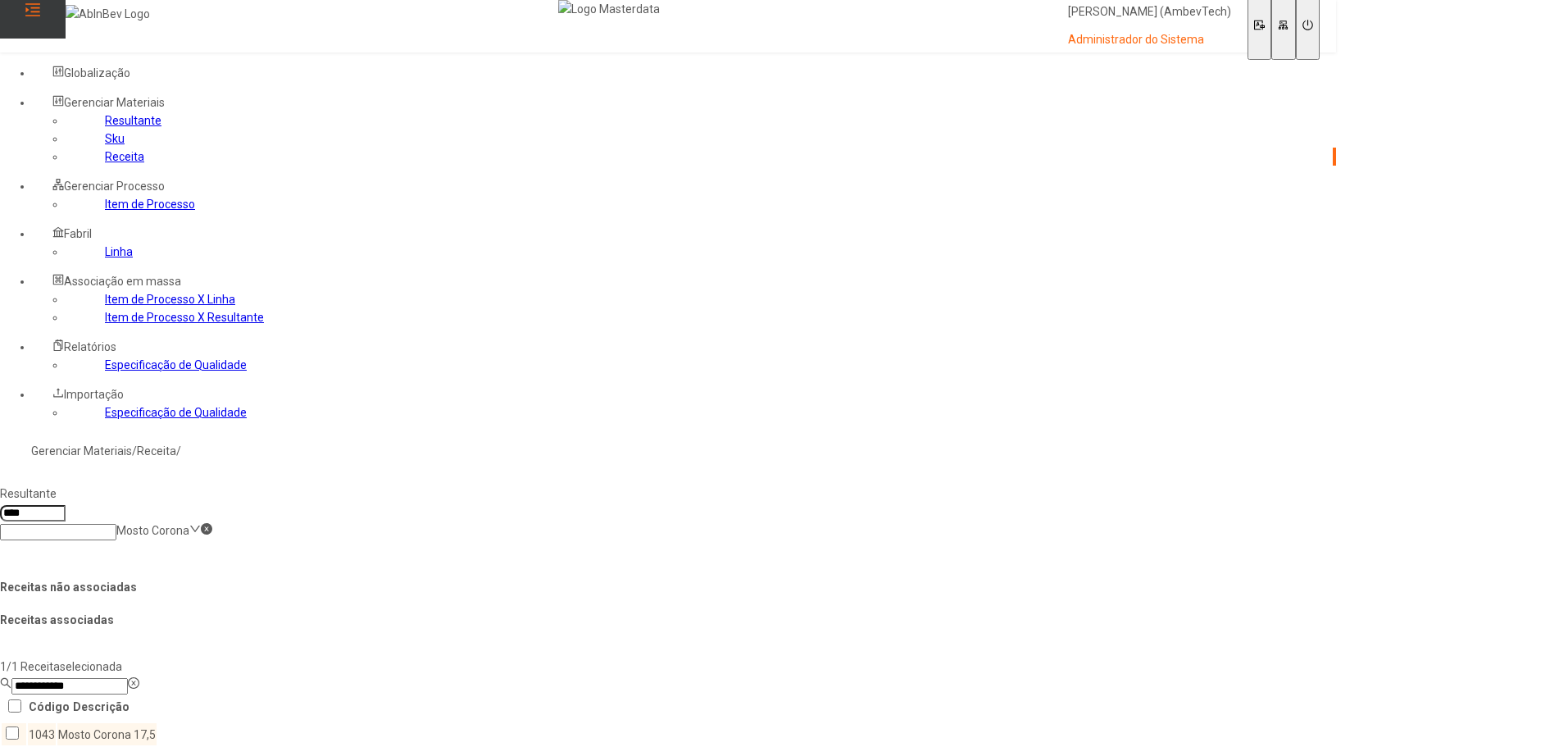 drag, startPoint x: 1092, startPoint y: 368, endPoint x: 1159, endPoint y: 369, distance: 67.007462 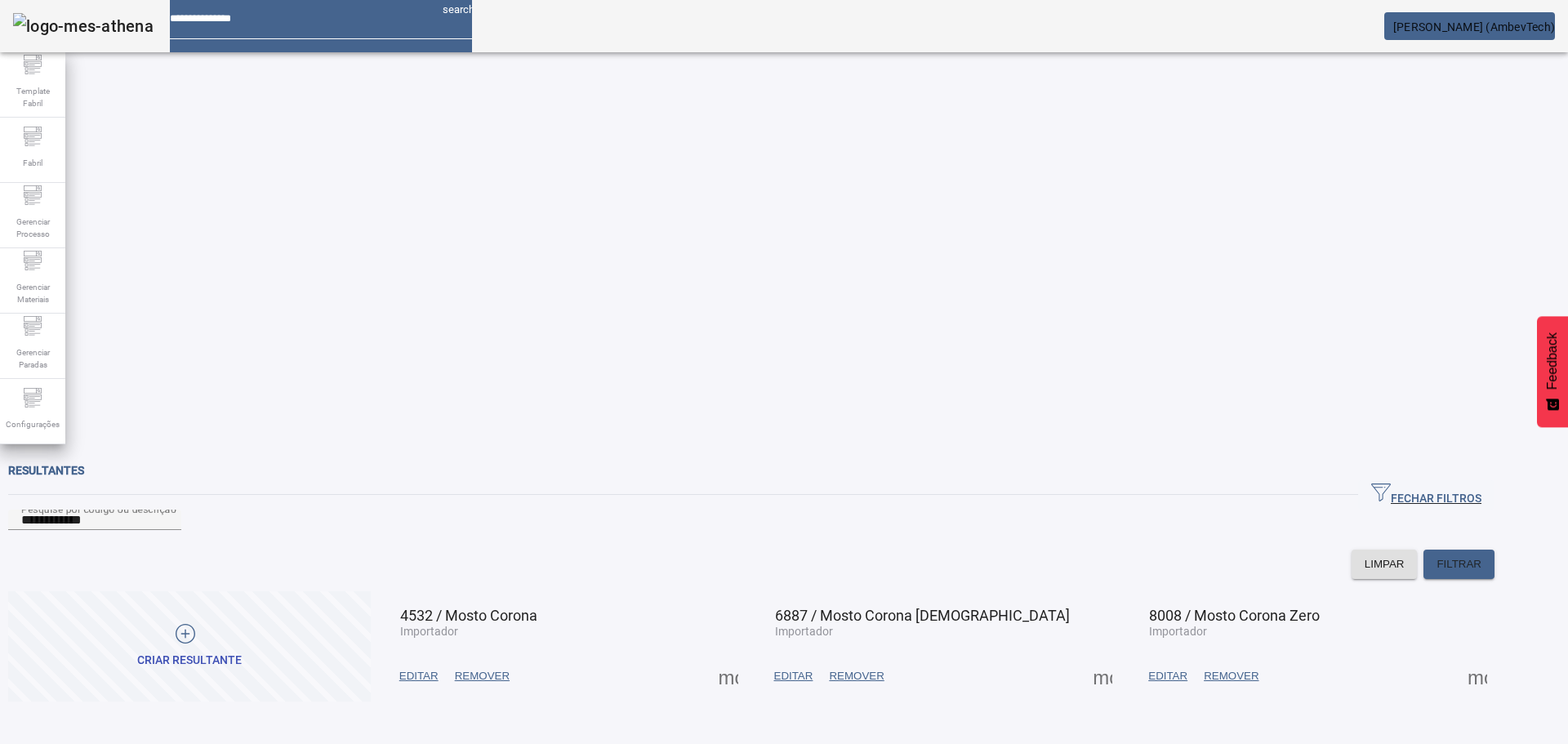 scroll, scrollTop: 0, scrollLeft: 0, axis: both 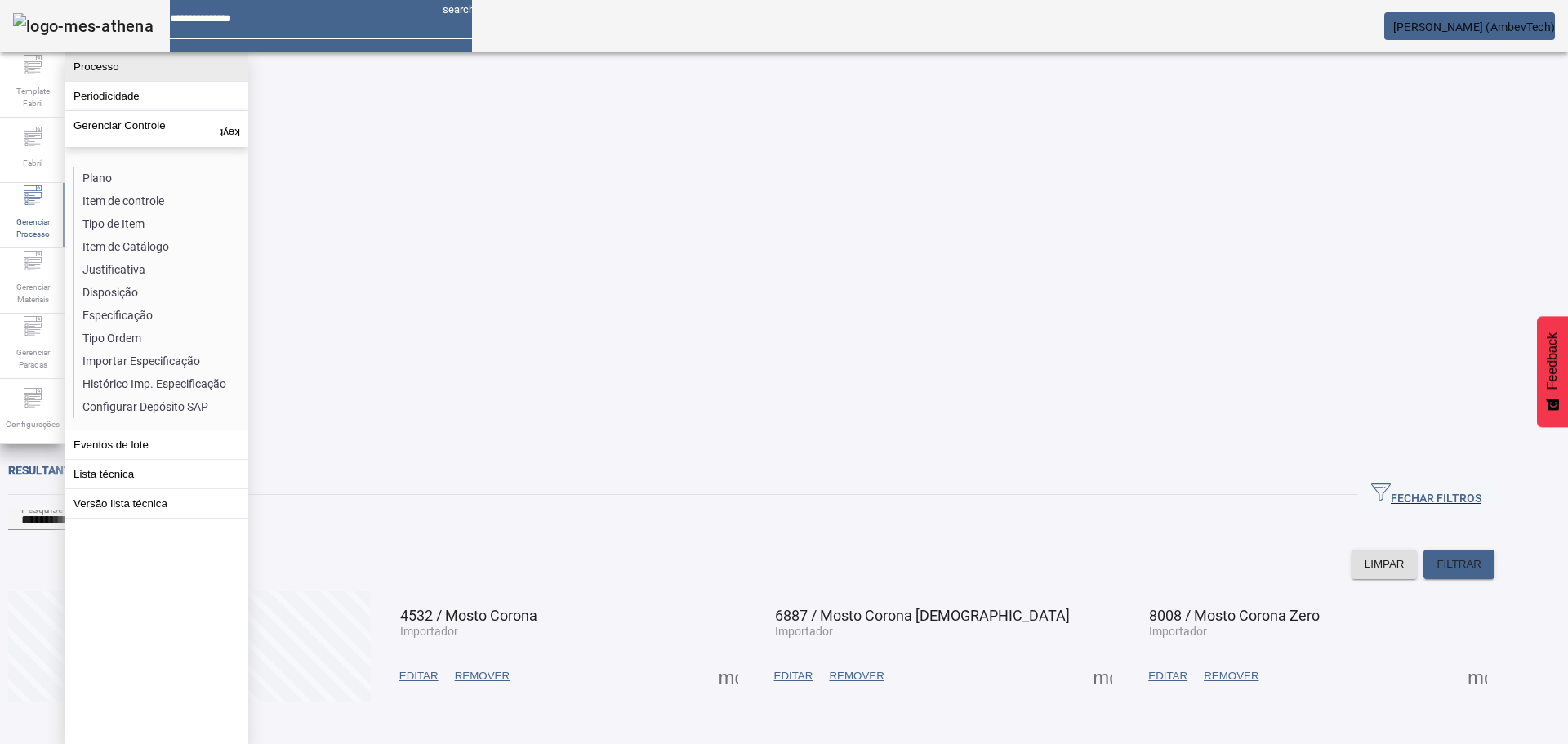 click on "Processo" 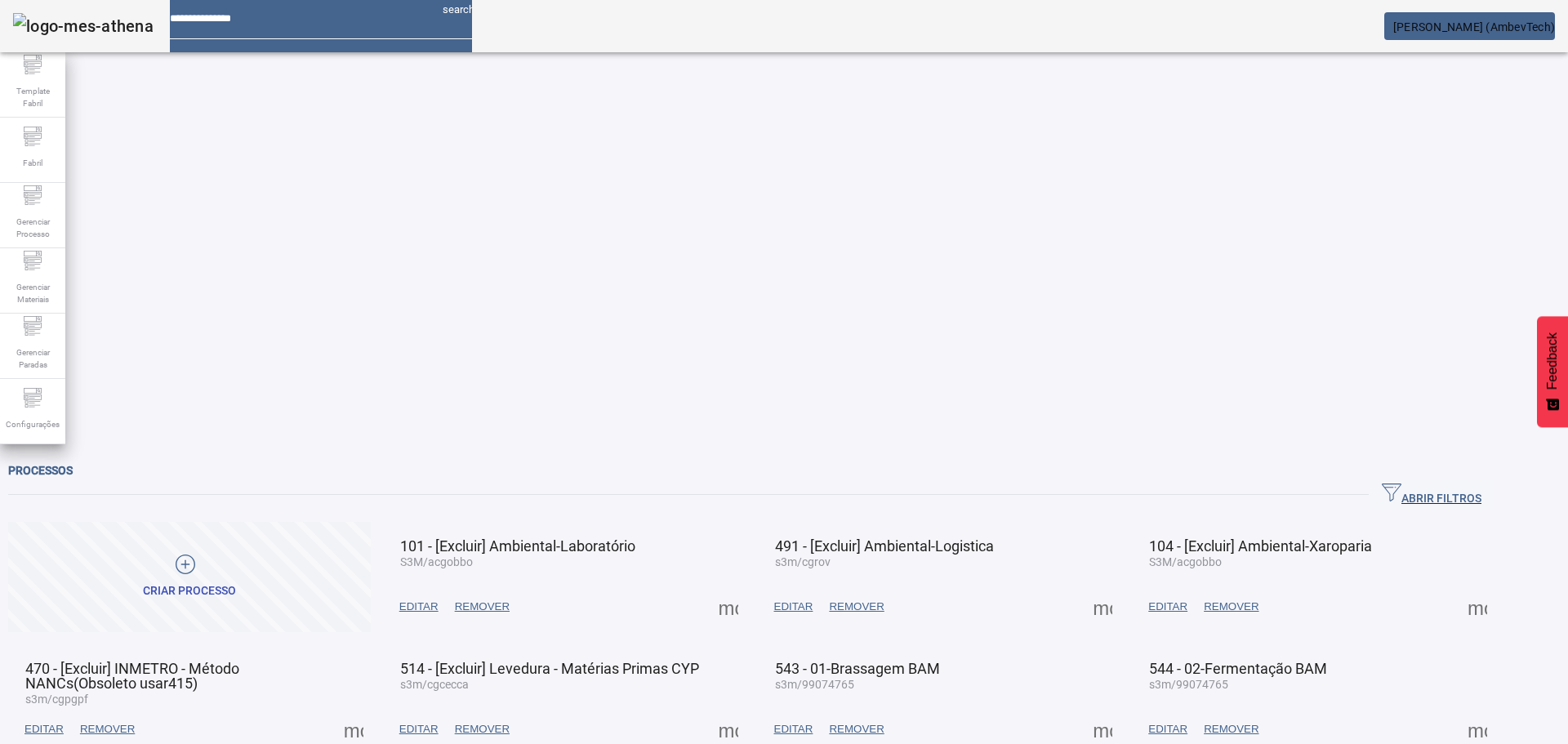 click at bounding box center (419, 607) 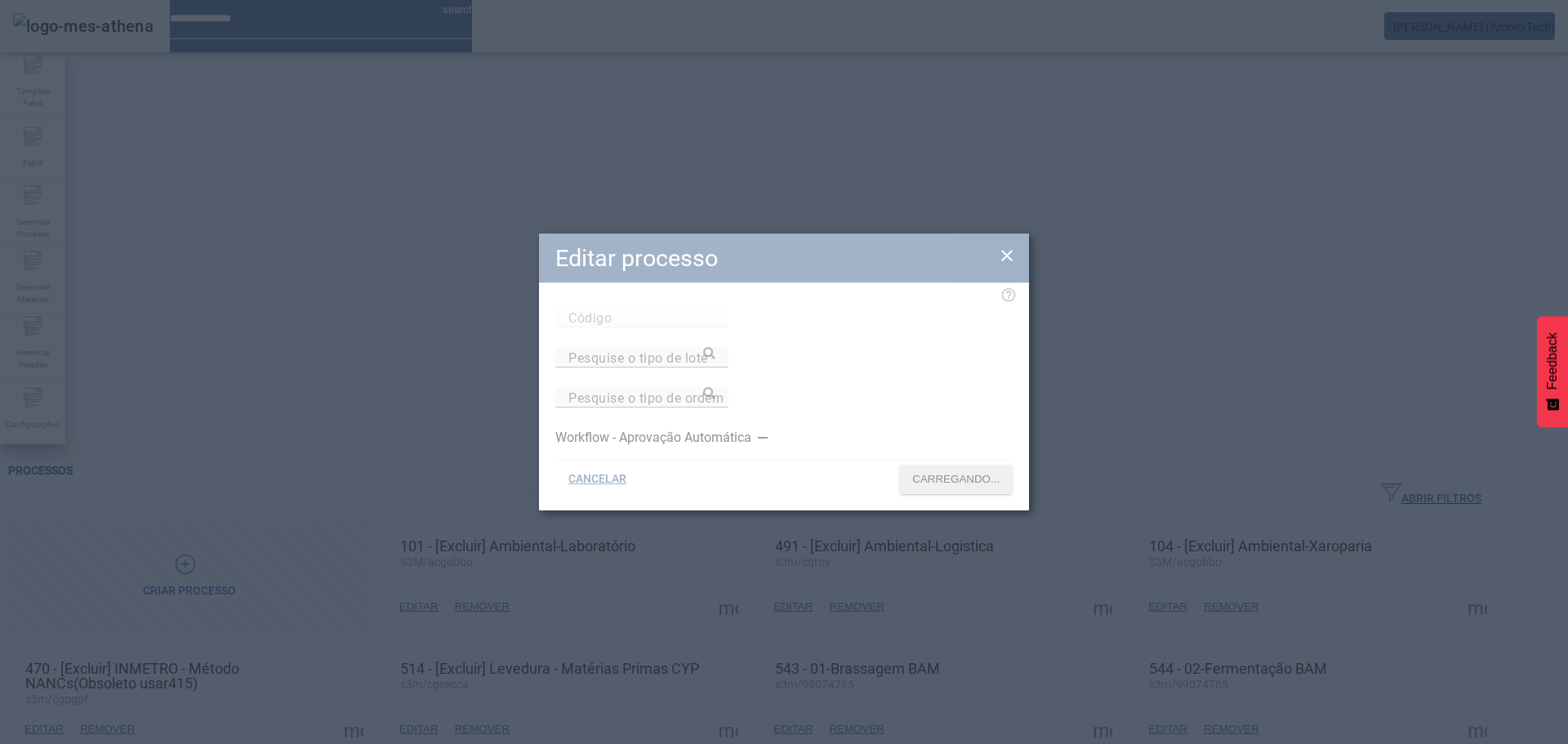 type on "***" 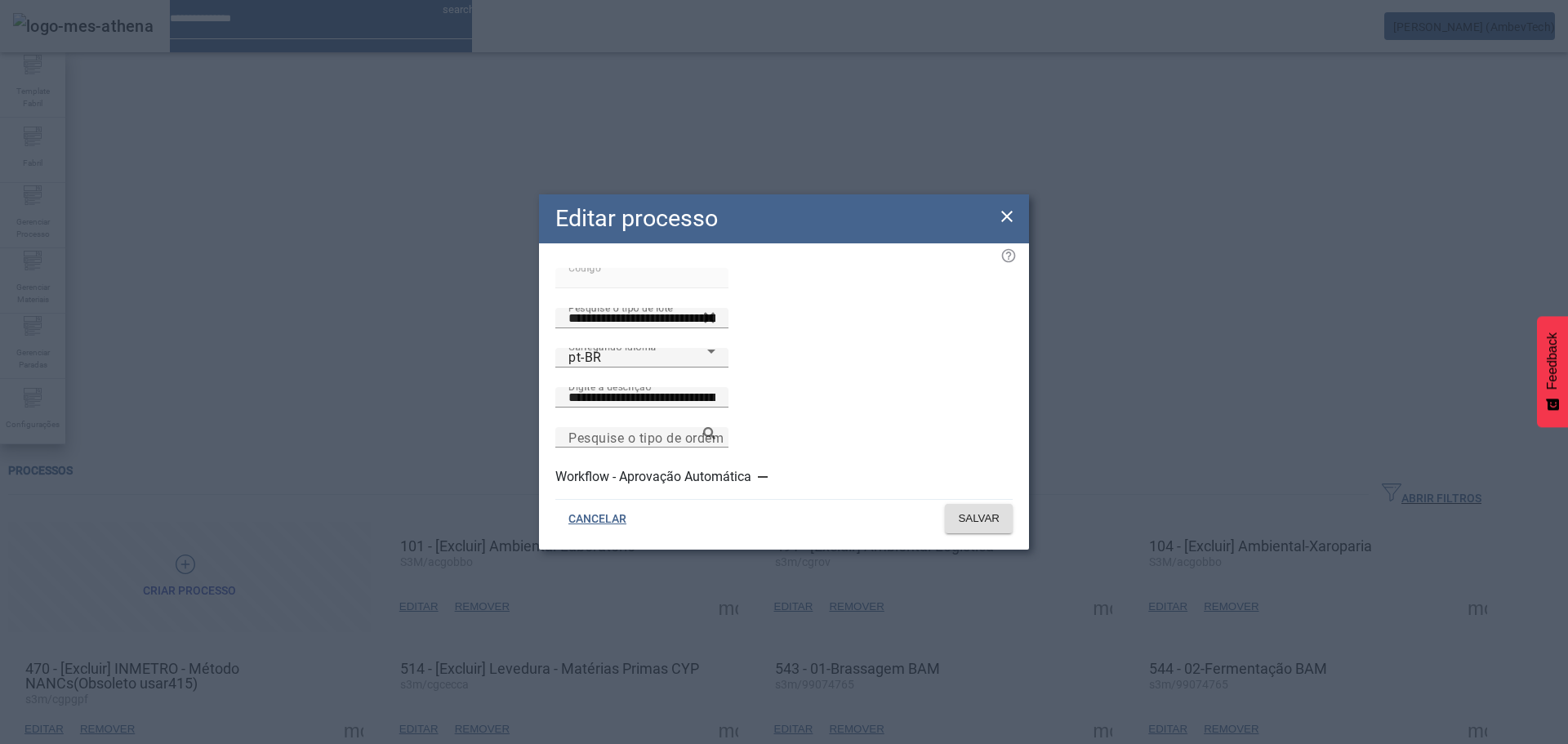 click 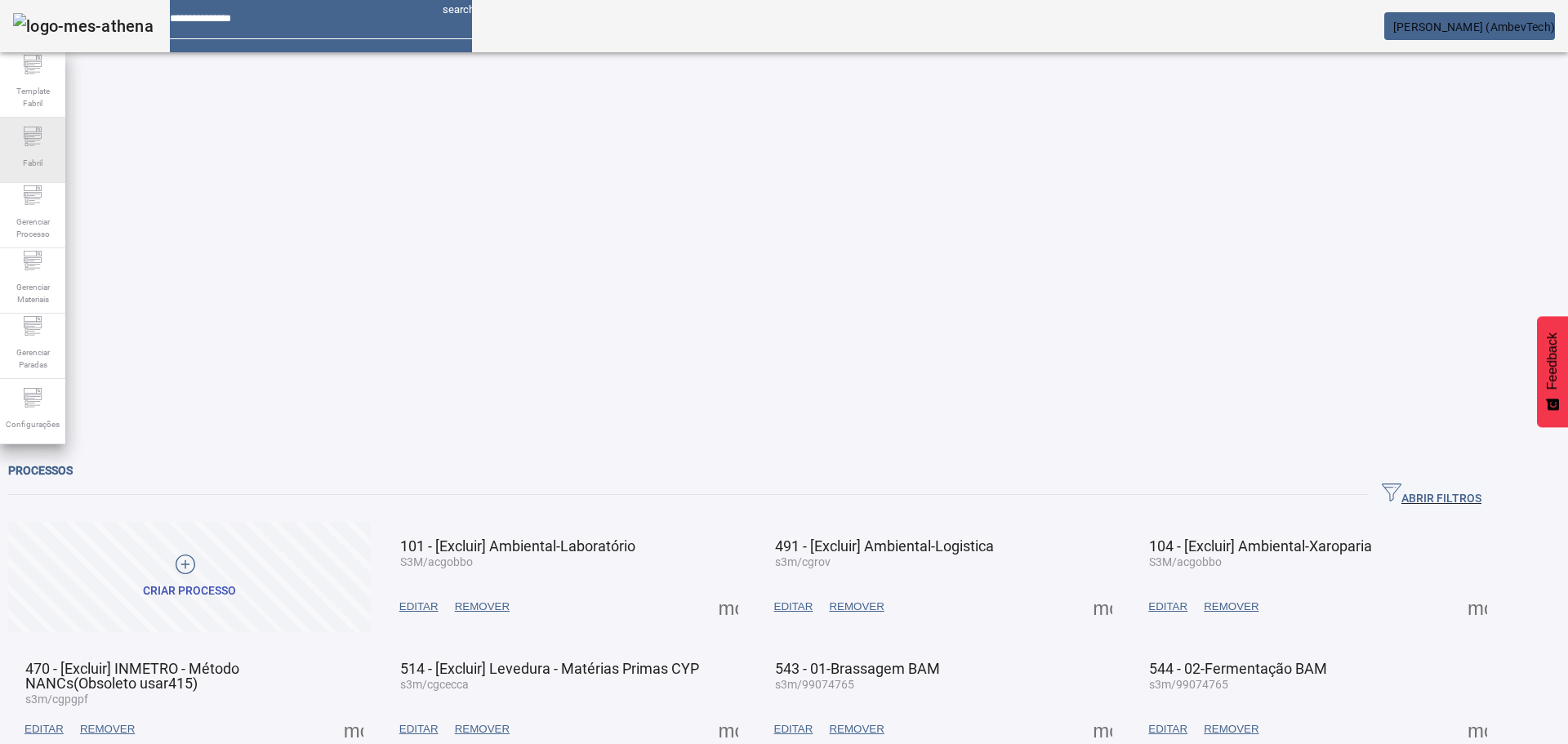 click on "Fabril" 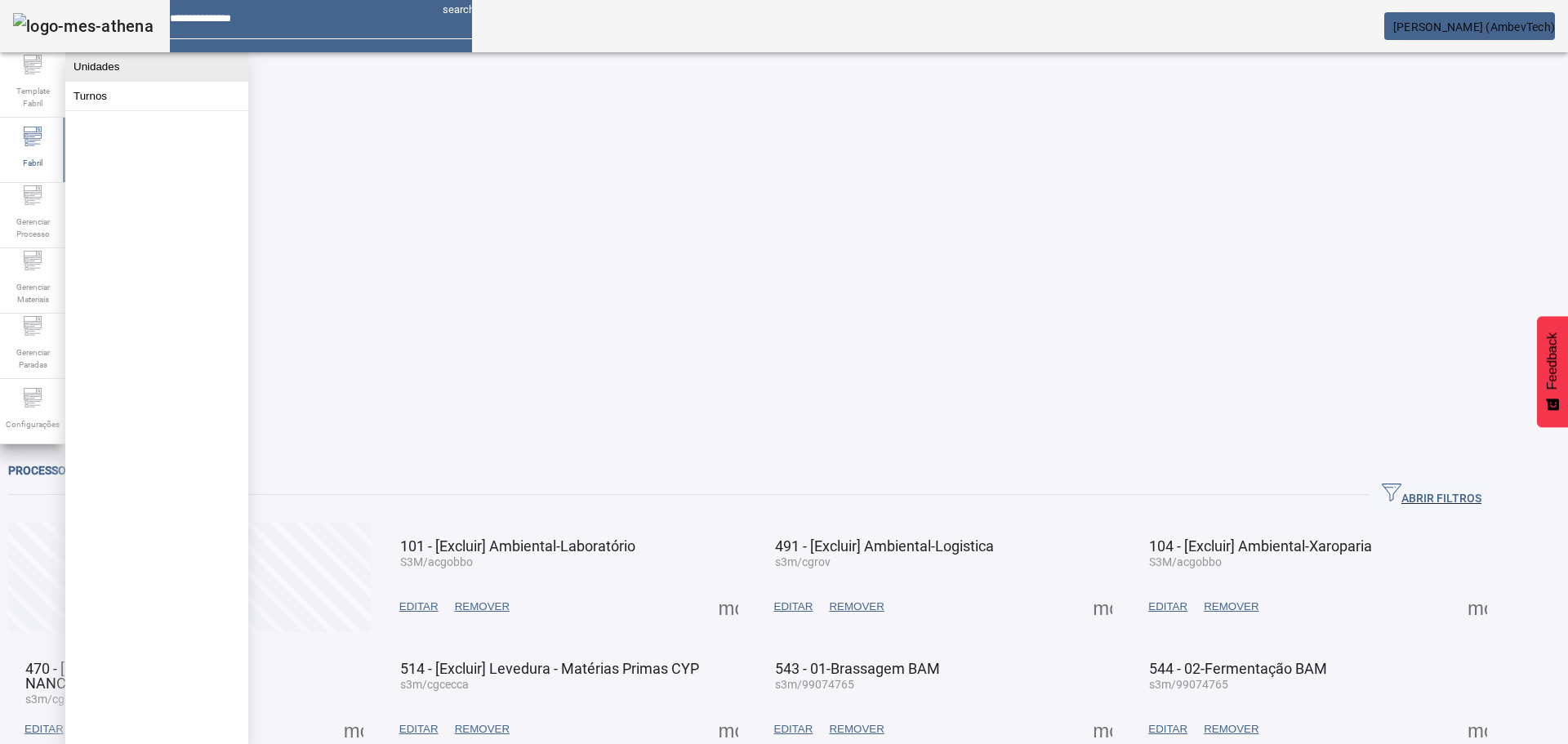 click on "Unidades" 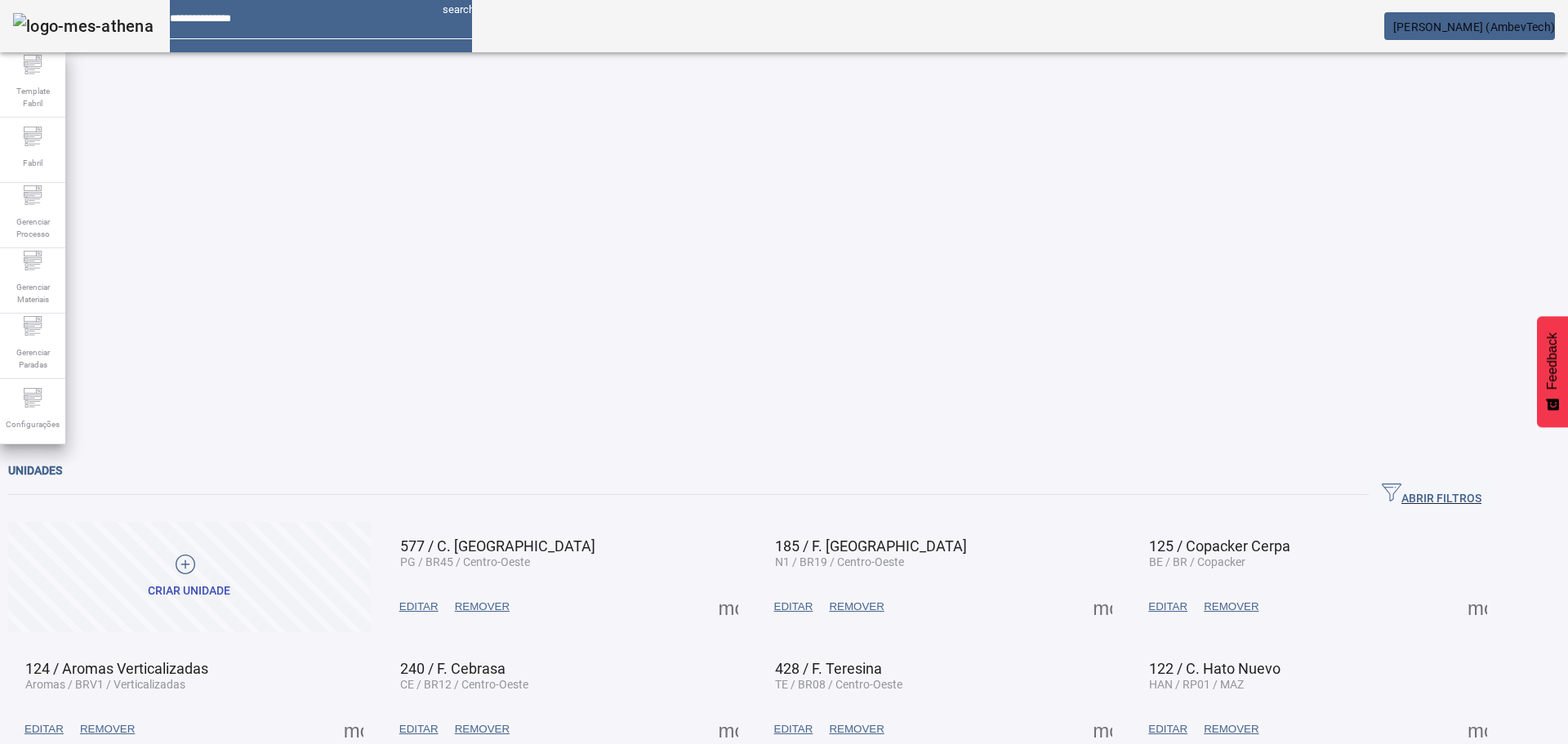 click at bounding box center [728, 607] 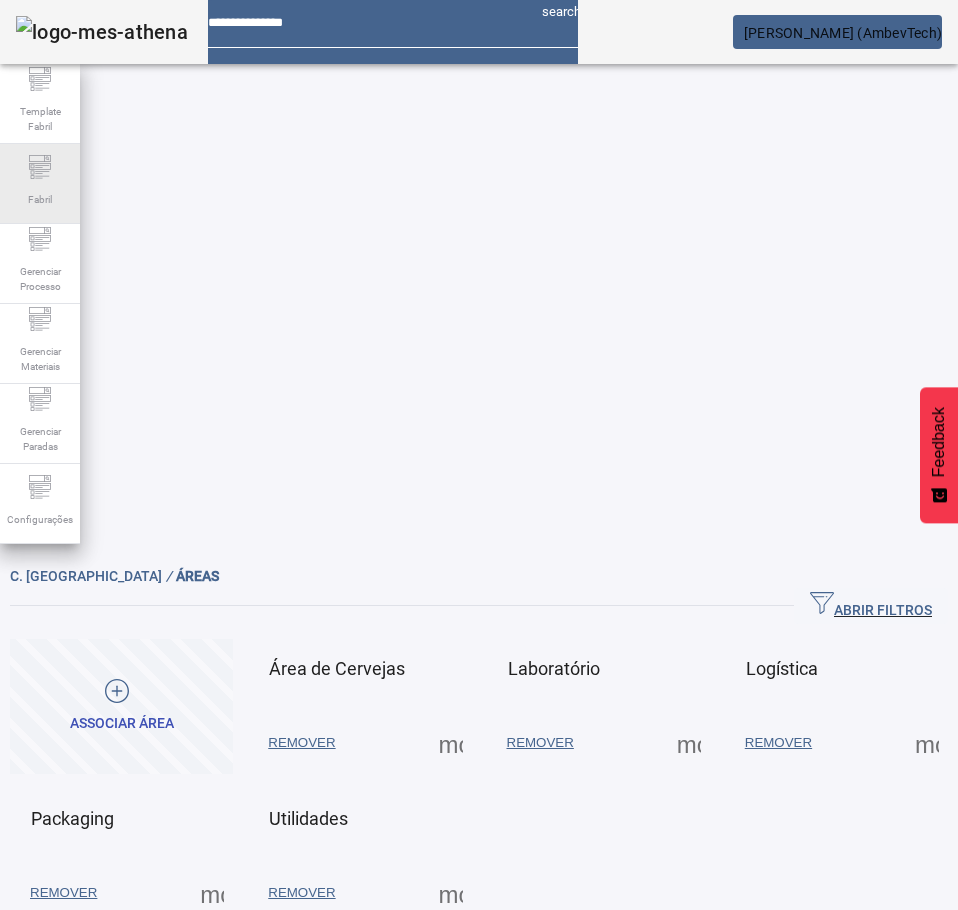 click on "Fabril" 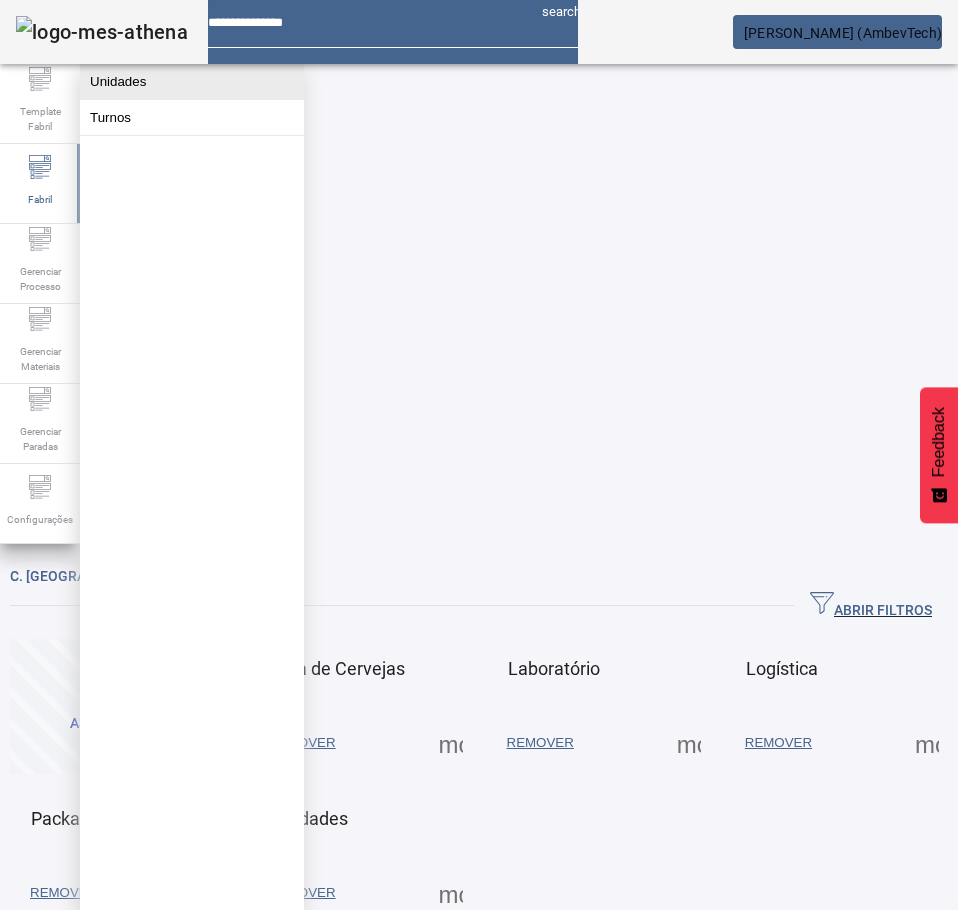click on "Unidades" 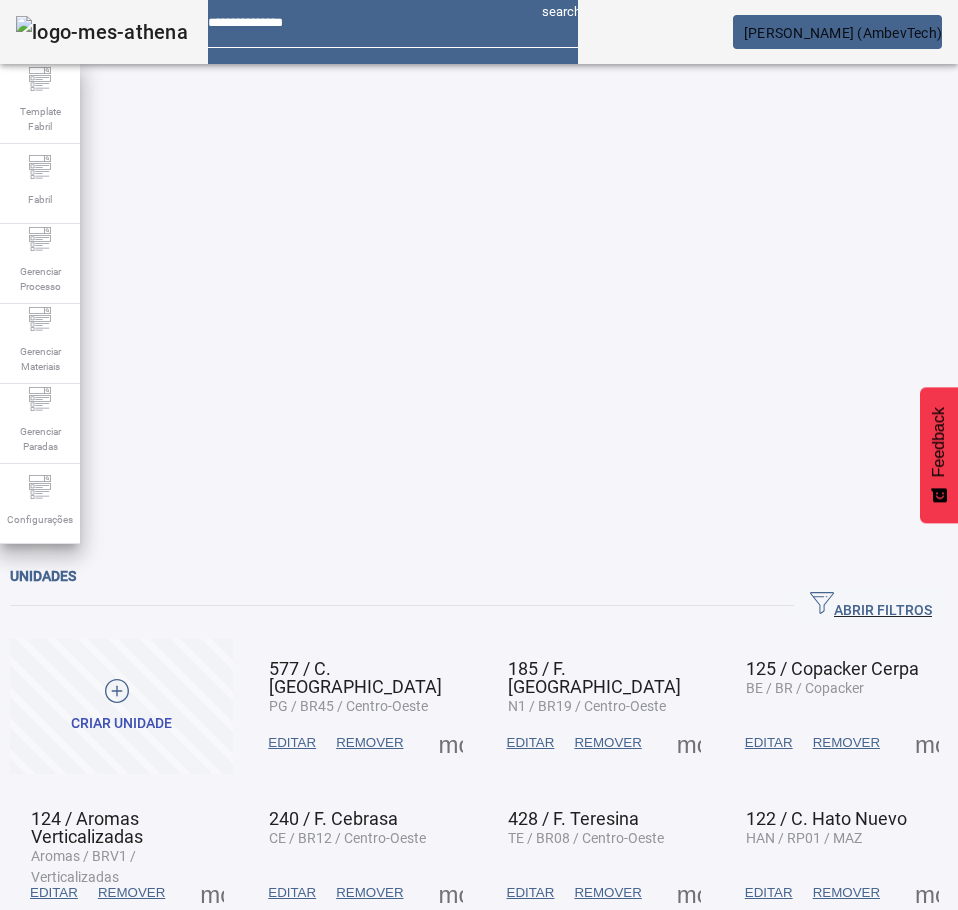 click on "ABRIR FILTROS" 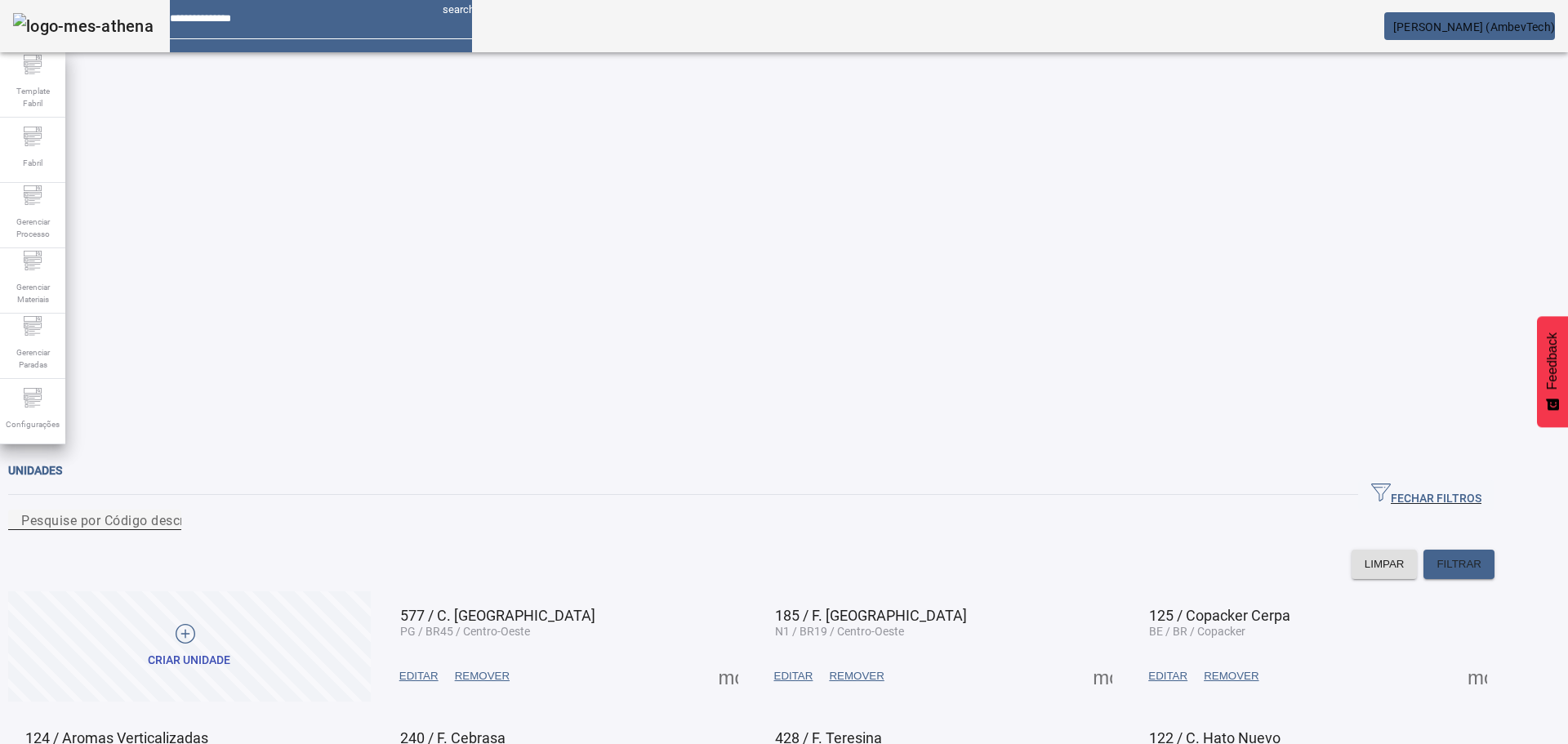 click on "Pesquise por Código descrição ou sigla" 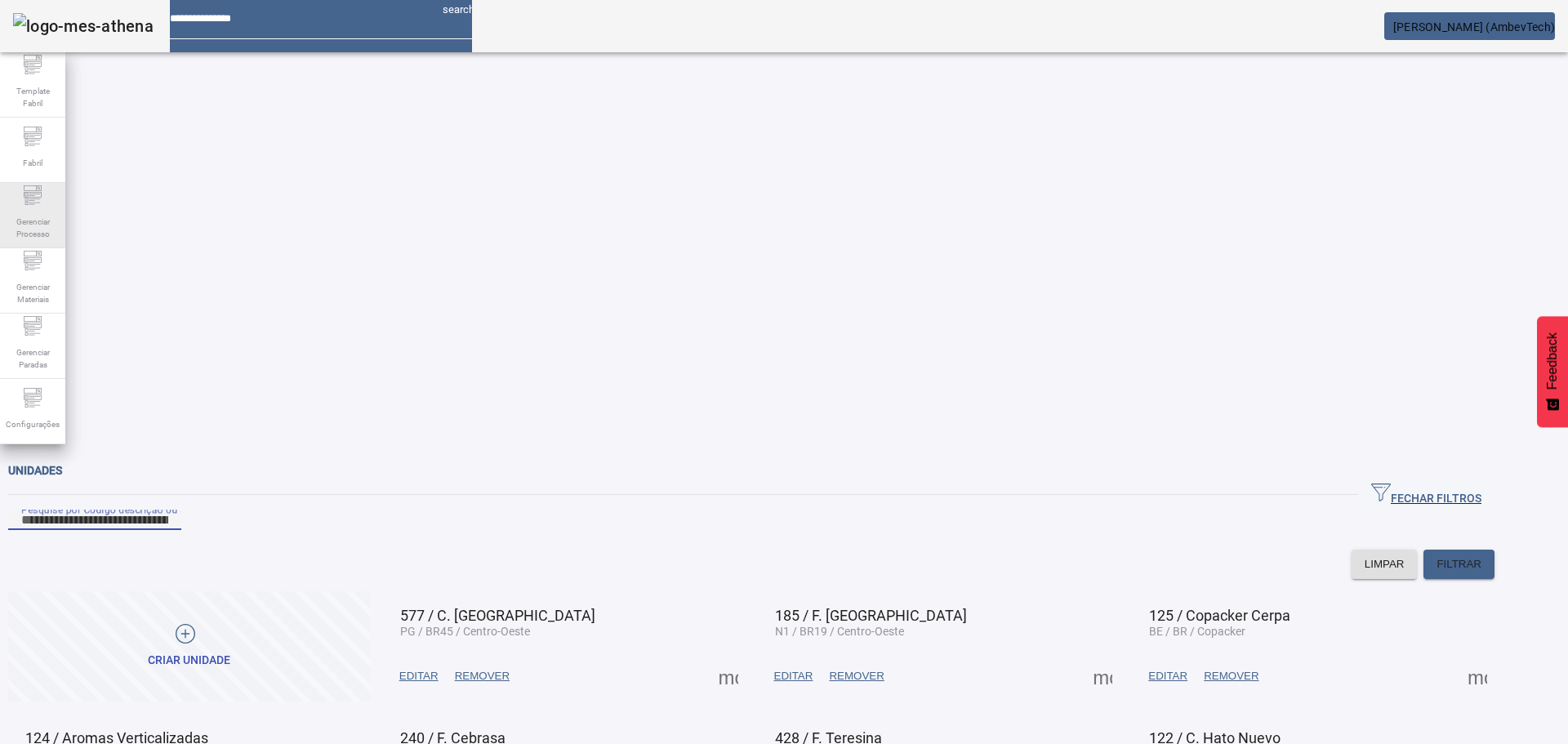 click on "Gerenciar Processo" 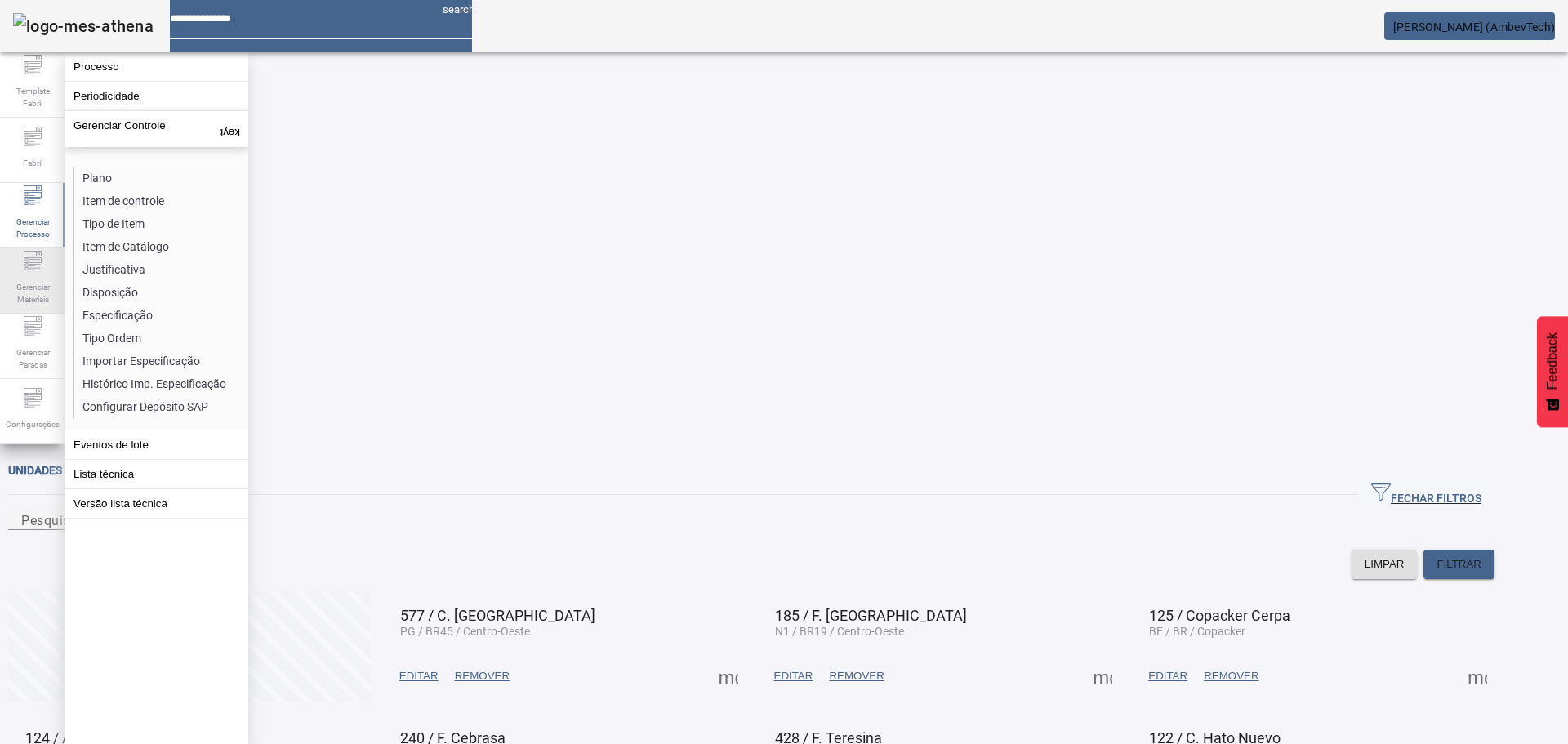 click on "Gerenciar Materiais" 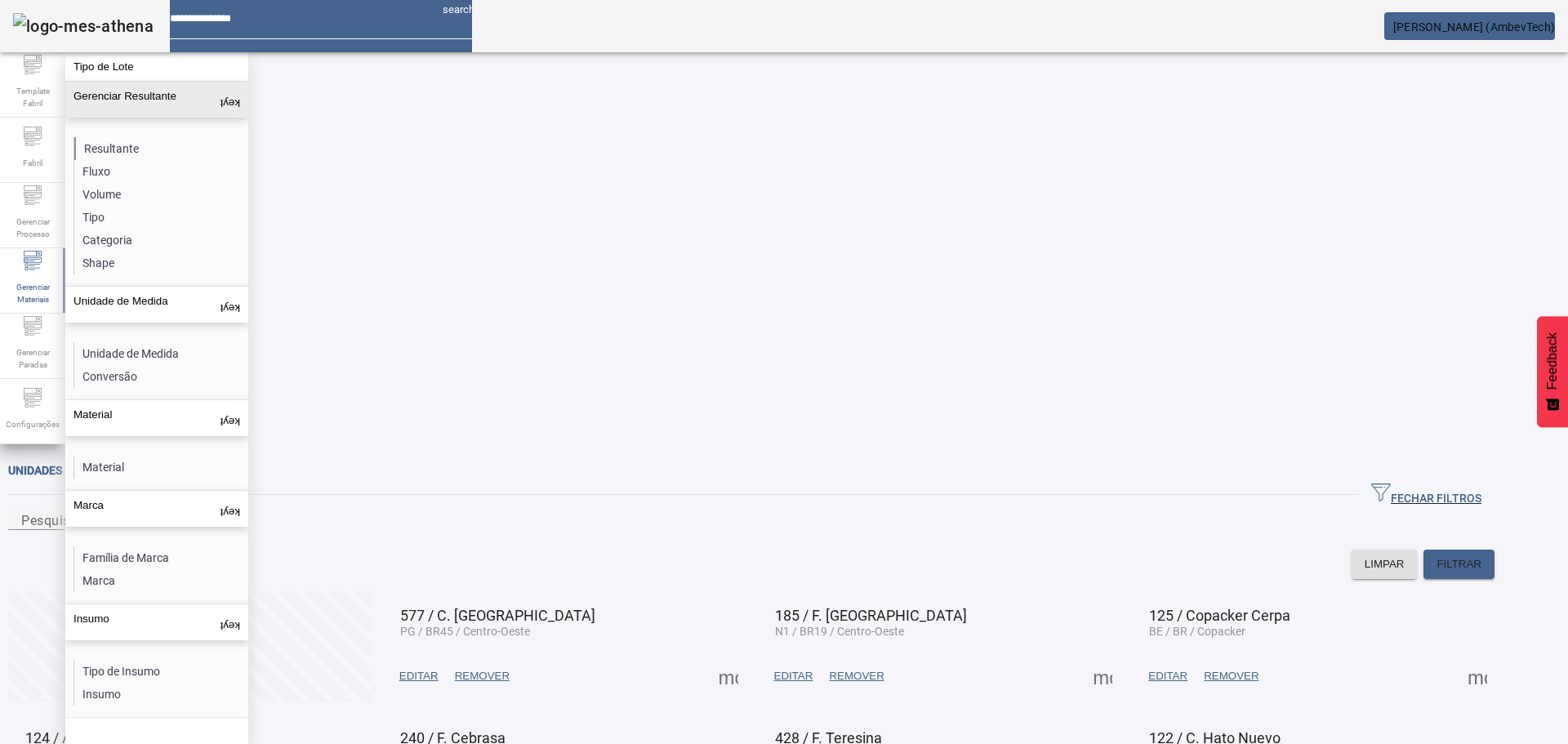click on "Resultante" 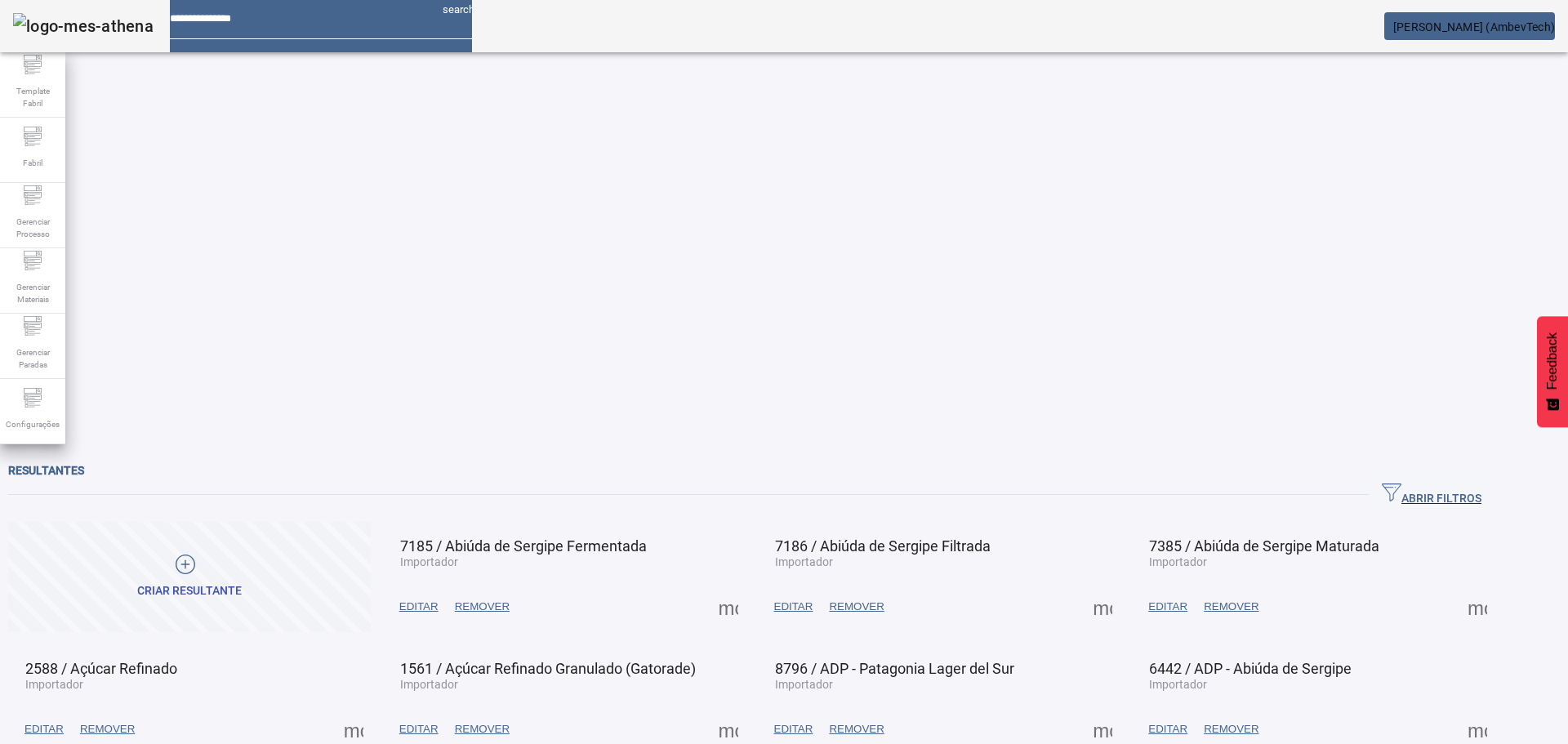 click on "ABRIR FILTROS" 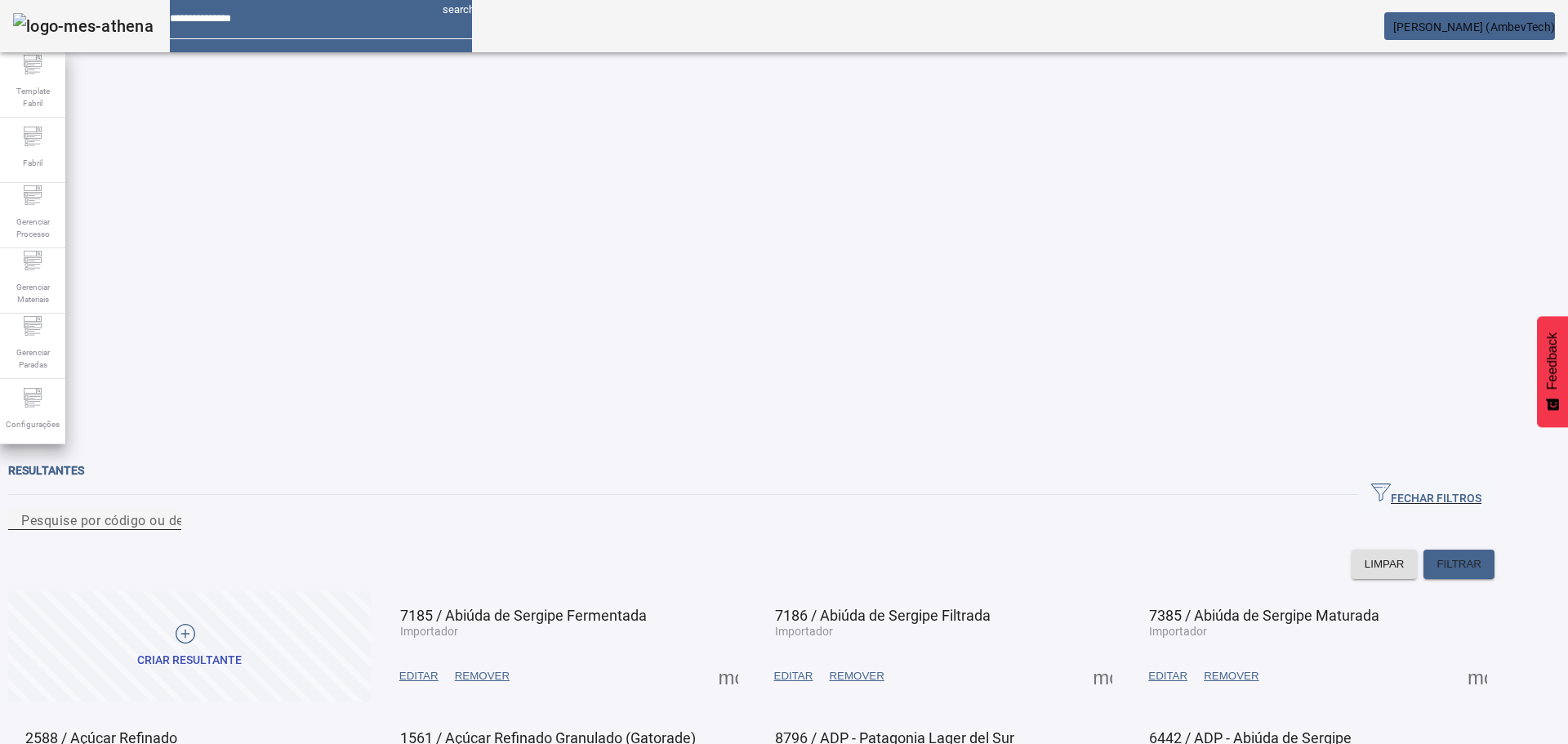 click on "Pesquise por código ou descrição" at bounding box center [95, 520] 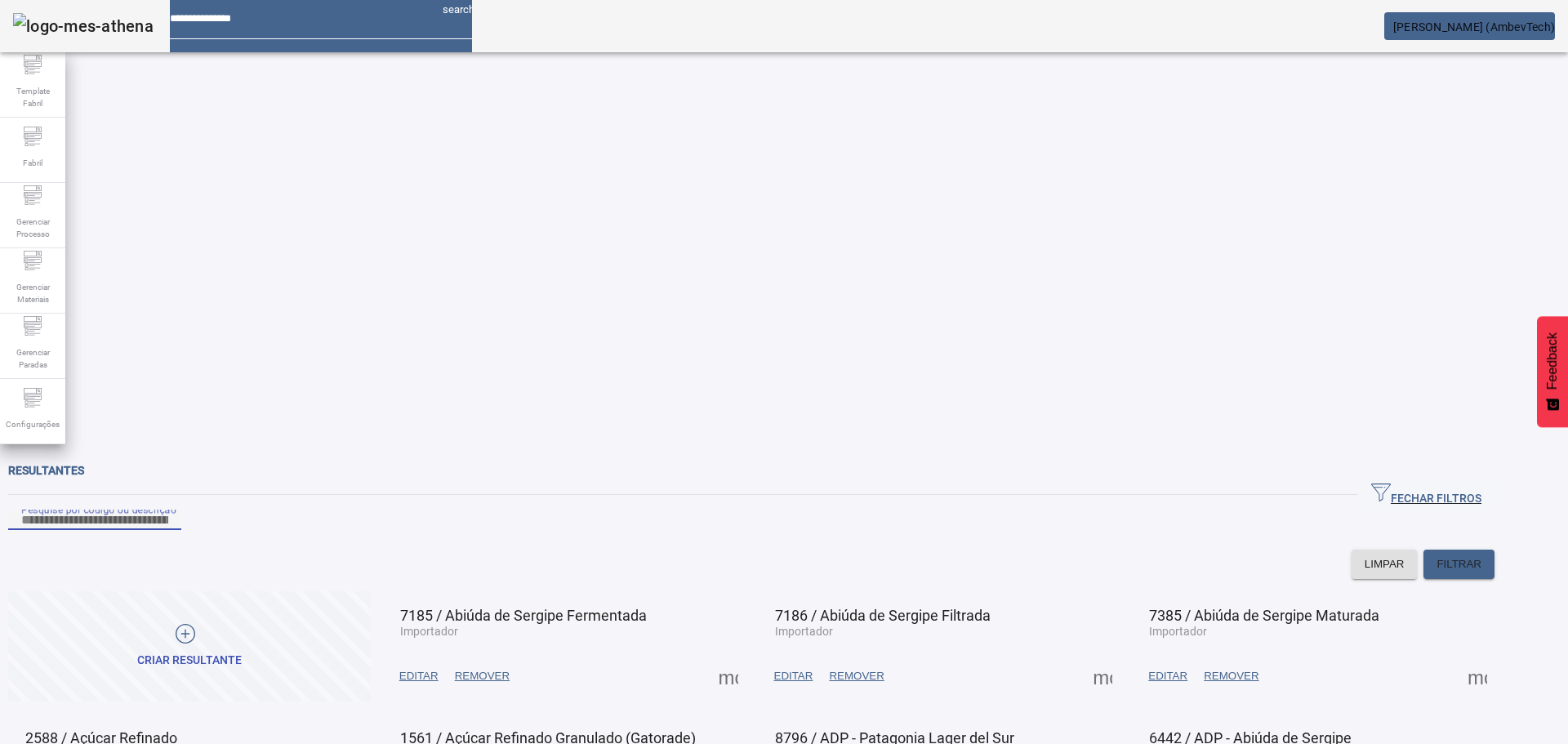 paste on "**********" 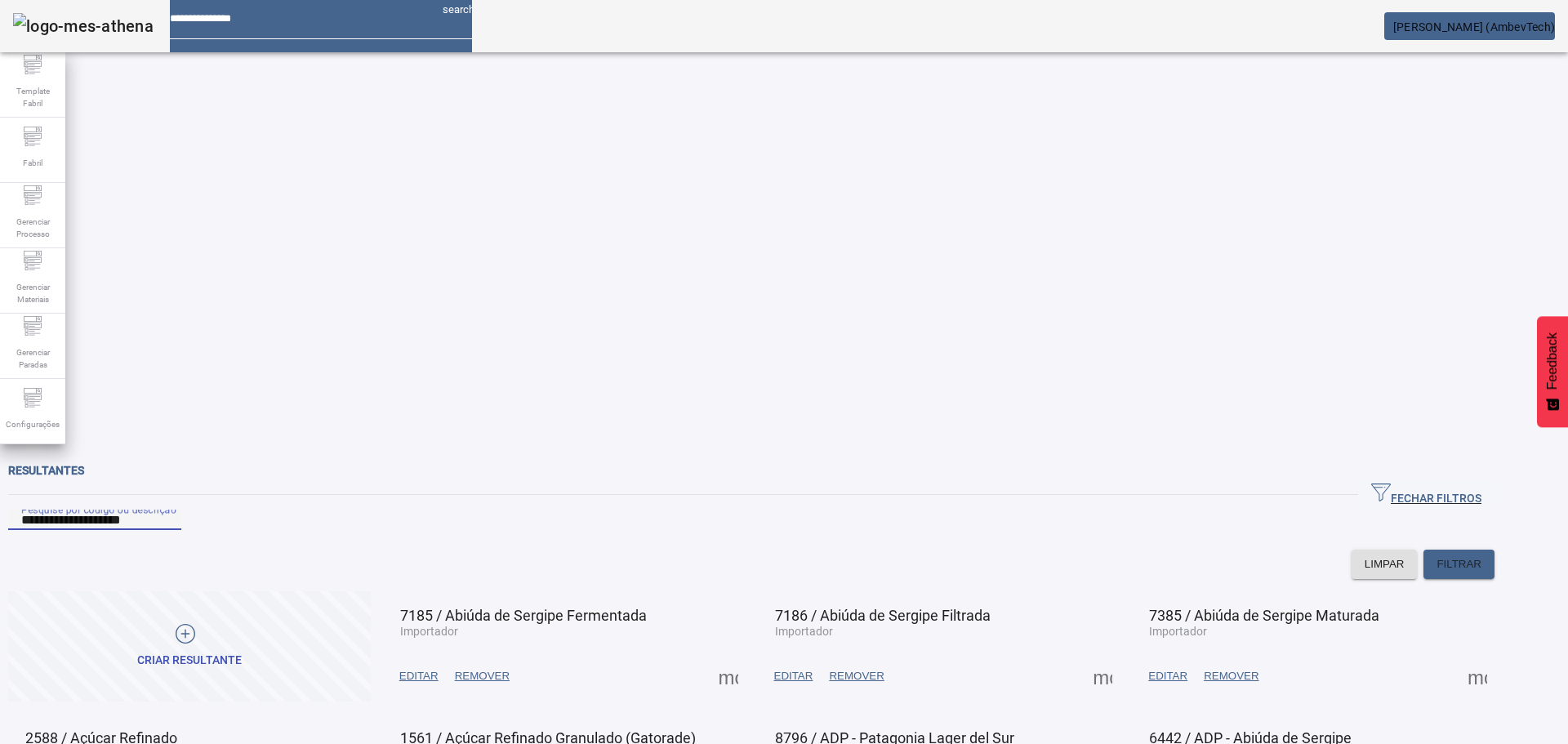type on "**********" 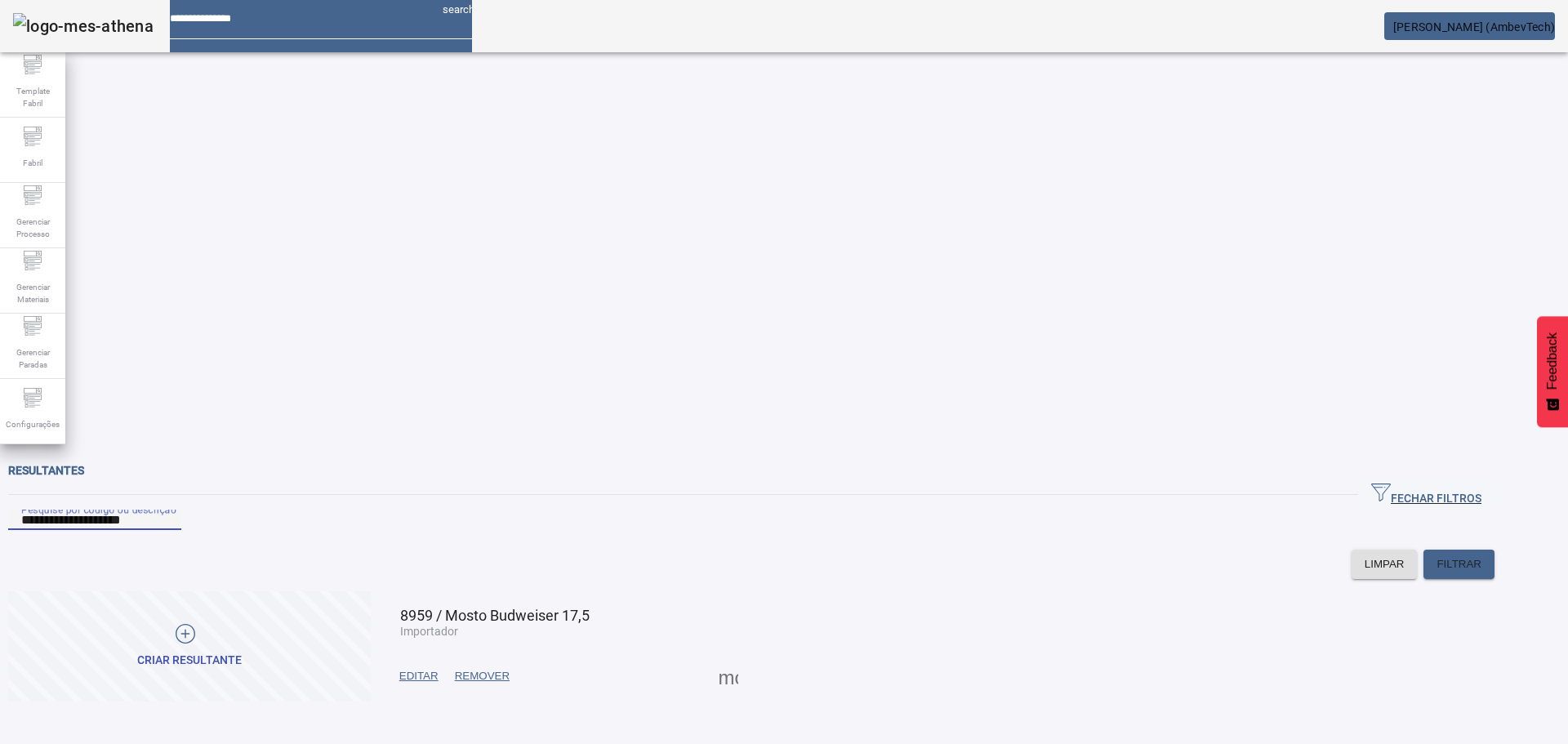 click on "EDITAR" at bounding box center [419, 676] 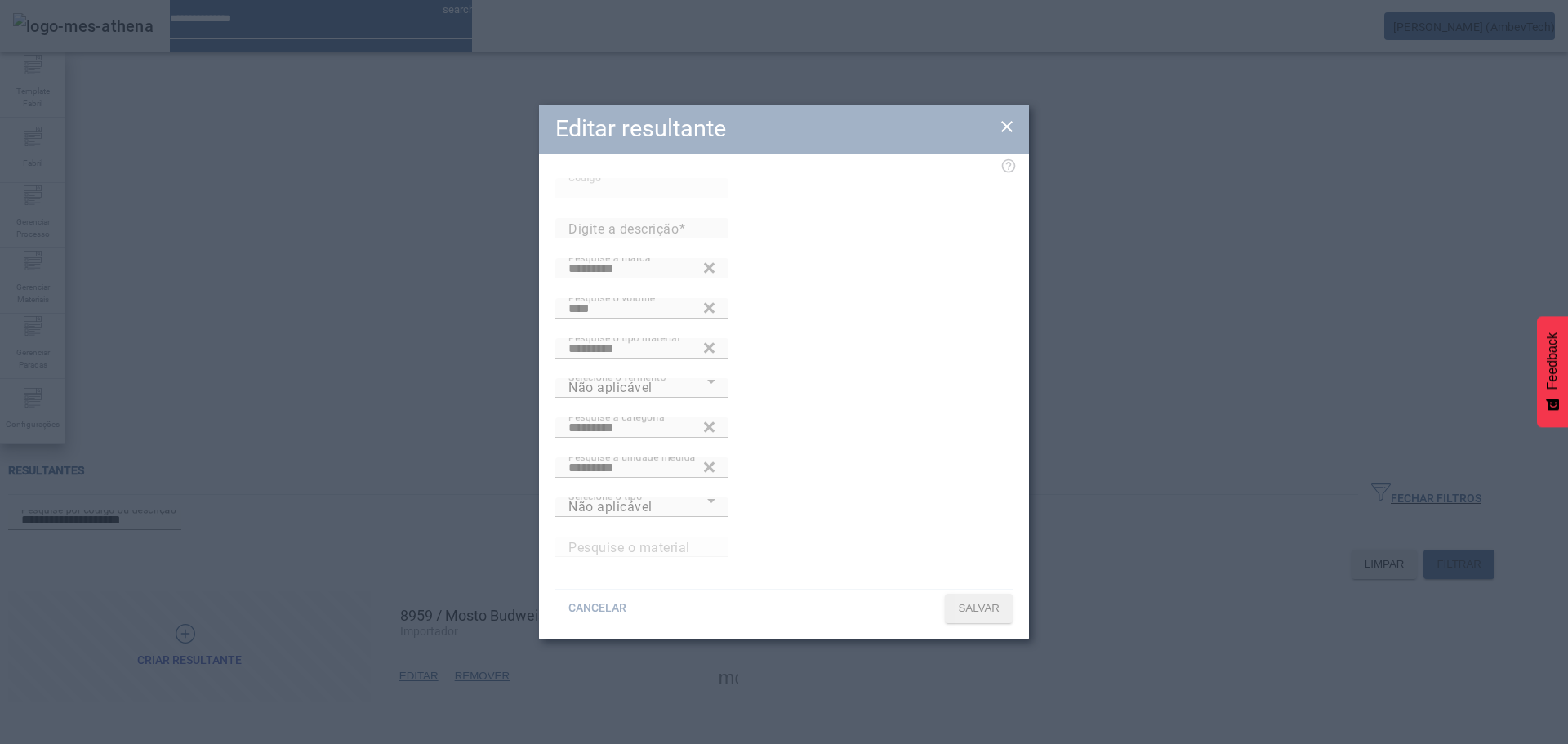 type on "**********" 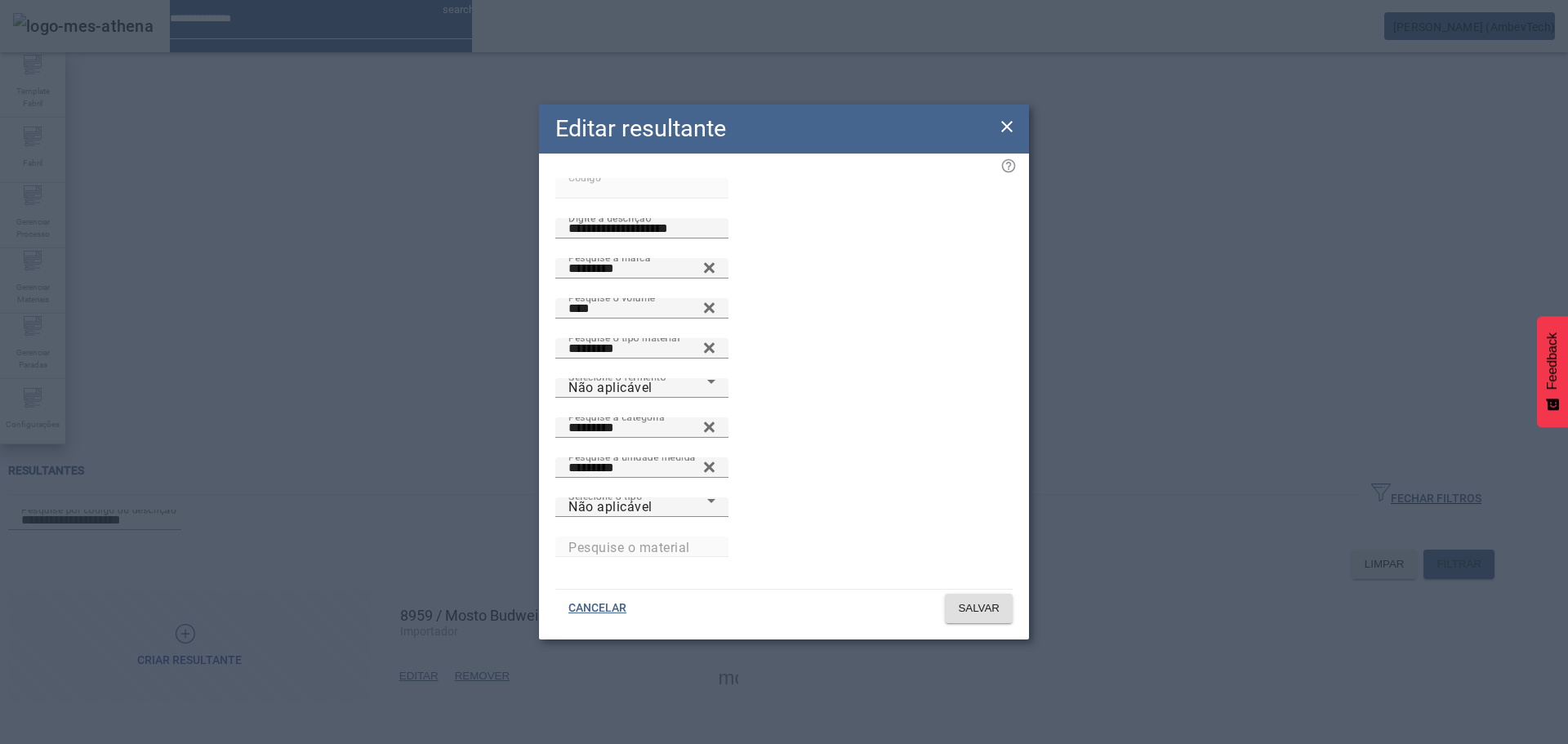 click 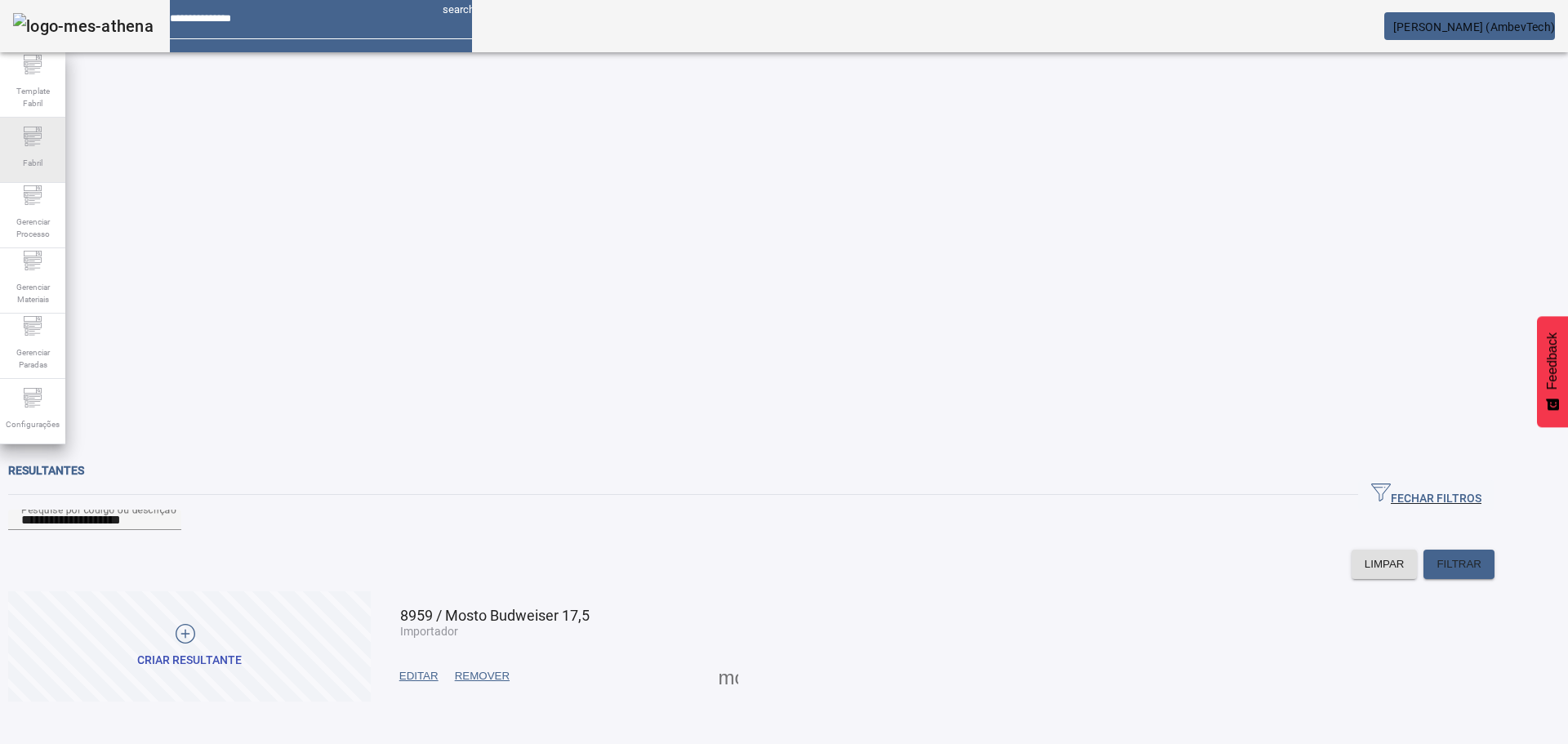 drag, startPoint x: 260, startPoint y: 148, endPoint x: 51, endPoint y: 153, distance: 209.0598 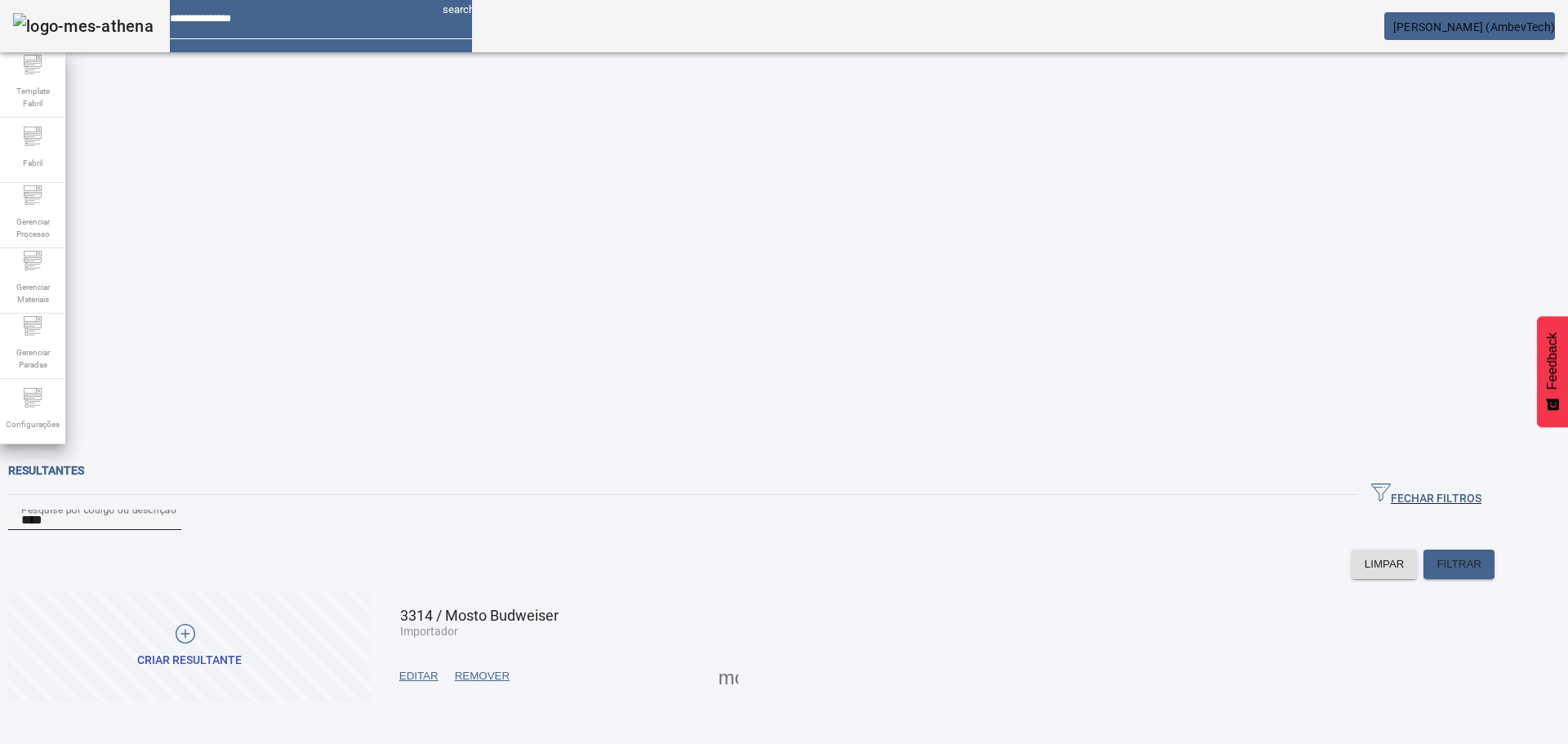 click on "Pesquise por código ou descrição ****" 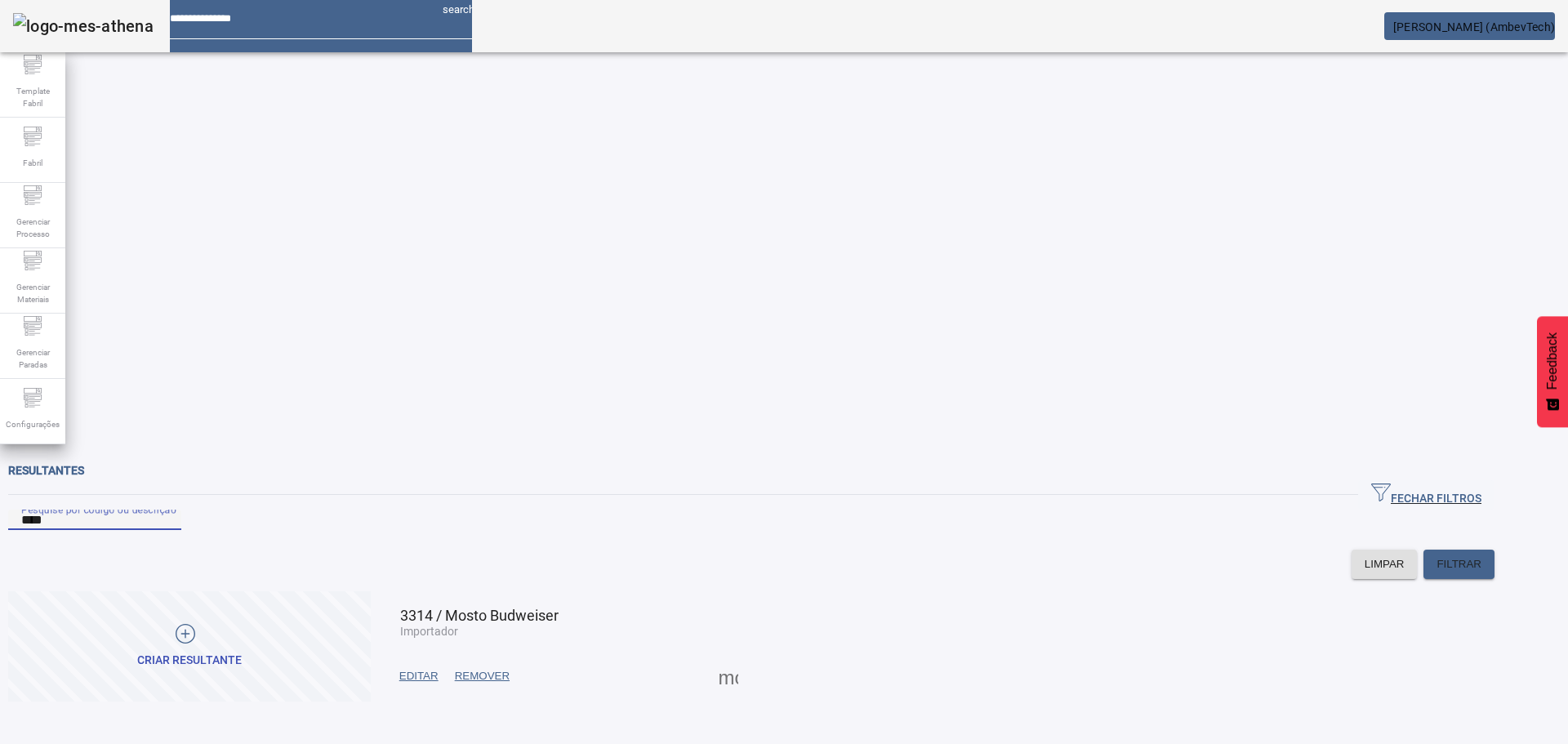 click on "****" at bounding box center [95, 520] 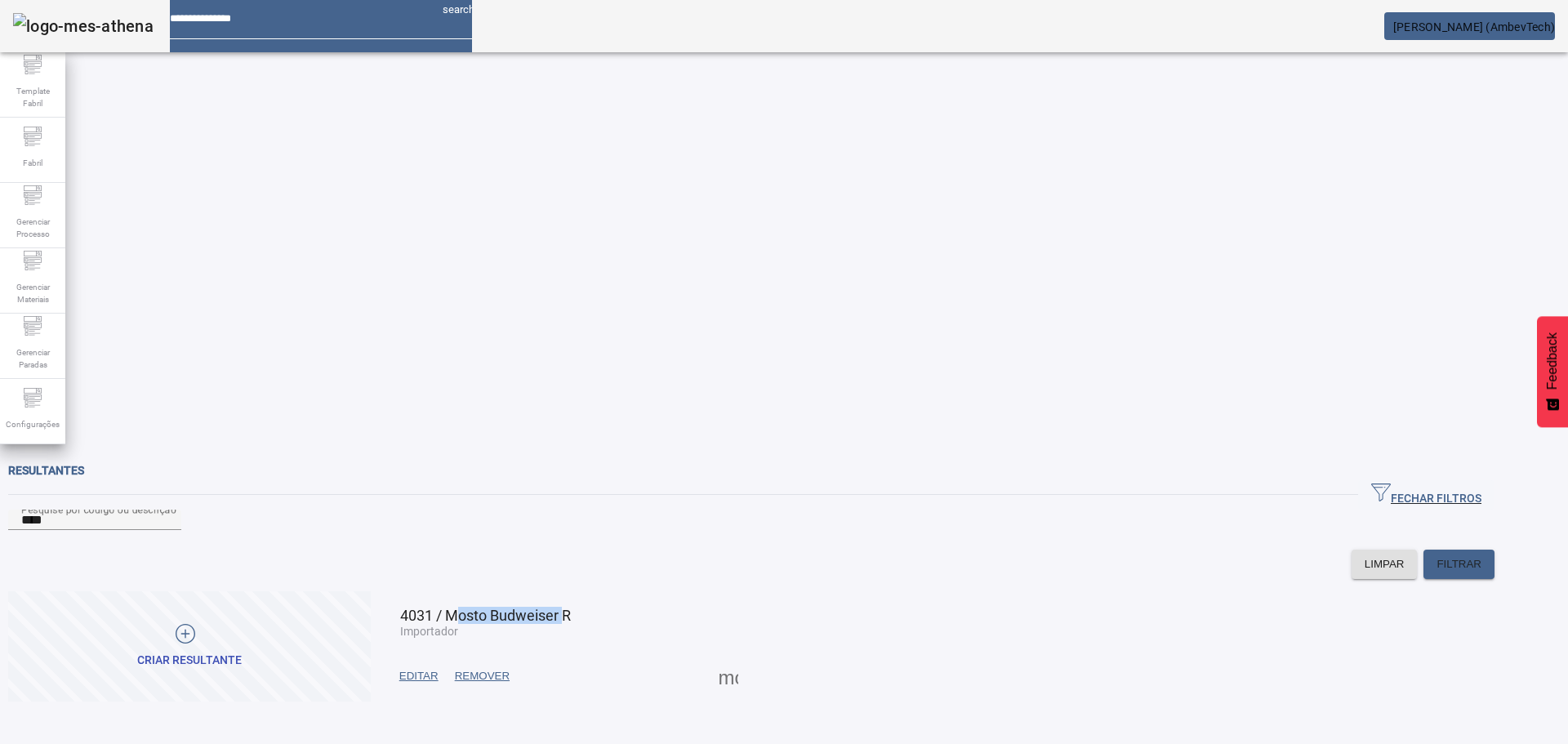 drag, startPoint x: 629, startPoint y: 249, endPoint x: 517, endPoint y: 245, distance: 112.07141 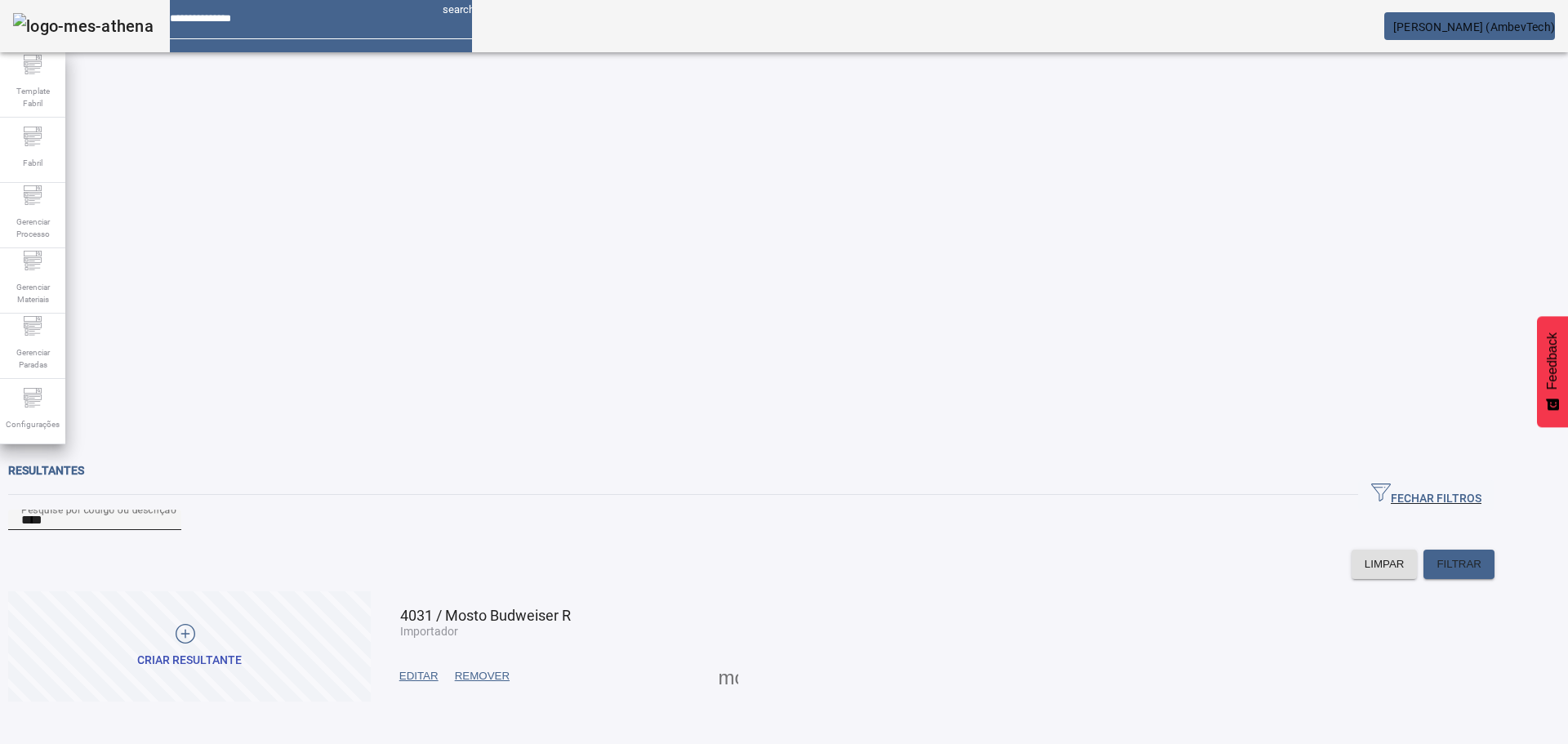 click on "****" at bounding box center [95, 520] 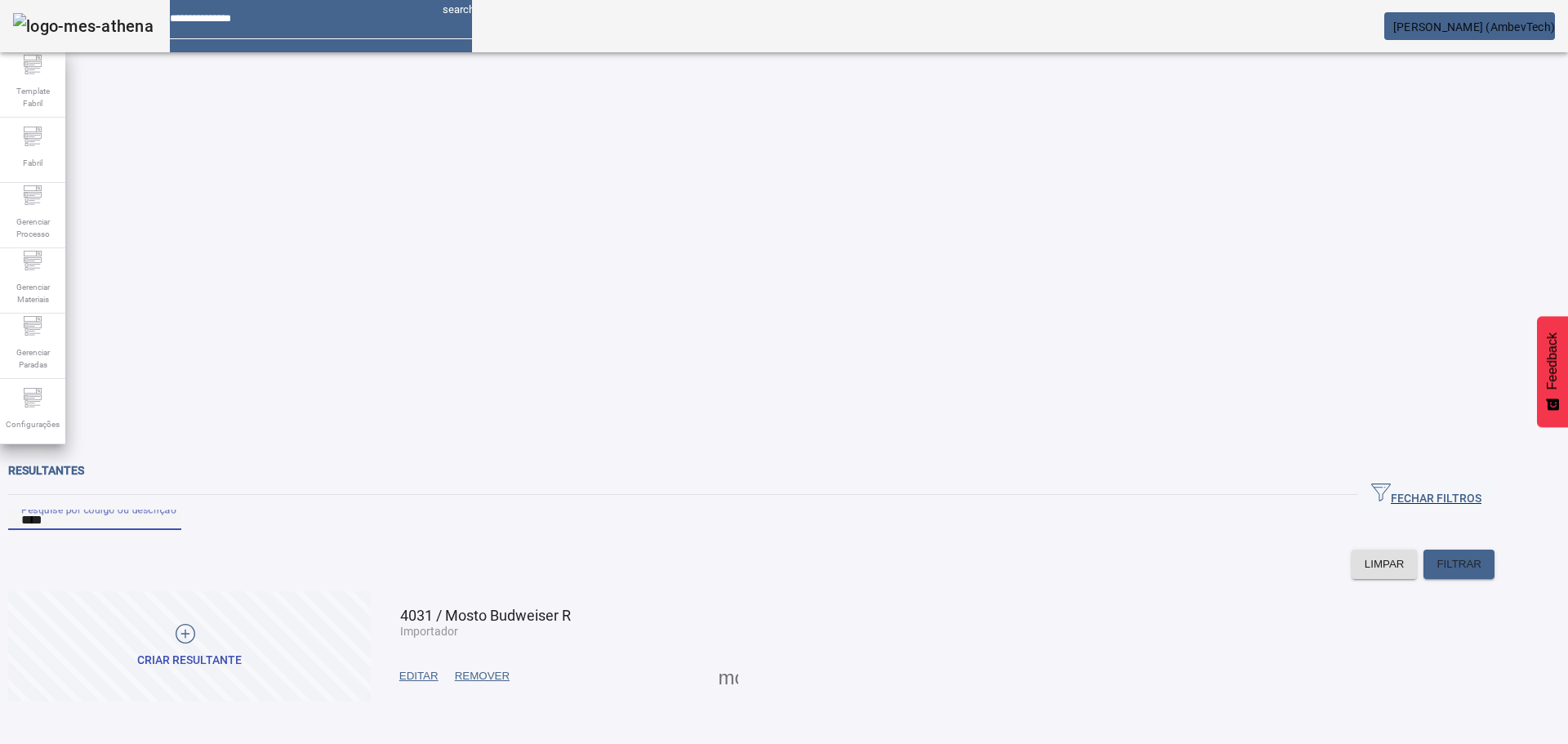 paste on "**********" 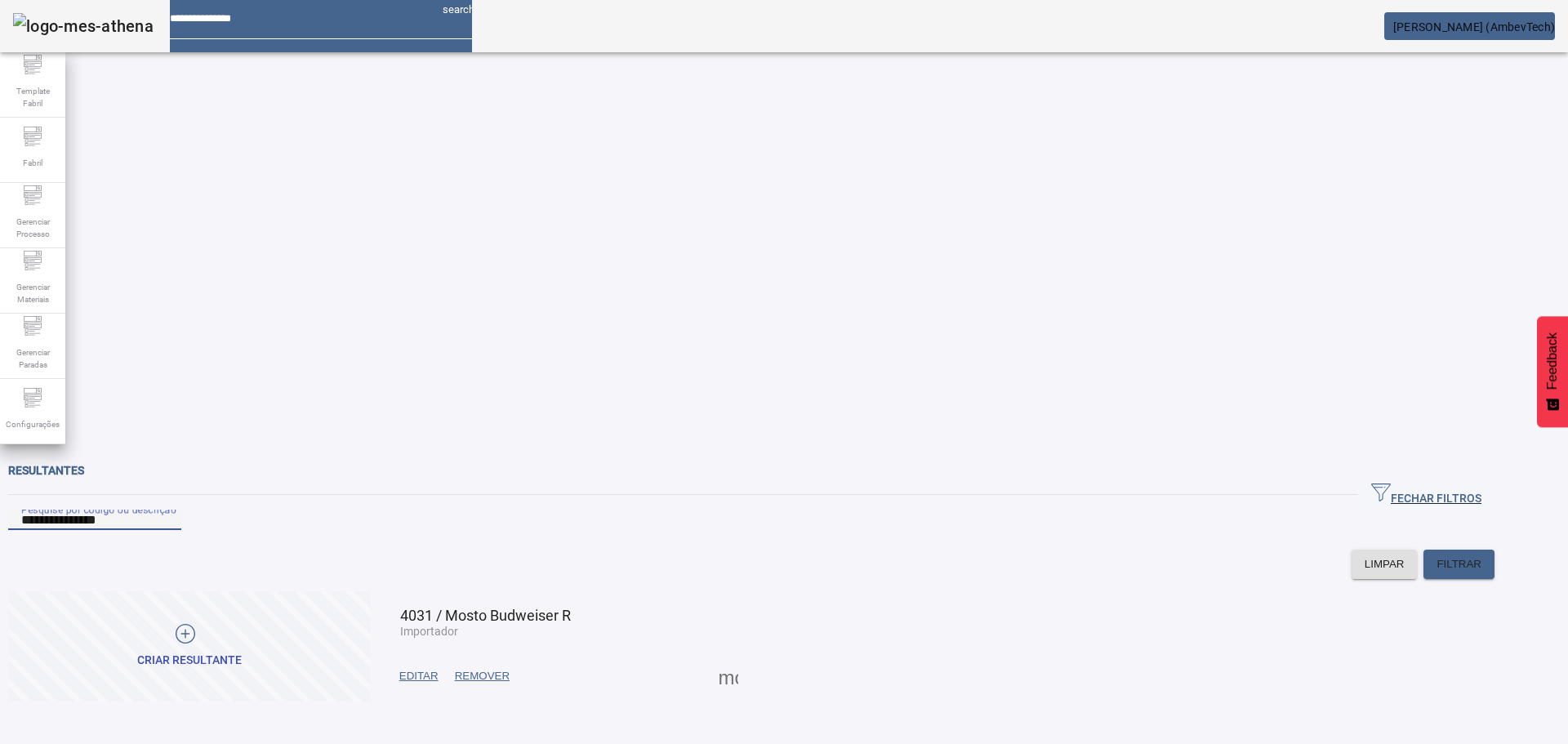type on "**********" 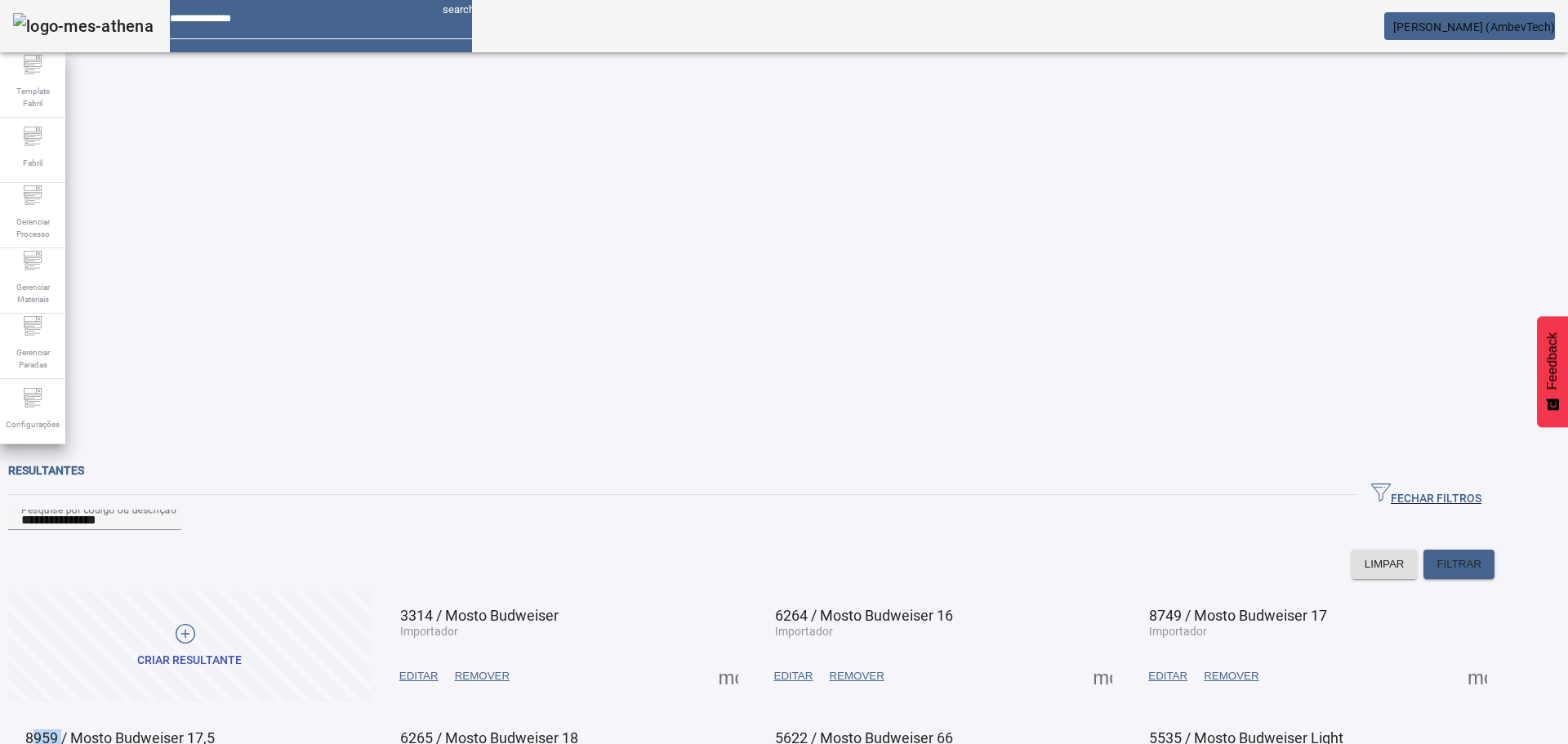 drag, startPoint x: 134, startPoint y: 365, endPoint x: 92, endPoint y: 368, distance: 42.107007 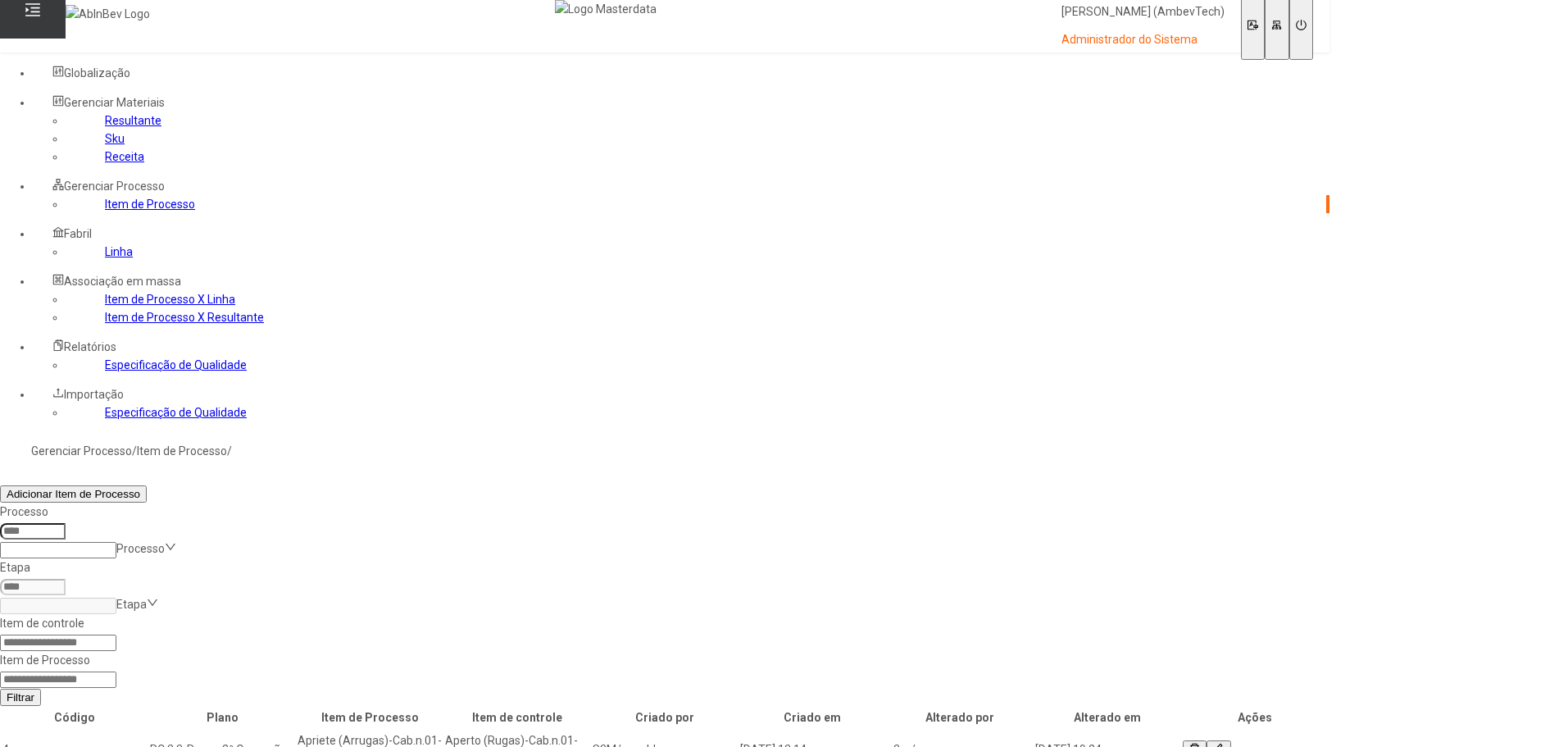 scroll, scrollTop: 0, scrollLeft: 0, axis: both 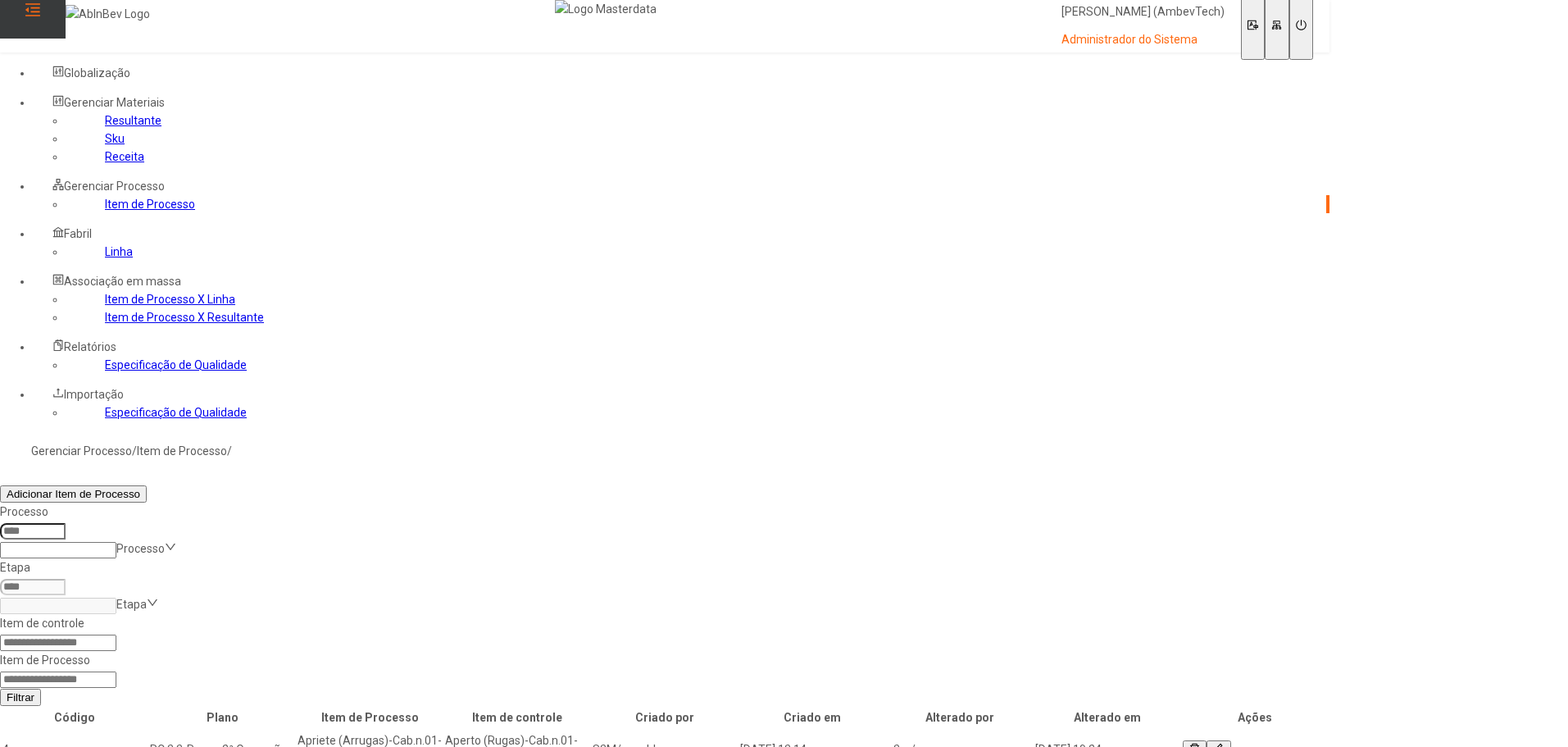 click 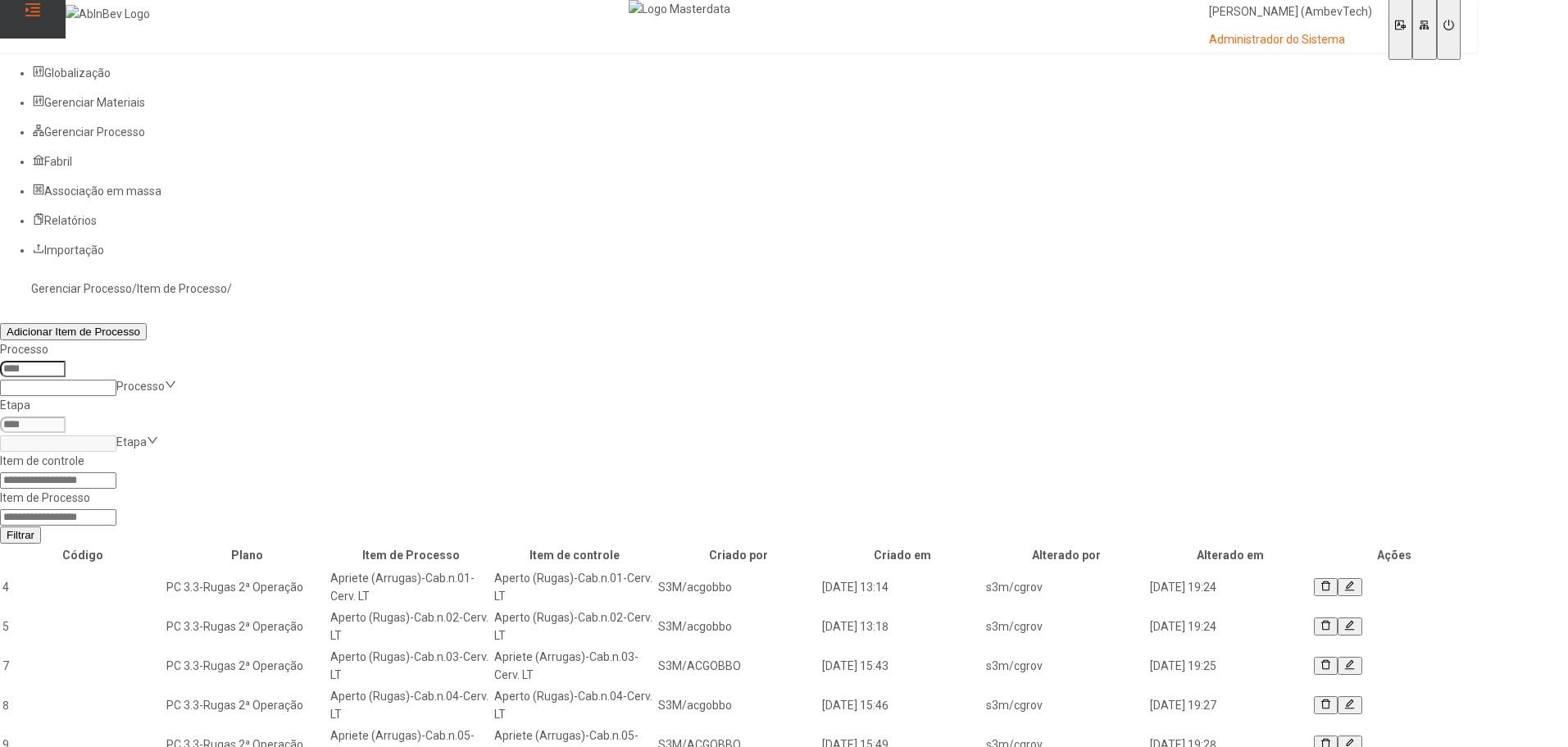 click on "Filtrar" 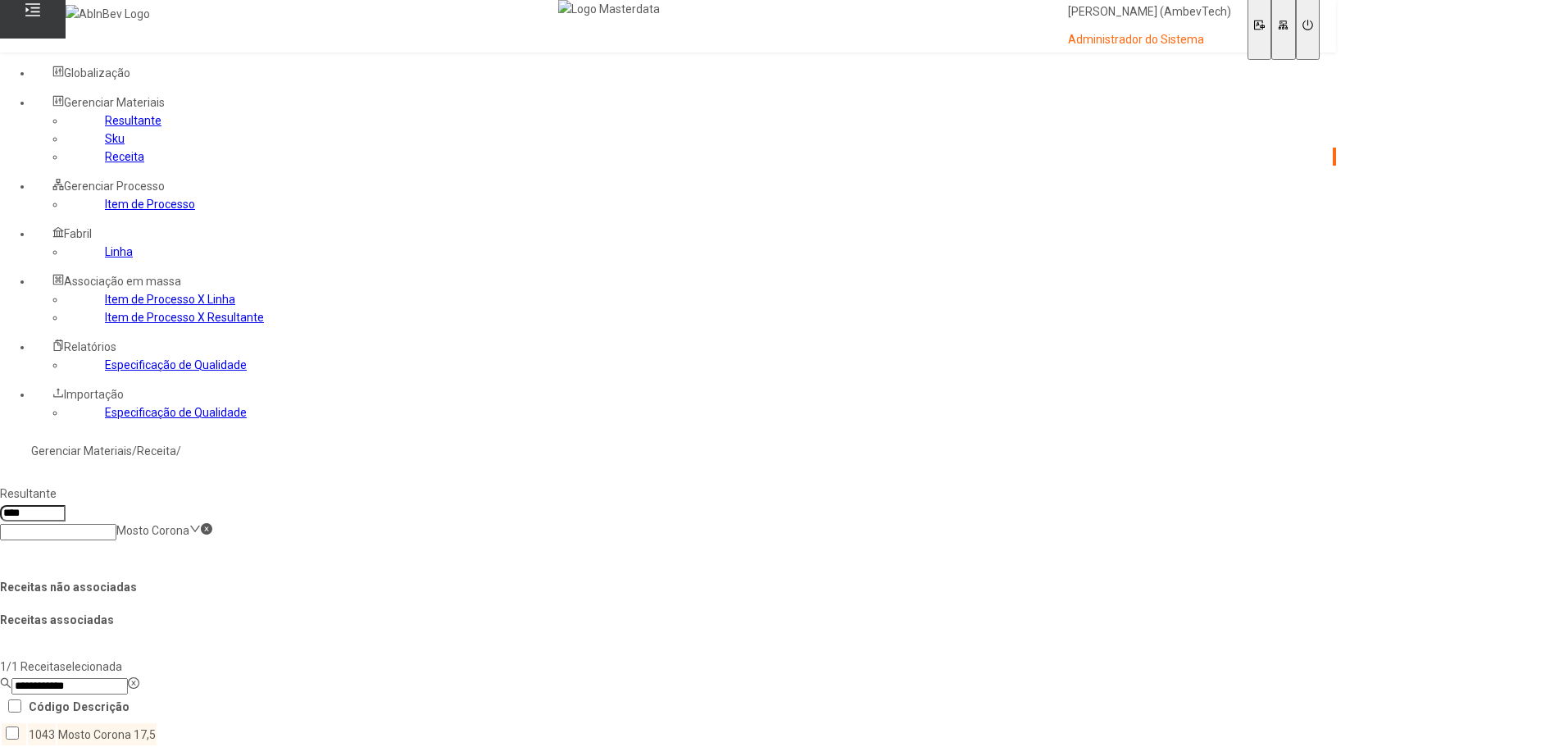 scroll, scrollTop: 0, scrollLeft: 0, axis: both 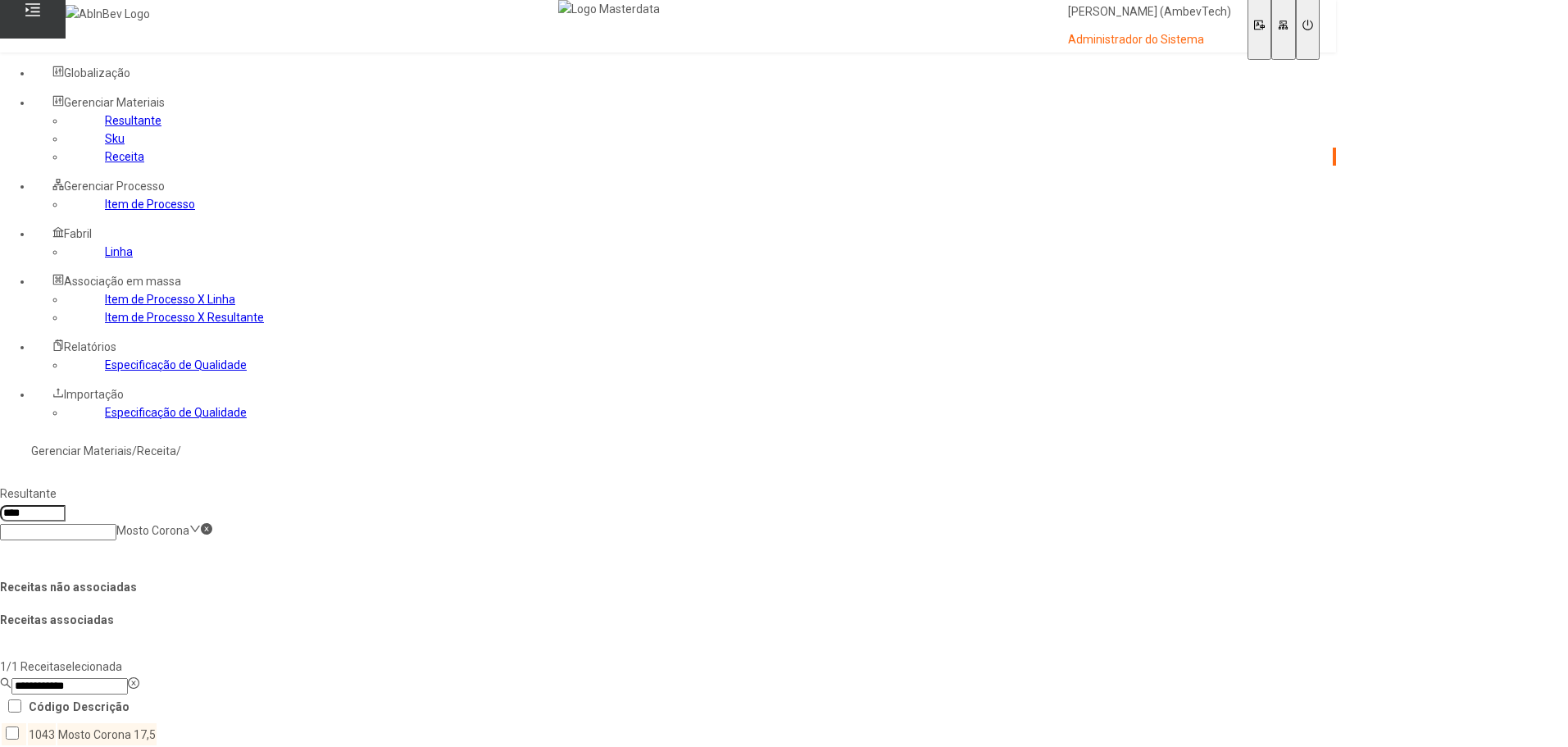 click on "Mosto Corona" 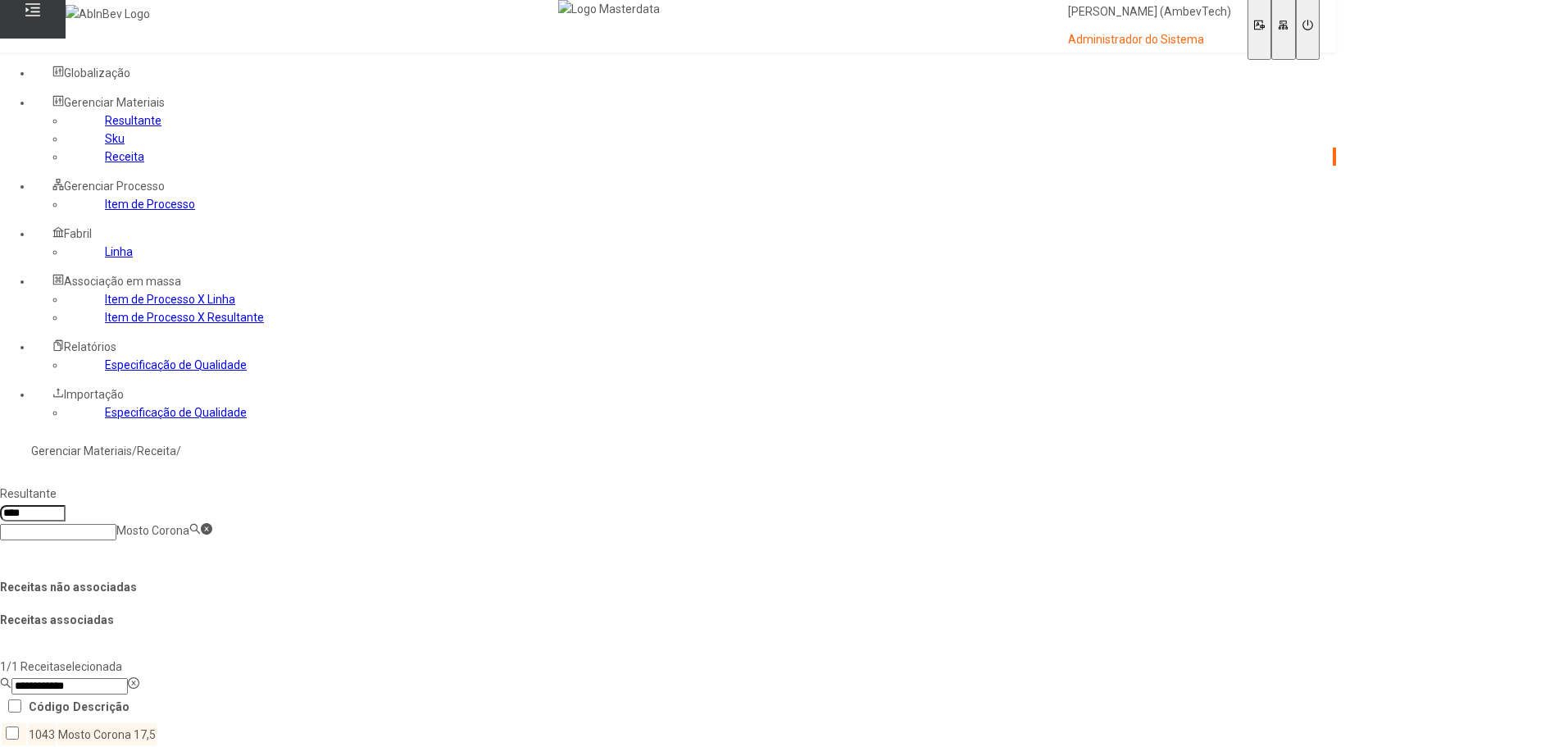 paste on "**********" 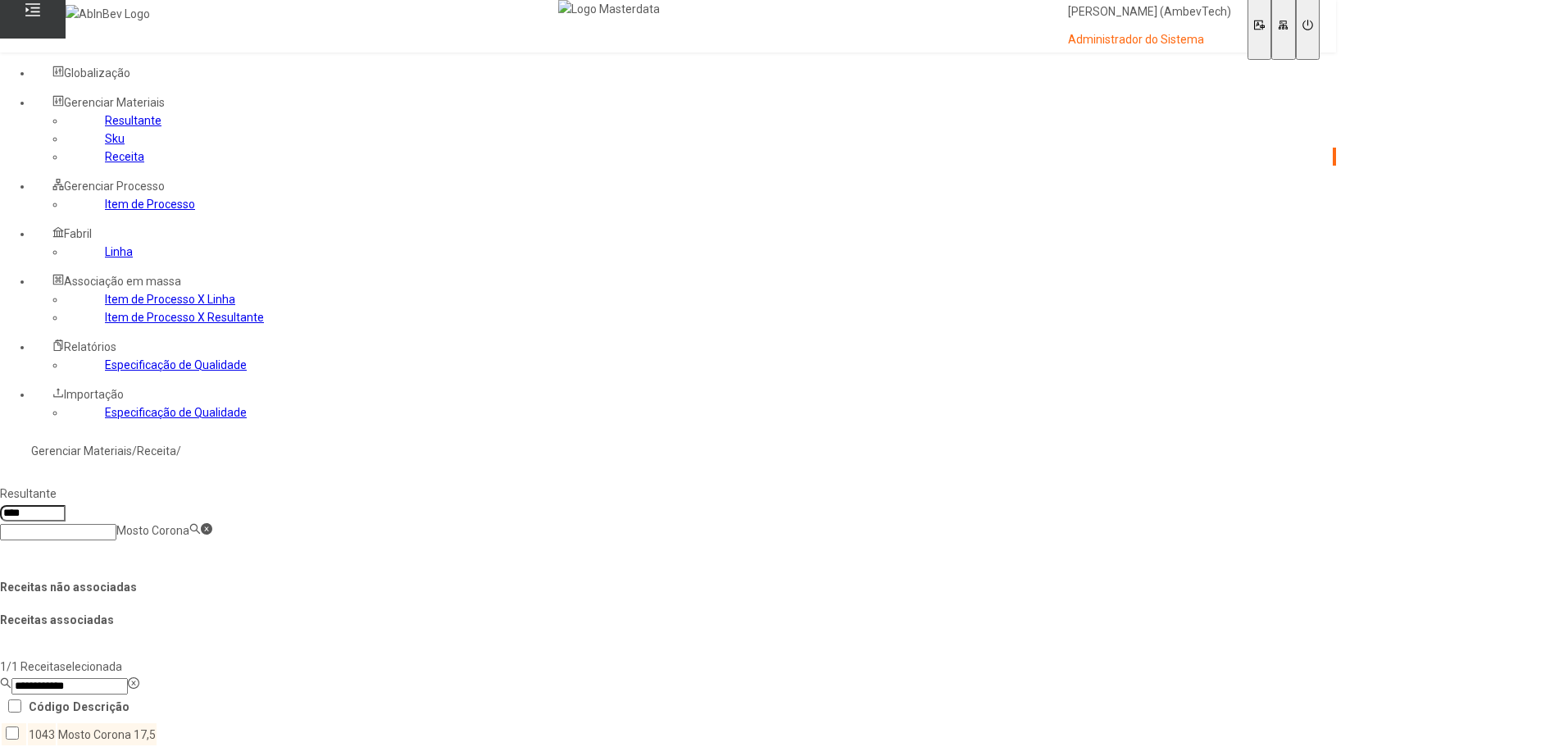 type on "**********" 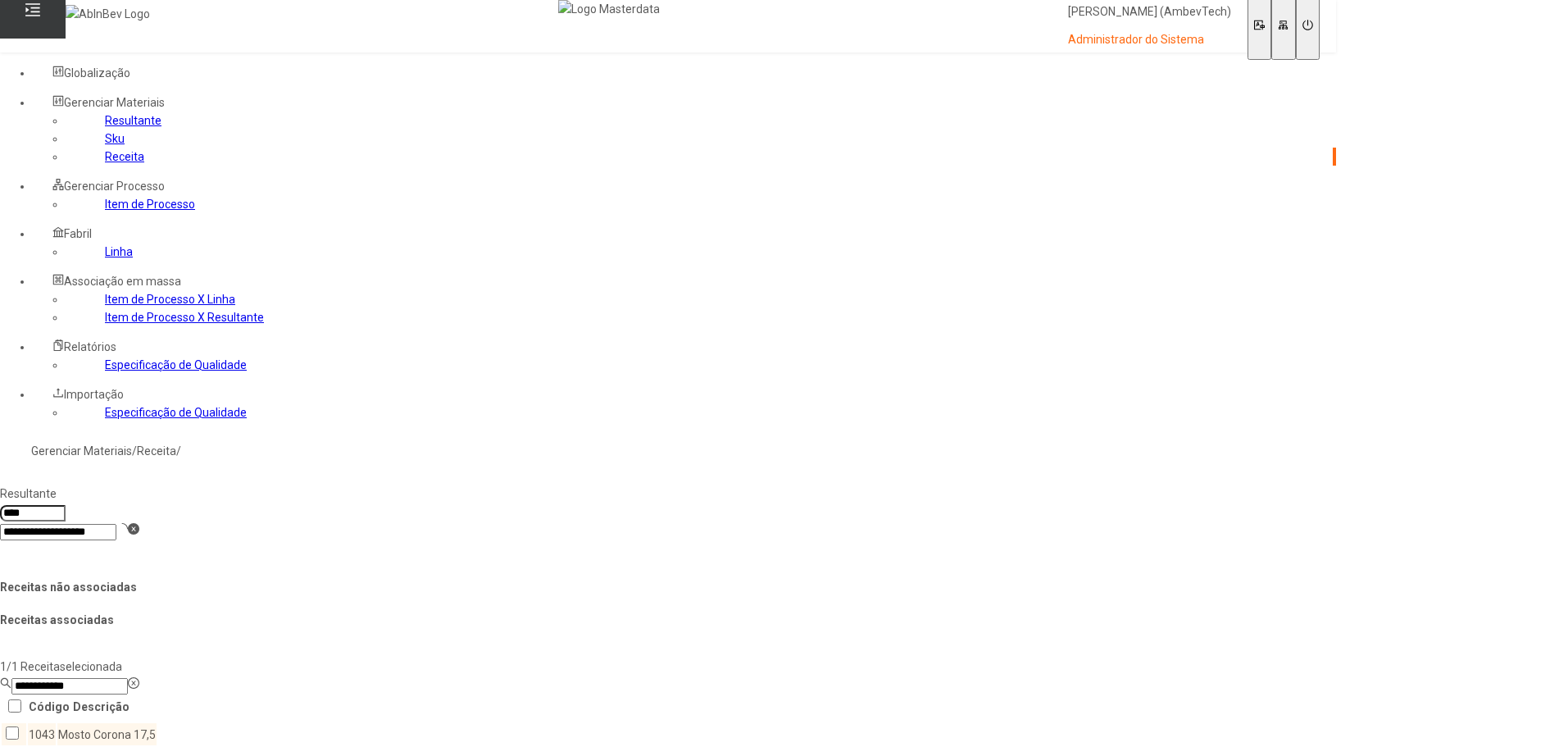 type on "****" 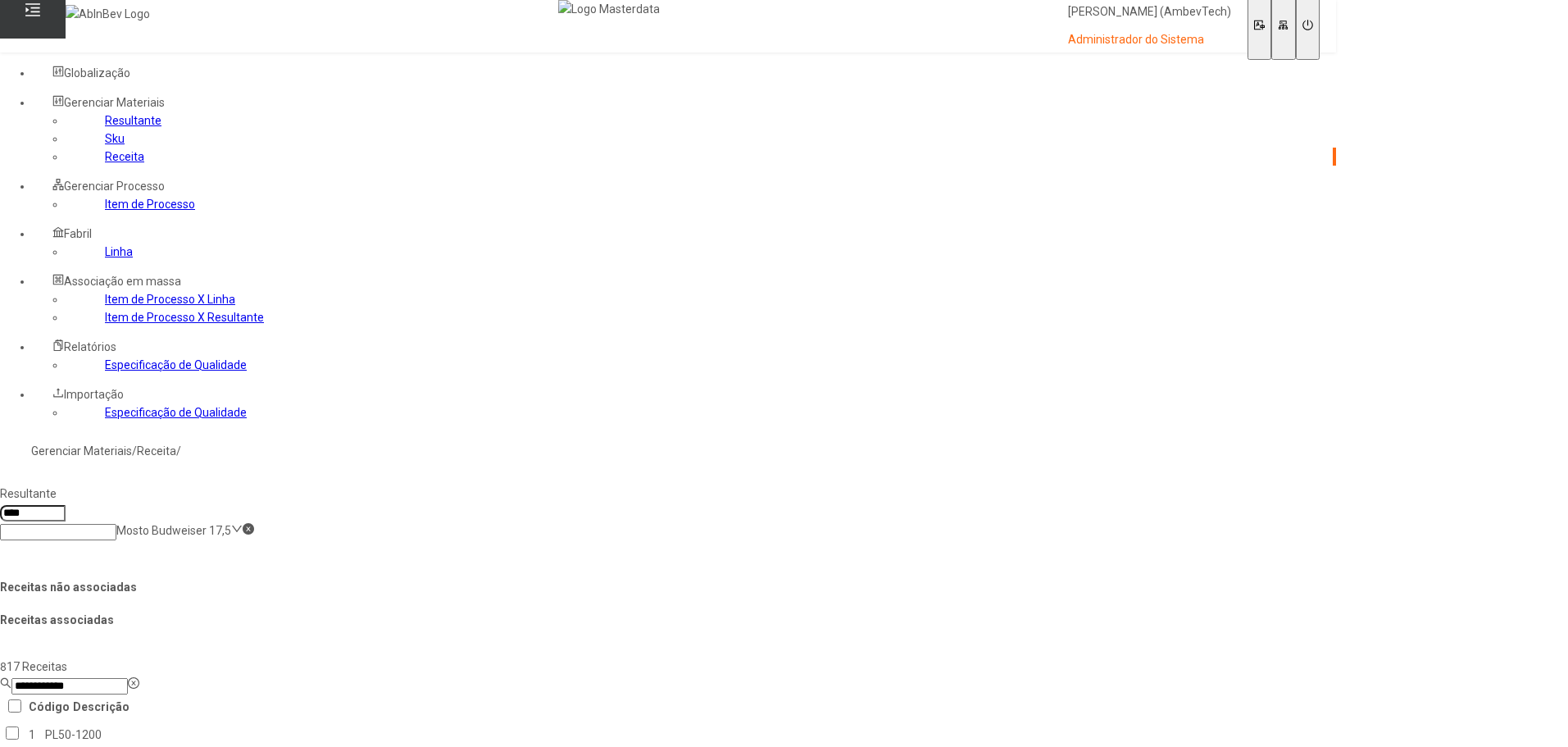 click on "**********" 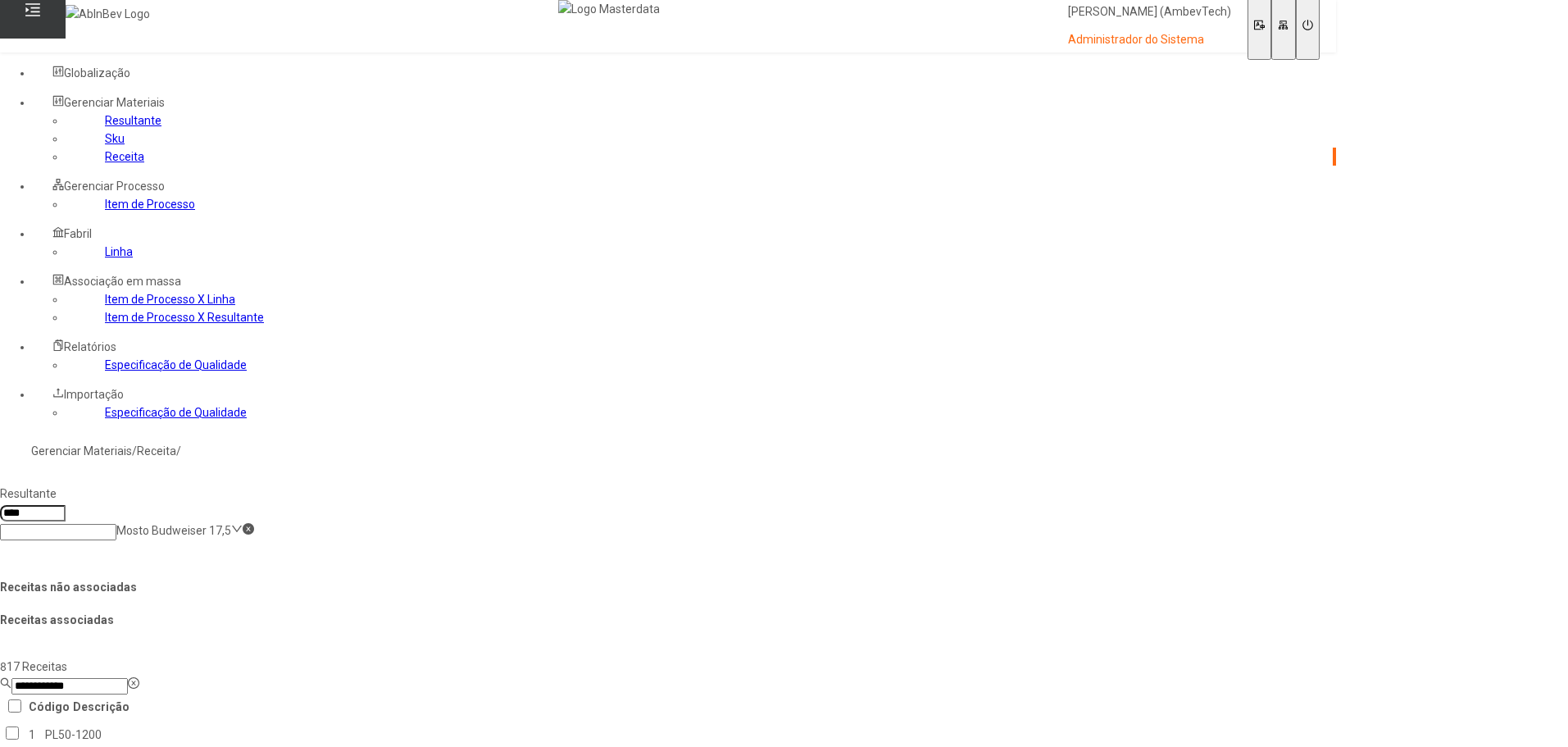 drag, startPoint x: 414, startPoint y: 305, endPoint x: 226, endPoint y: 305, distance: 188 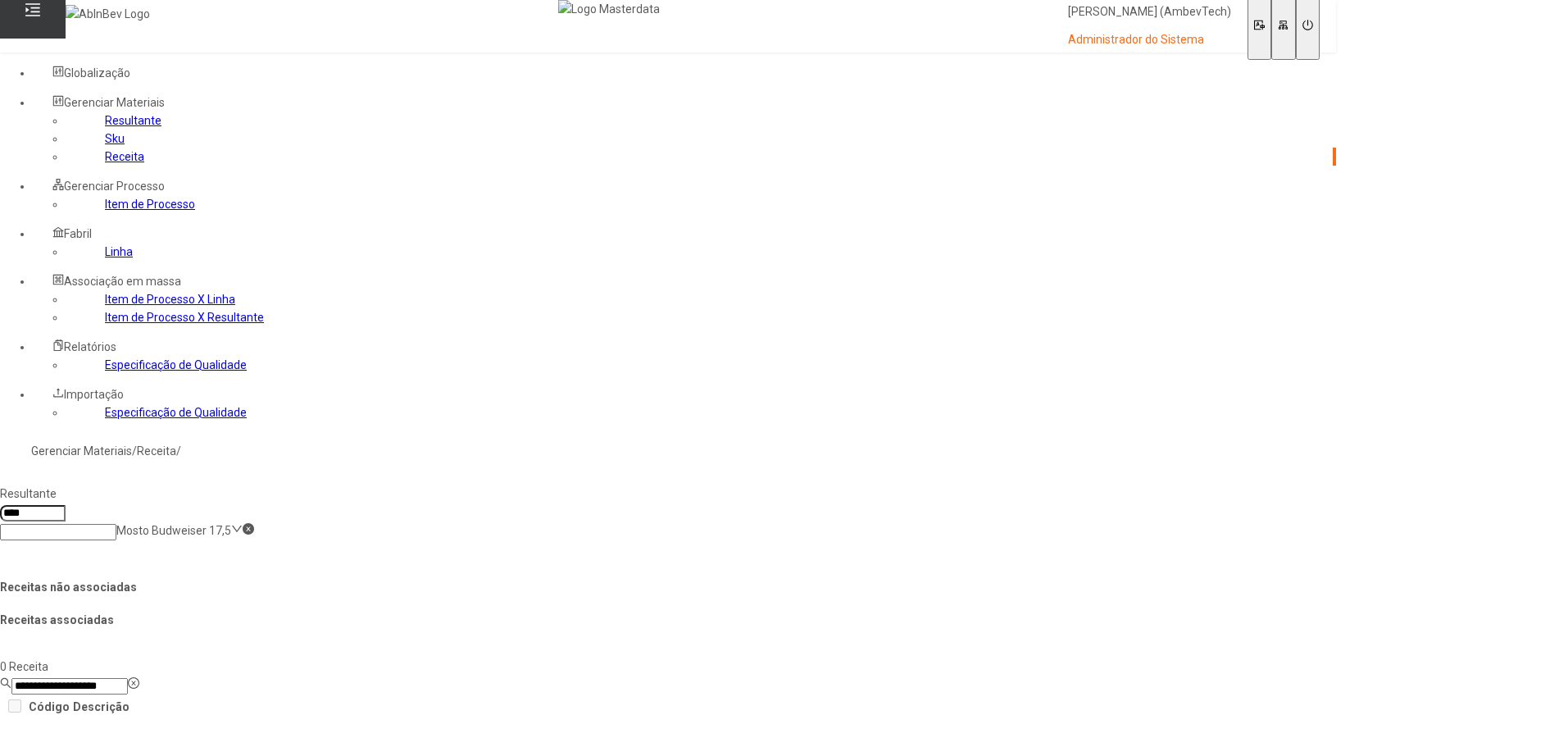 type on "**********" 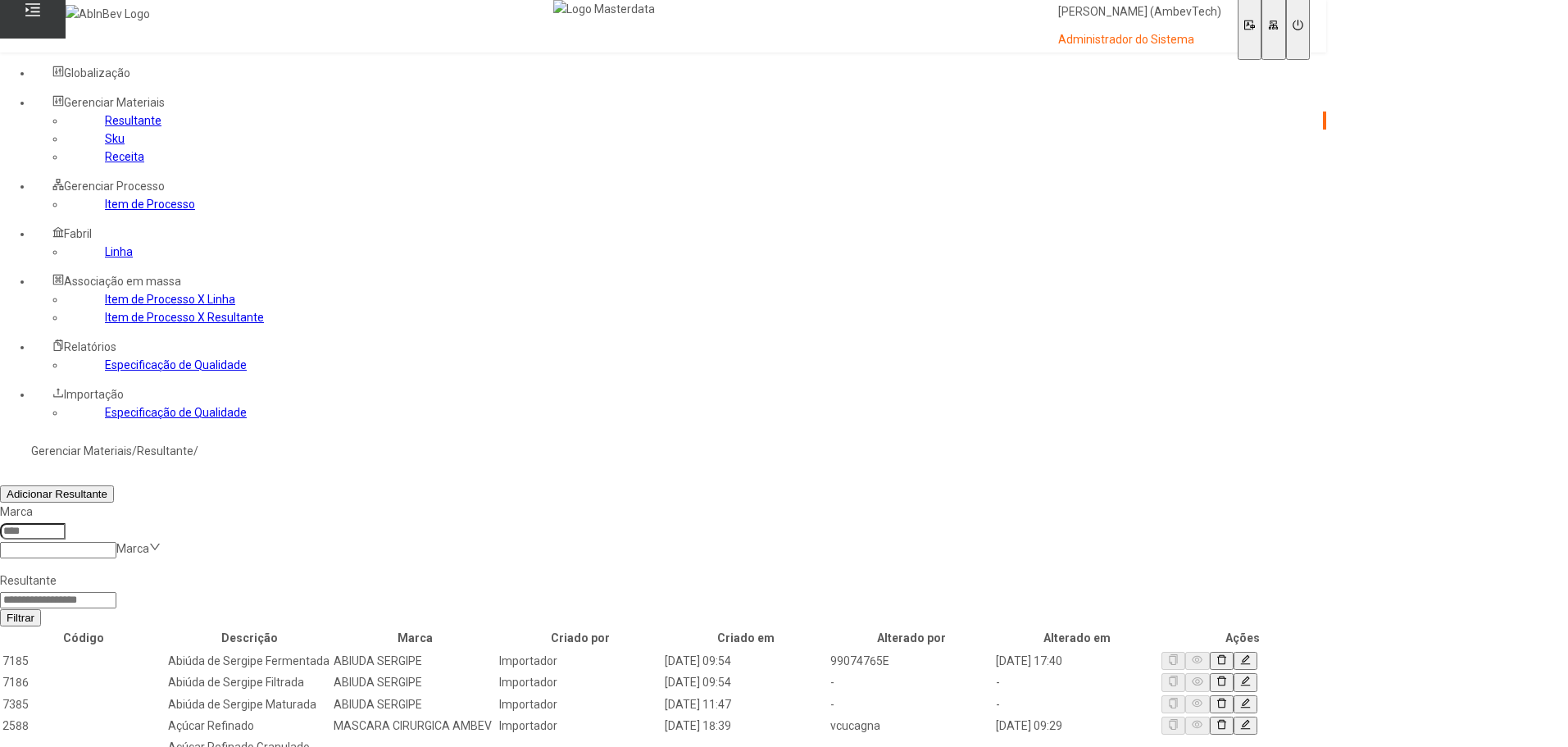 click on "Receita" 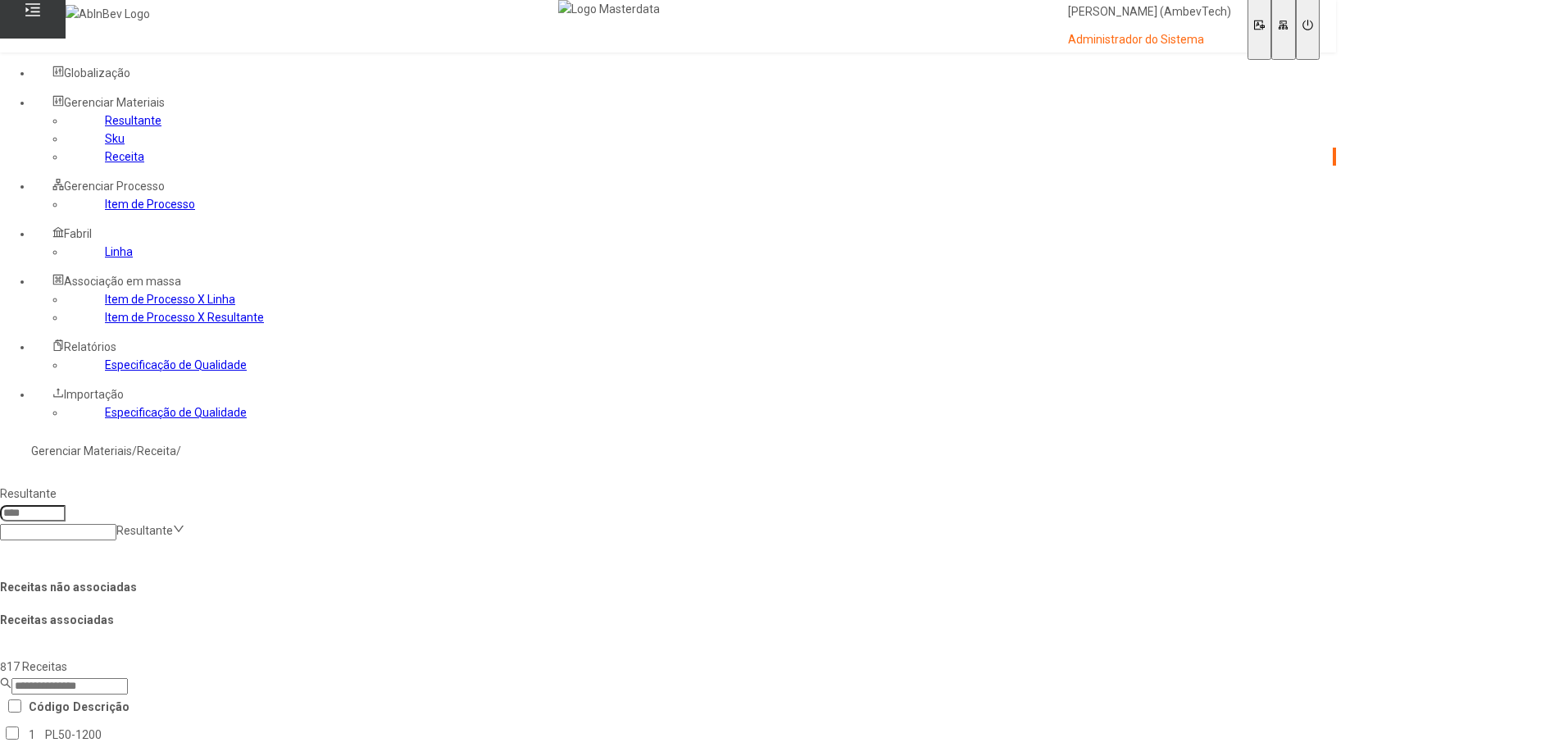 click 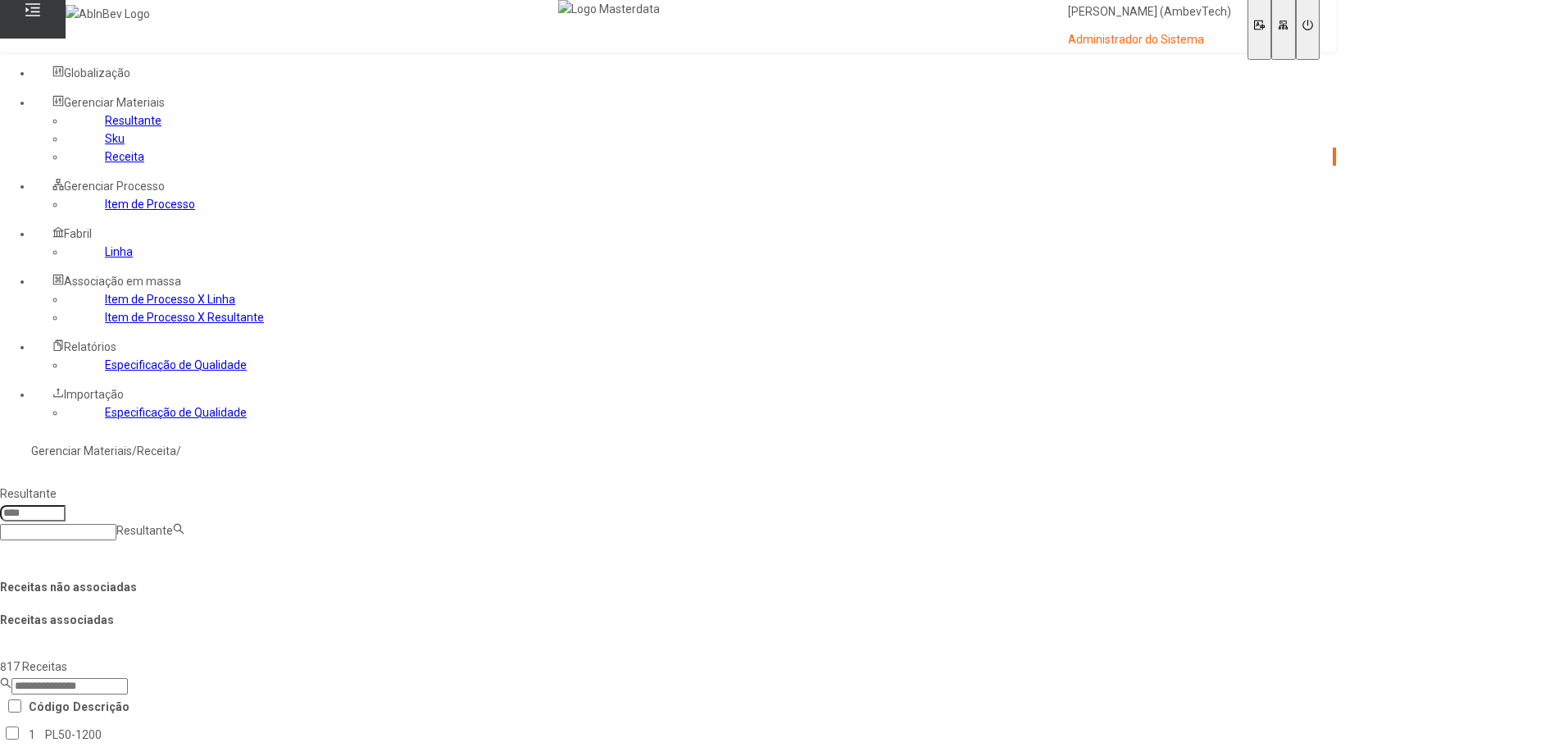 click 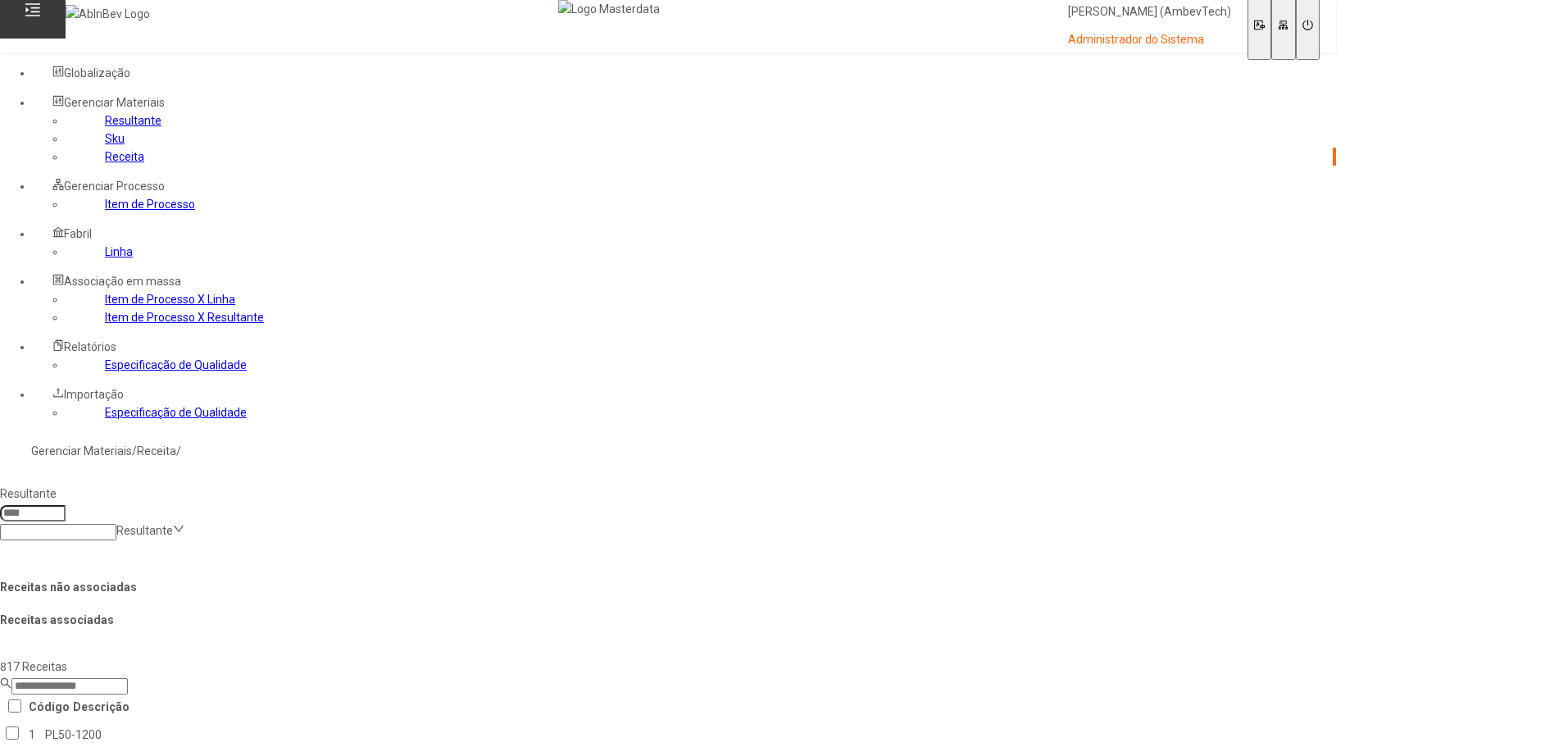 paste on "**********" 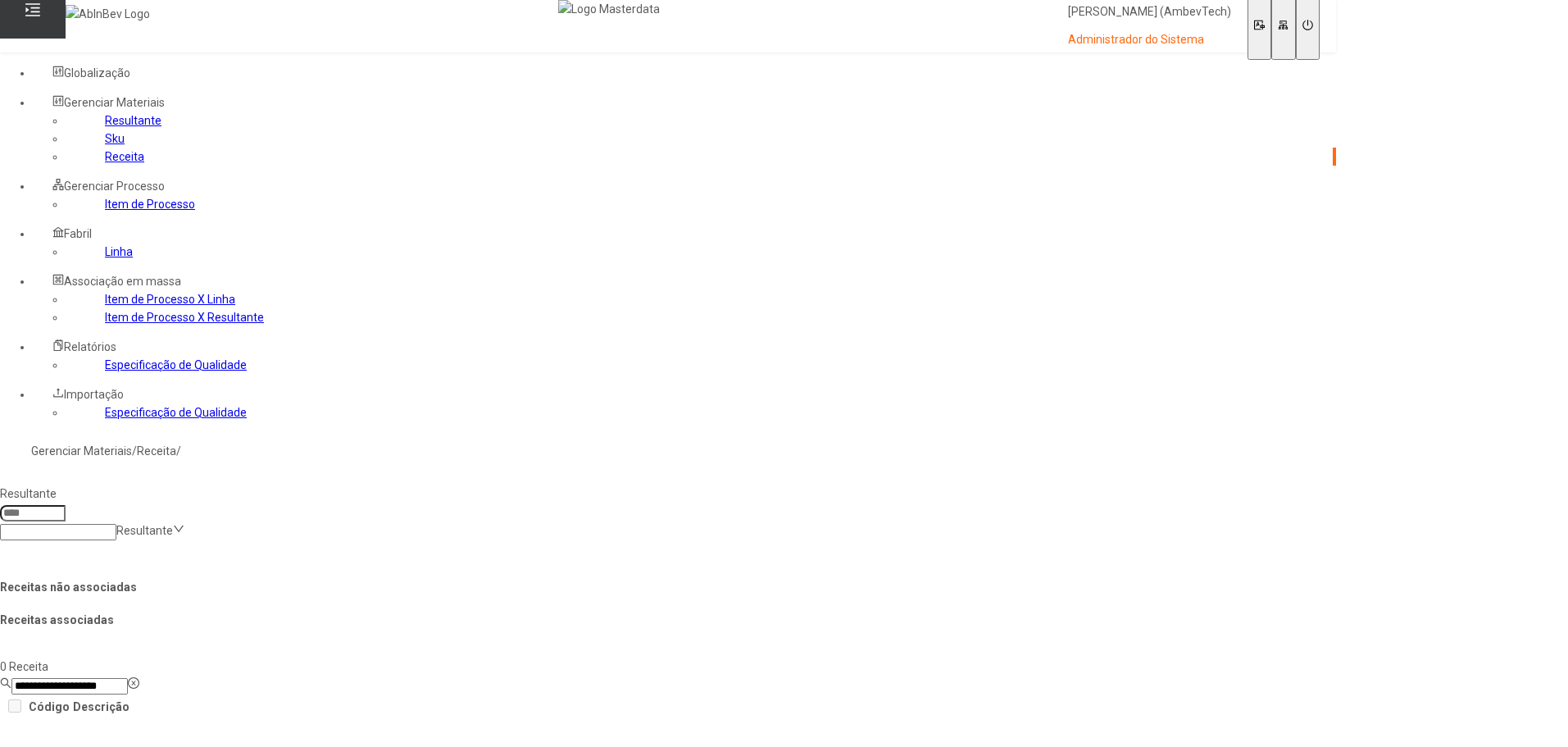 type on "**********" 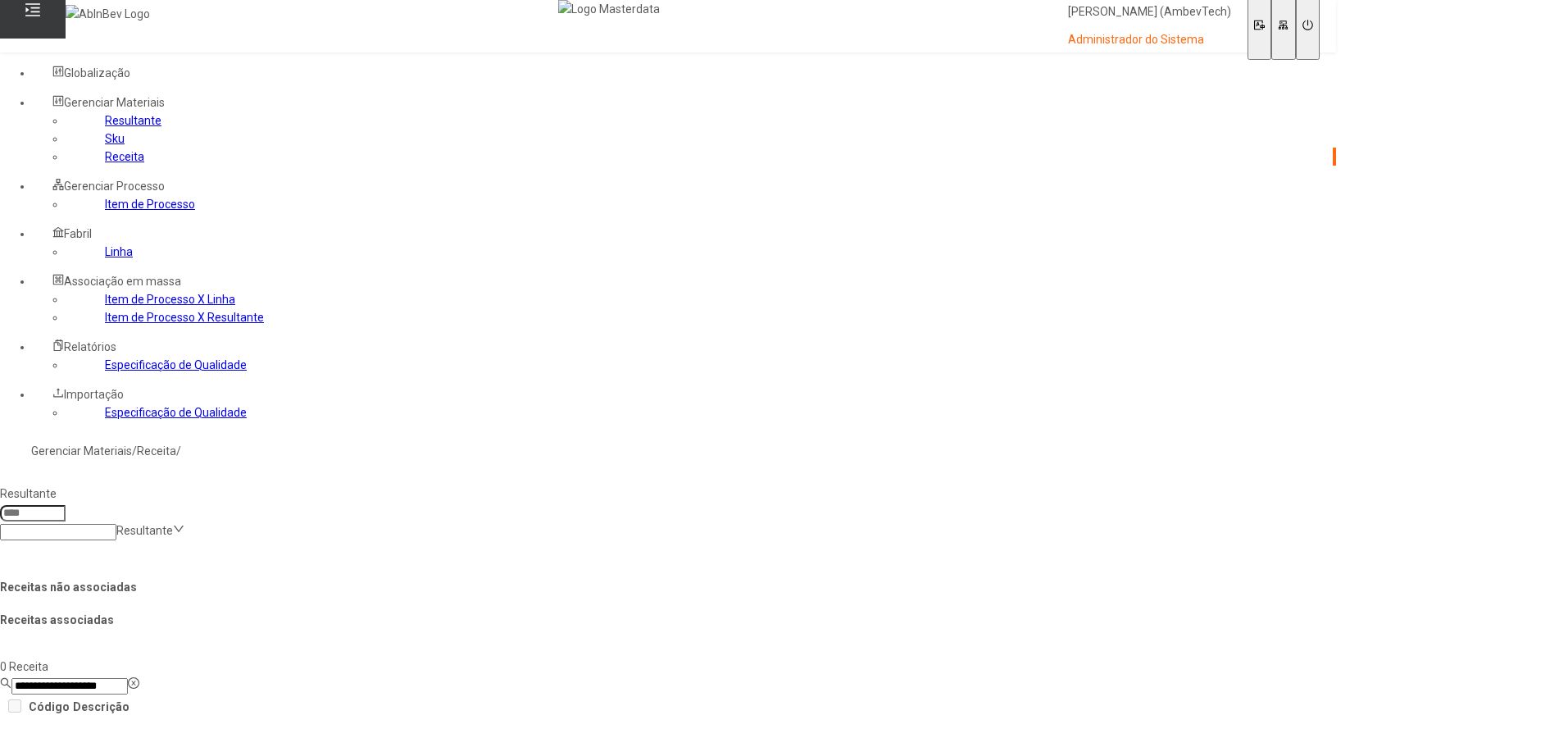 drag, startPoint x: 152, startPoint y: 75, endPoint x: 125, endPoint y: 106, distance: 41.10961 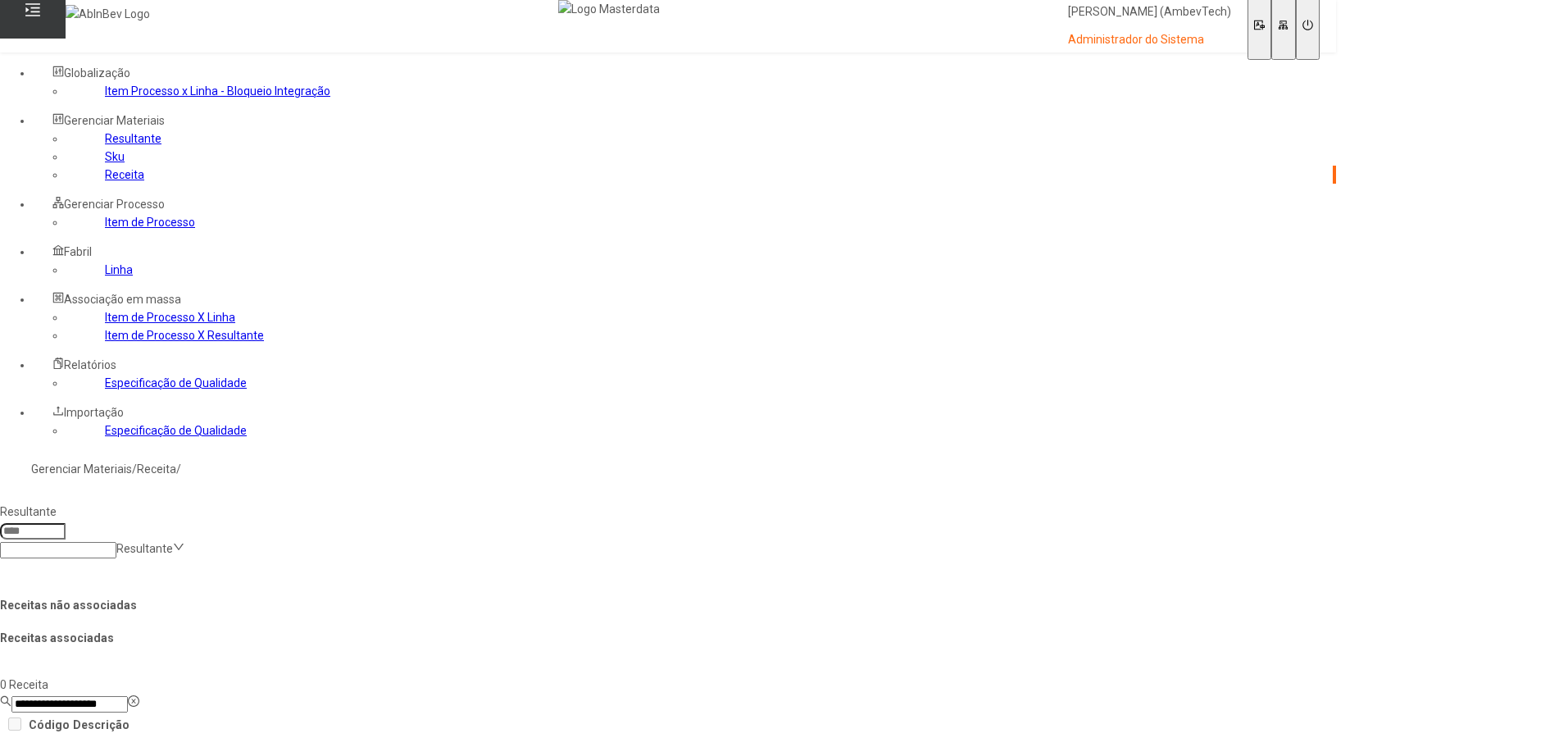 click on "Item Processo x Linha - Bloqueio Integração" 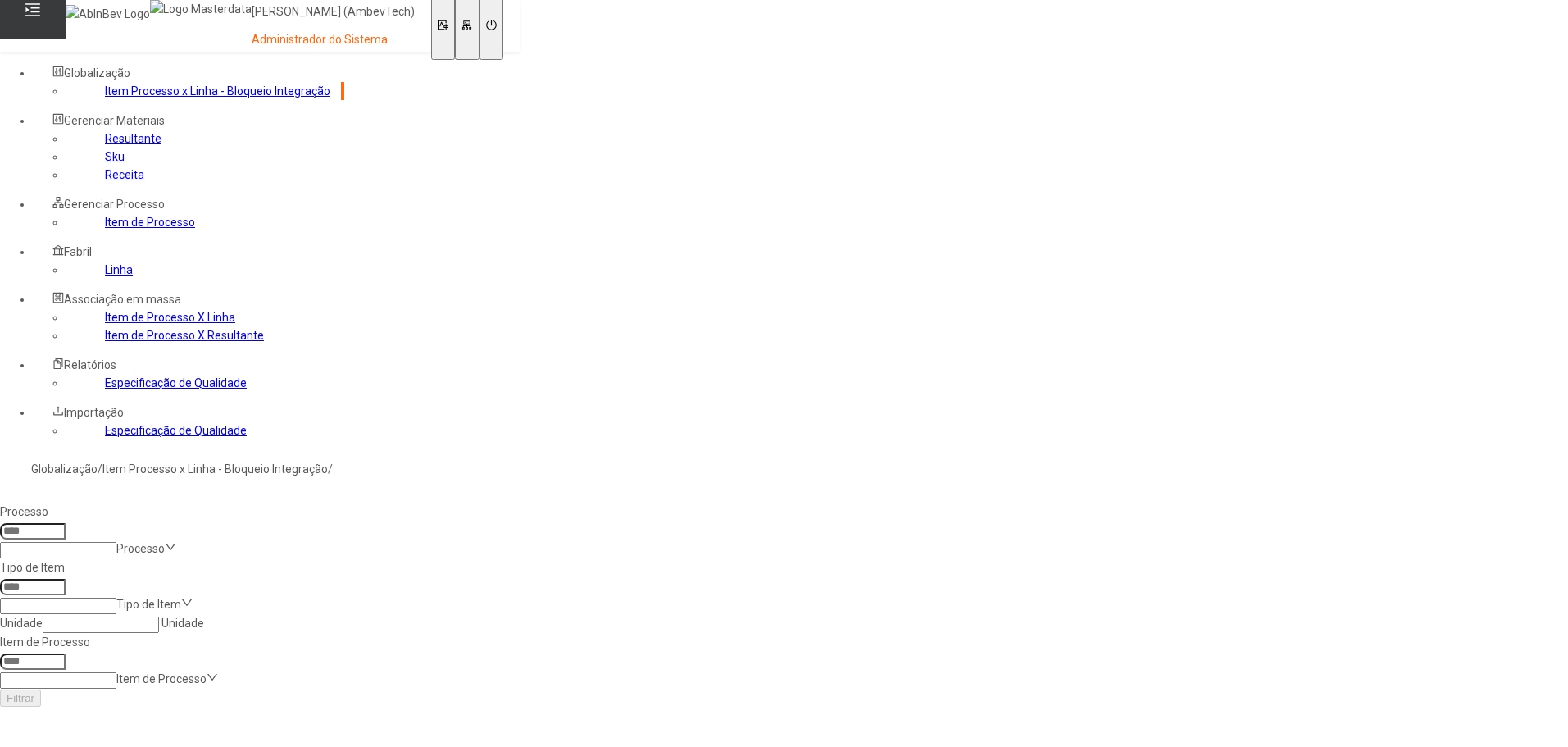 click on "Receita" 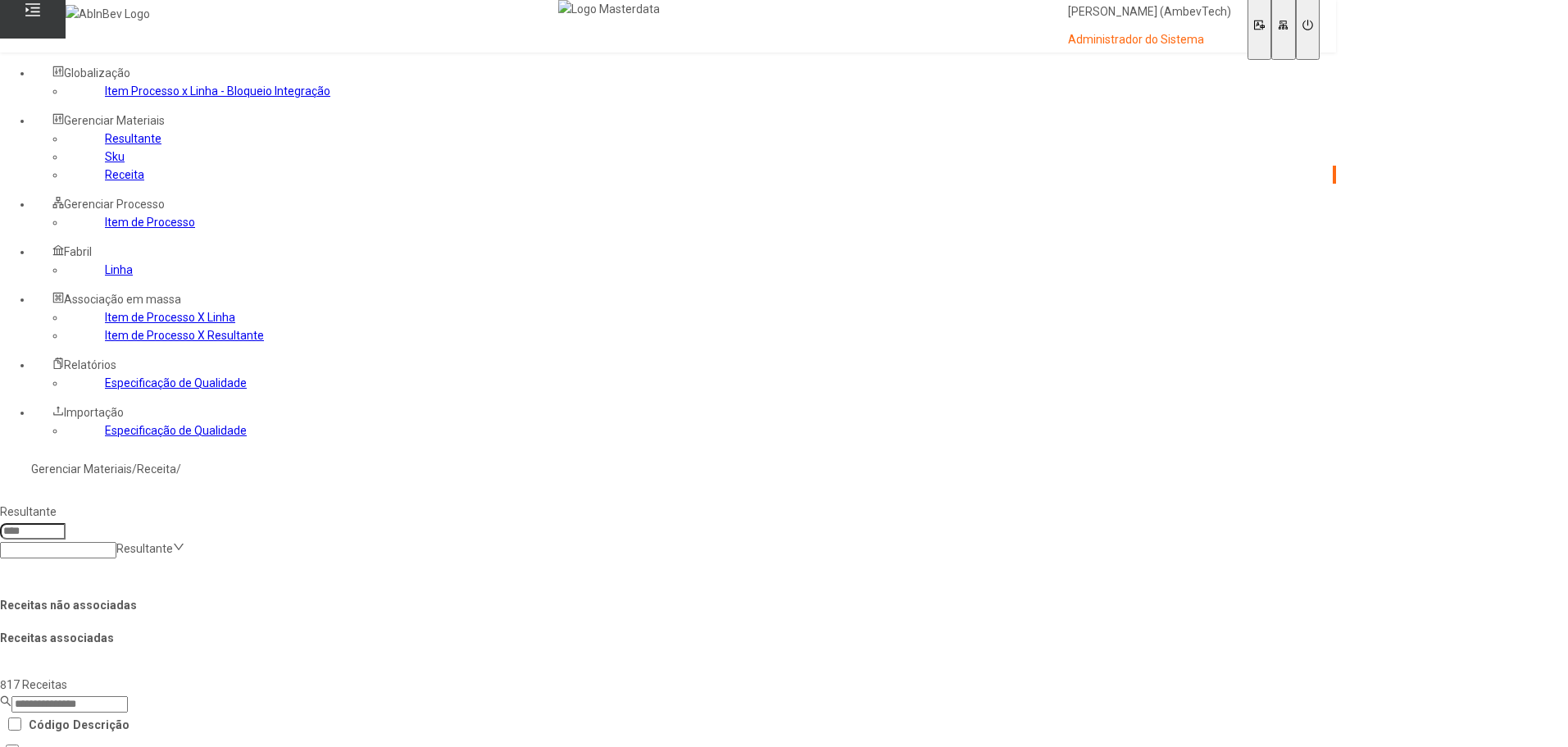 click 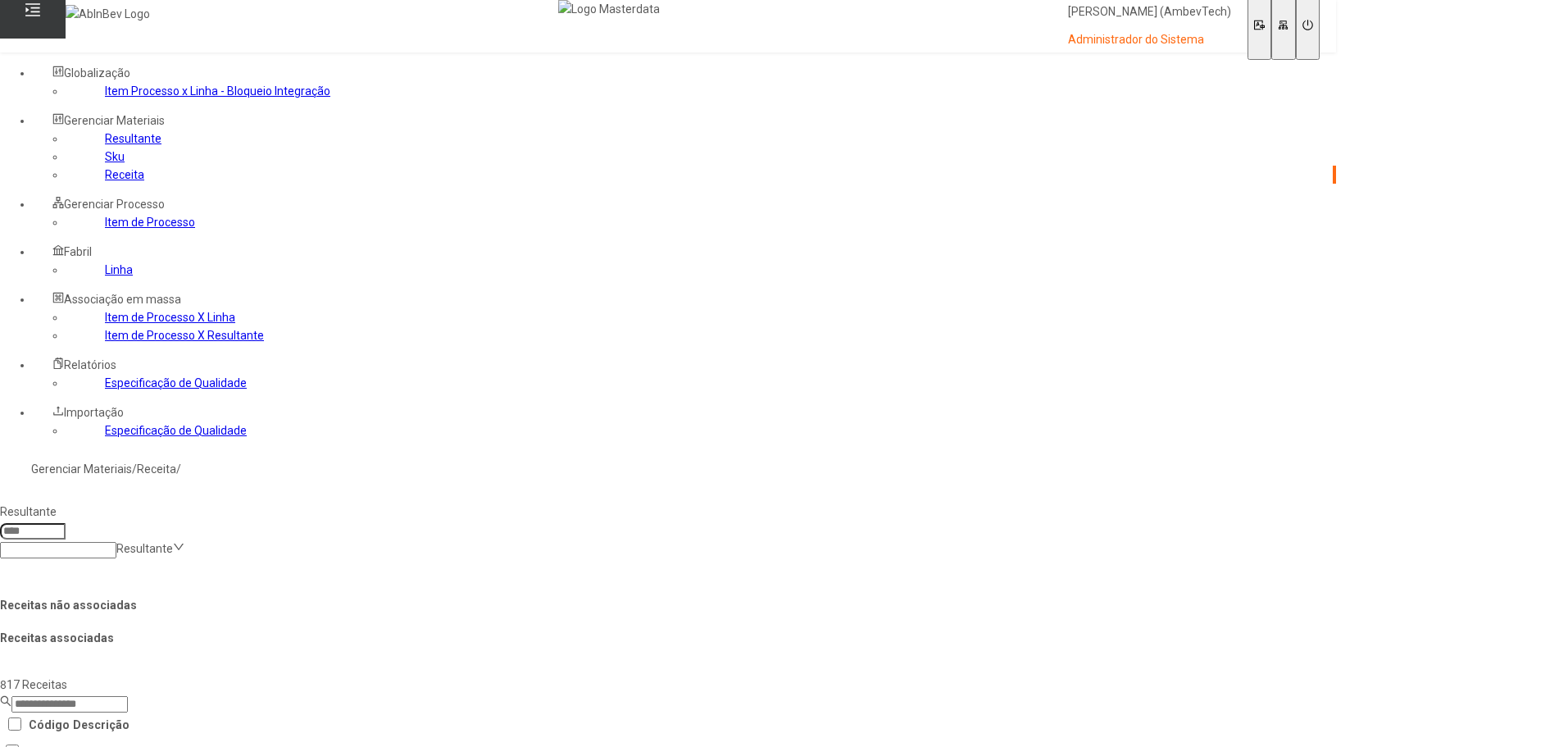 paste on "**********" 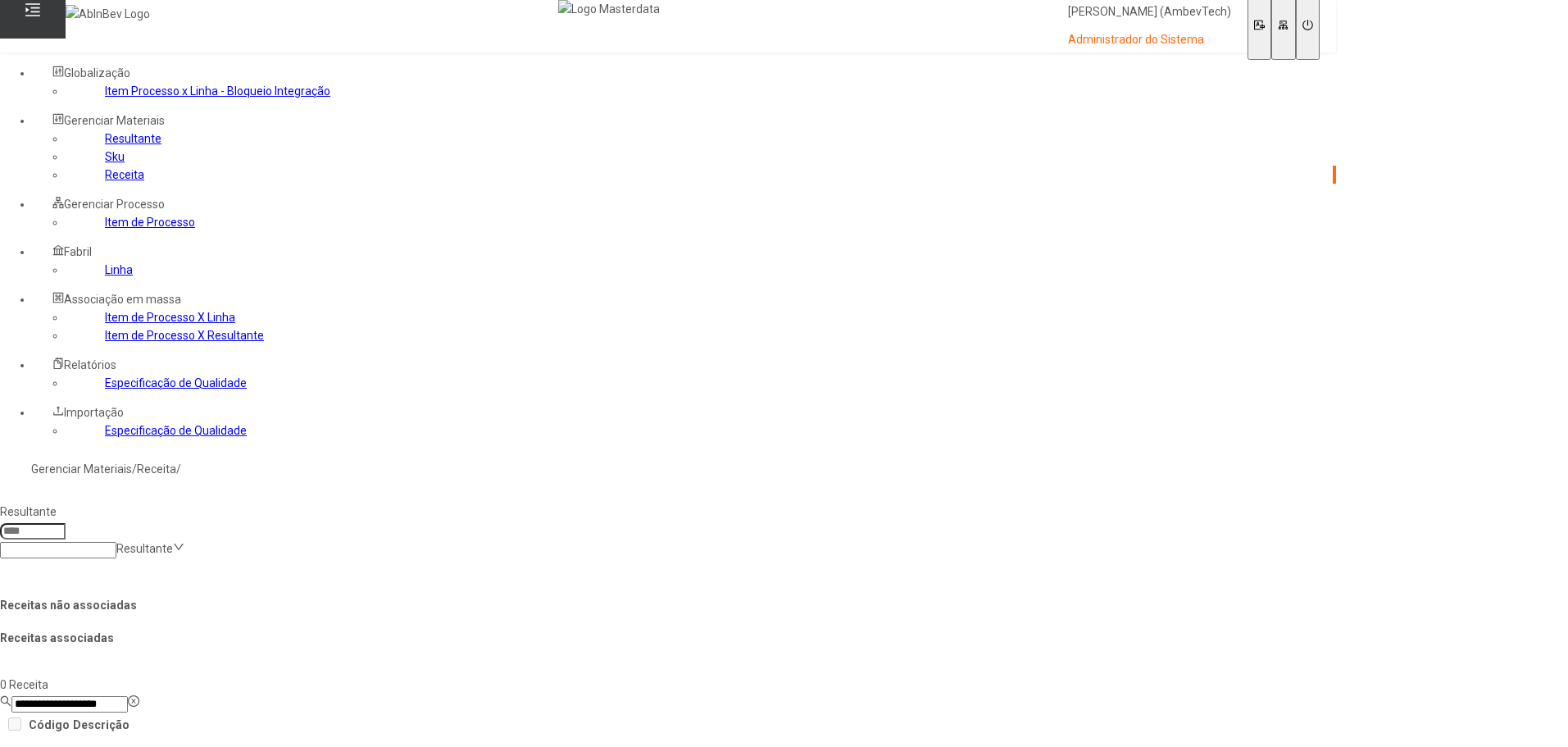 type on "**********" 